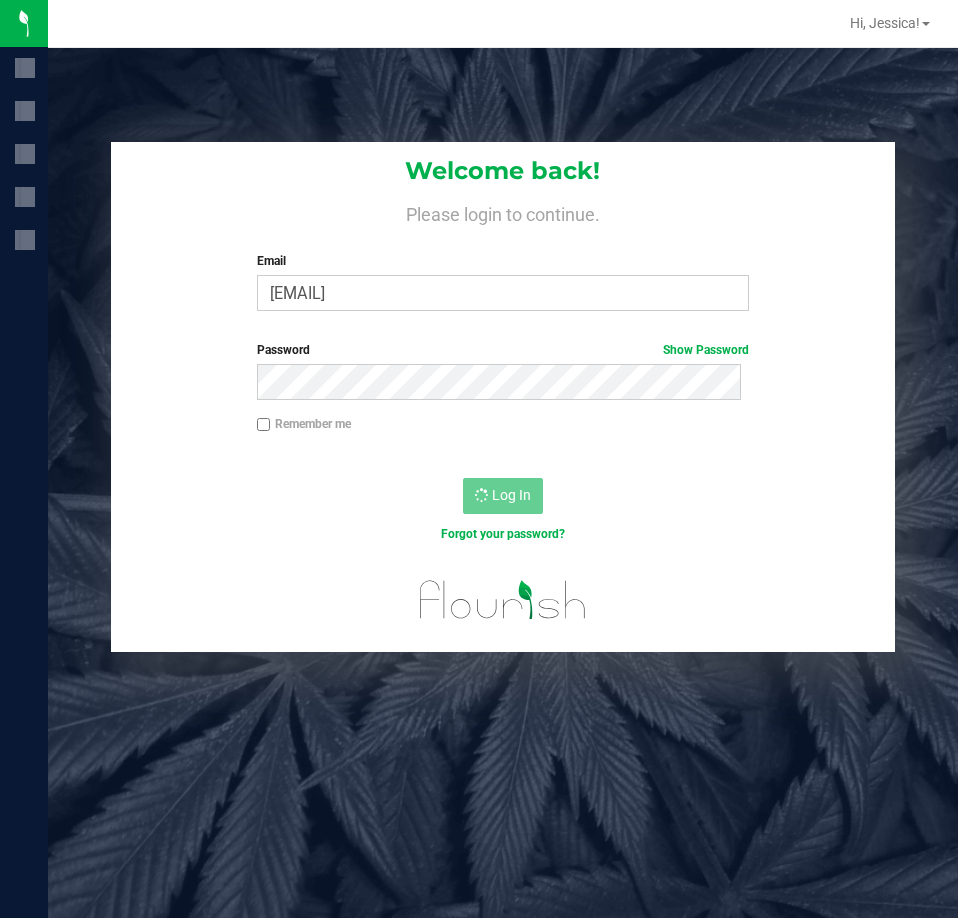 scroll, scrollTop: 0, scrollLeft: 0, axis: both 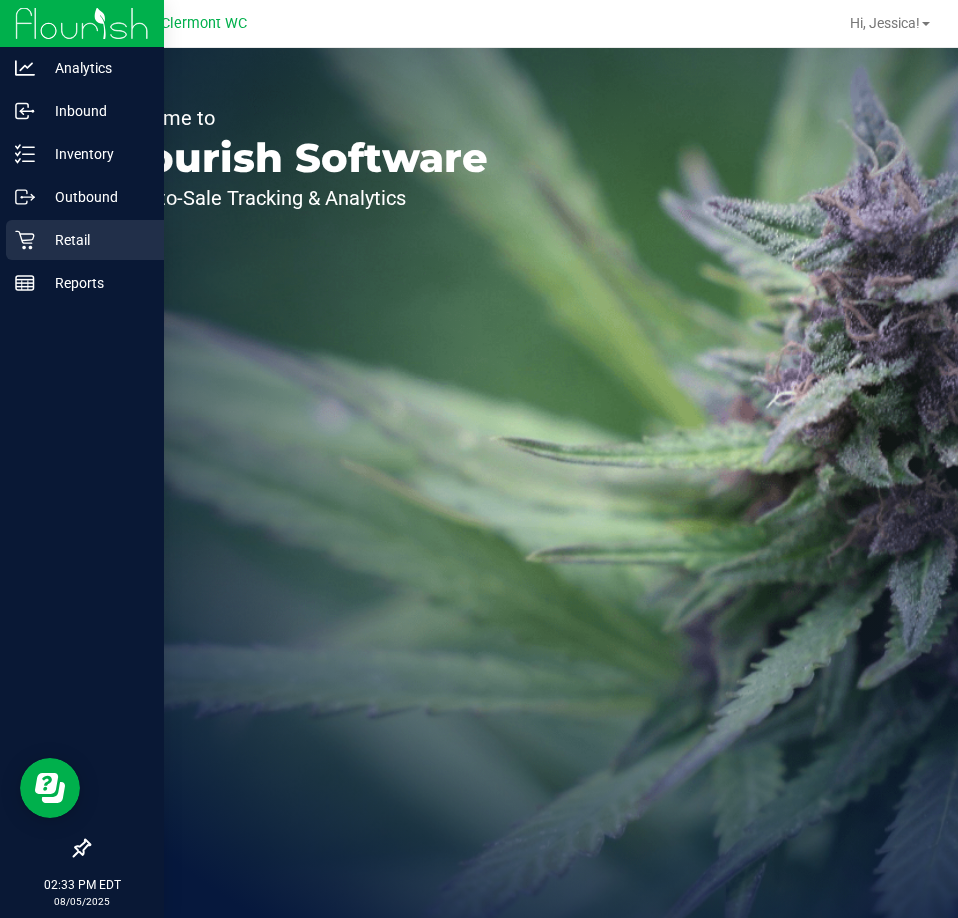 click 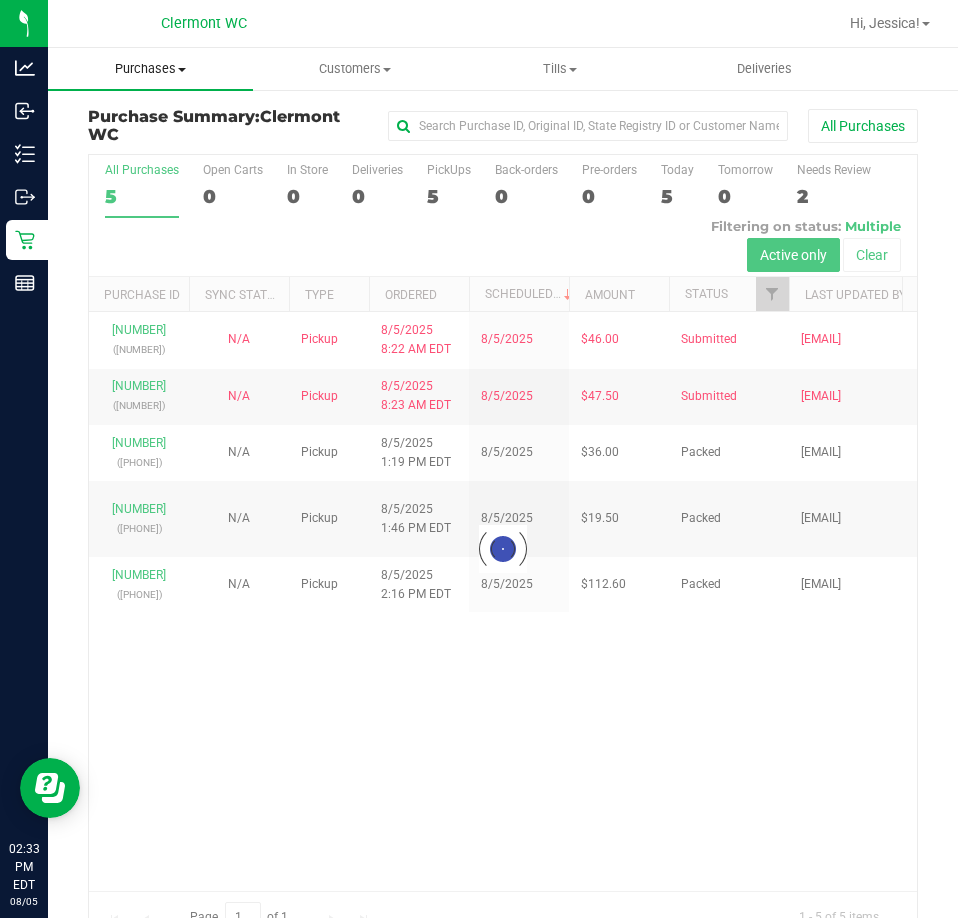 click on "Purchases" at bounding box center (150, 69) 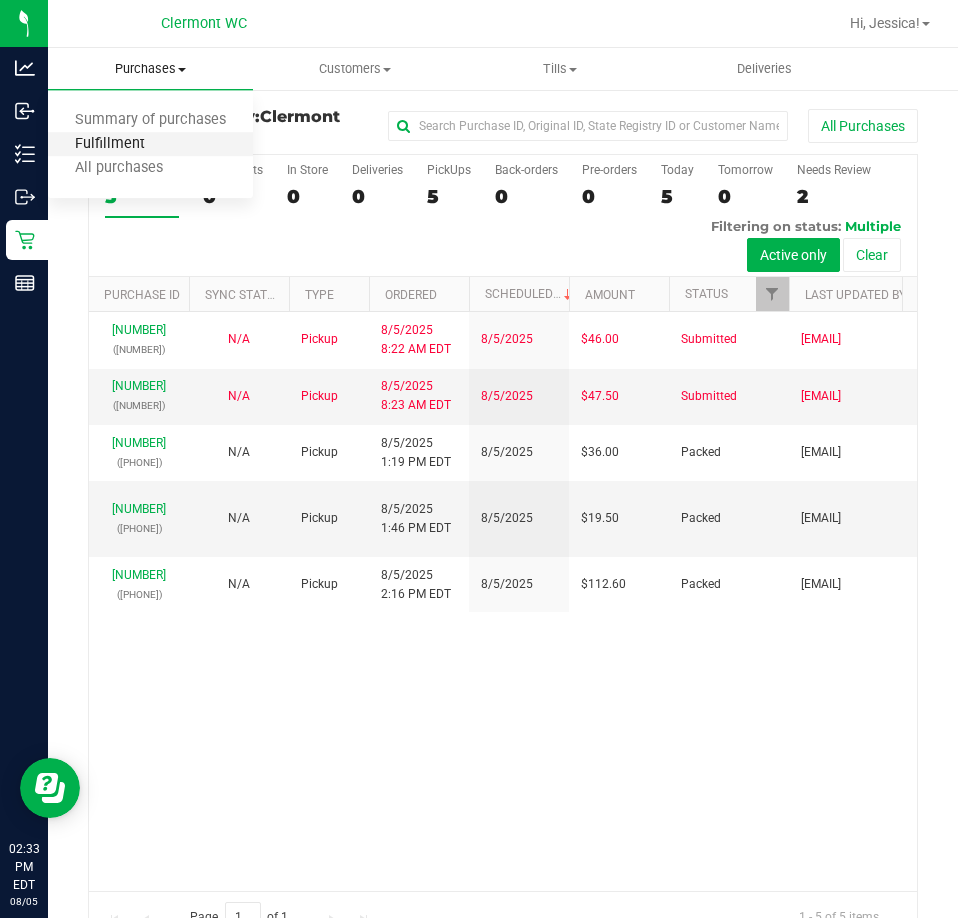 click on "Fulfillment" at bounding box center [110, 144] 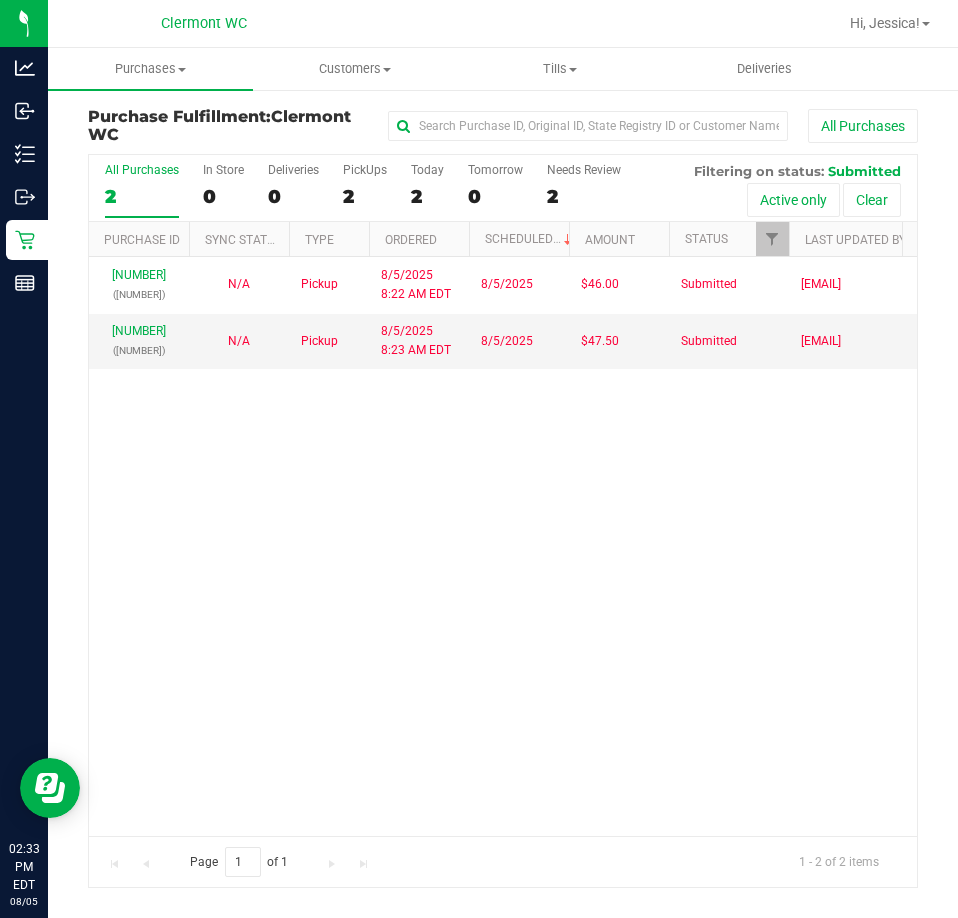 click on "11740878
(313238270)
N/A
Pickup 8/5/2025 8:22 AM EDT 8/5/2025
$46.00
Submitted bhutchinson@liveparallel.com
11740970
(313255812)
N/A
Pickup 8/5/2025 8:23 AM EDT 8/5/2025
$47.50
Submitted bhutchinson@liveparallel.com" at bounding box center [503, 546] 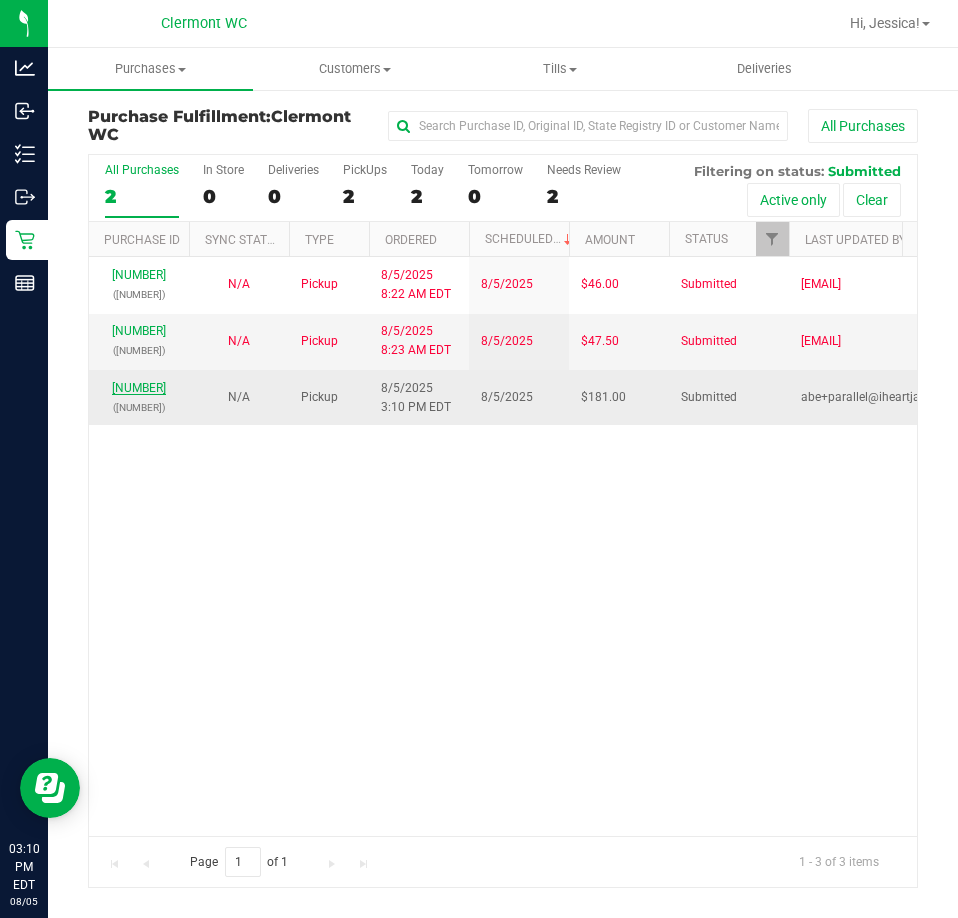 click on "11743100" at bounding box center [139, 388] 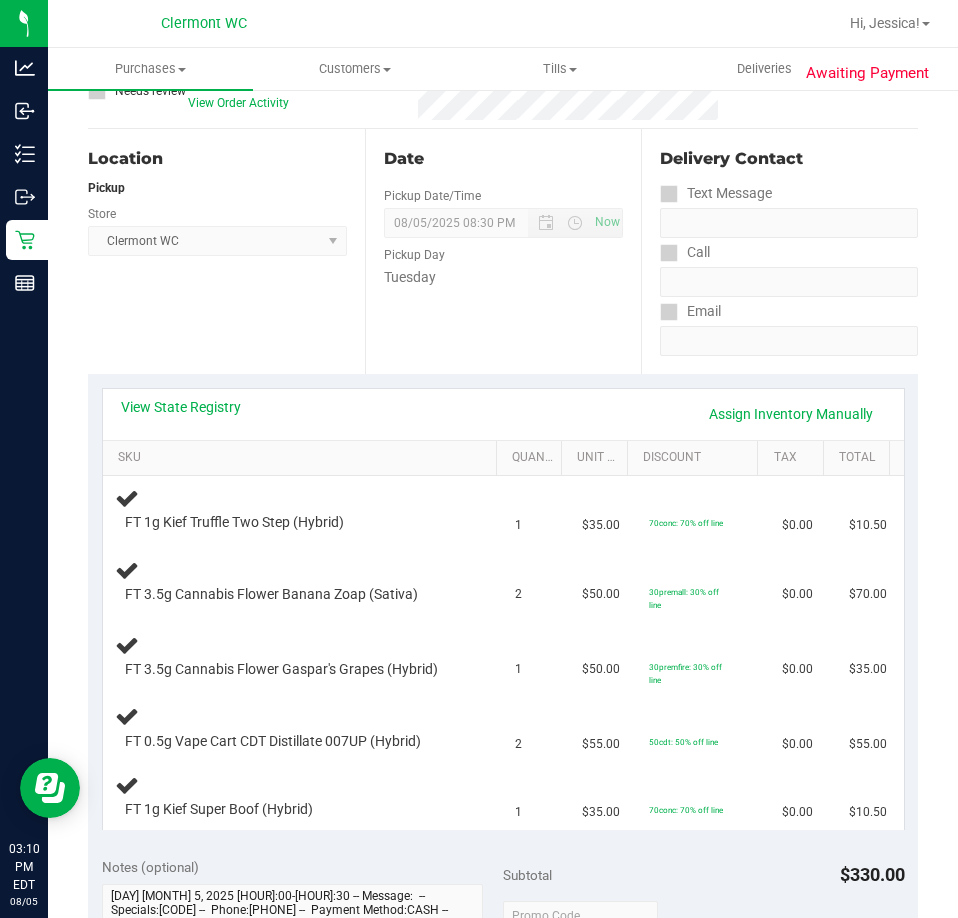 scroll, scrollTop: 176, scrollLeft: 0, axis: vertical 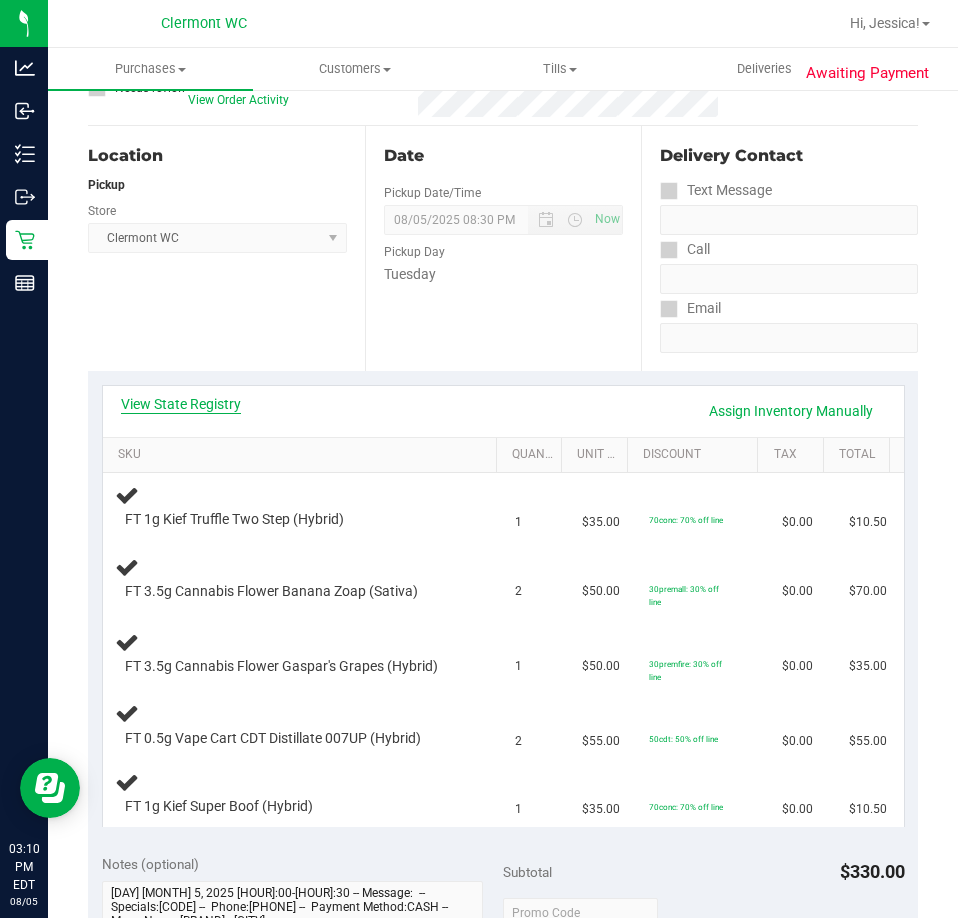 click on "View State Registry" at bounding box center [181, 404] 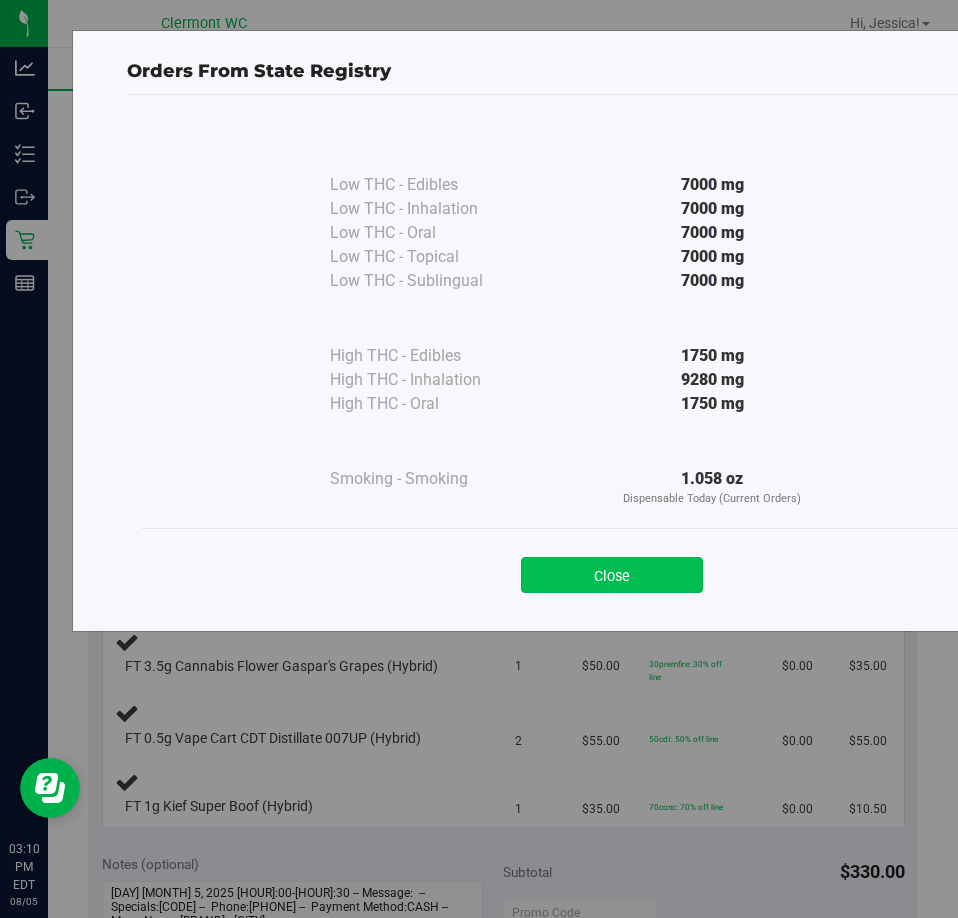 click on "Close" at bounding box center [612, 575] 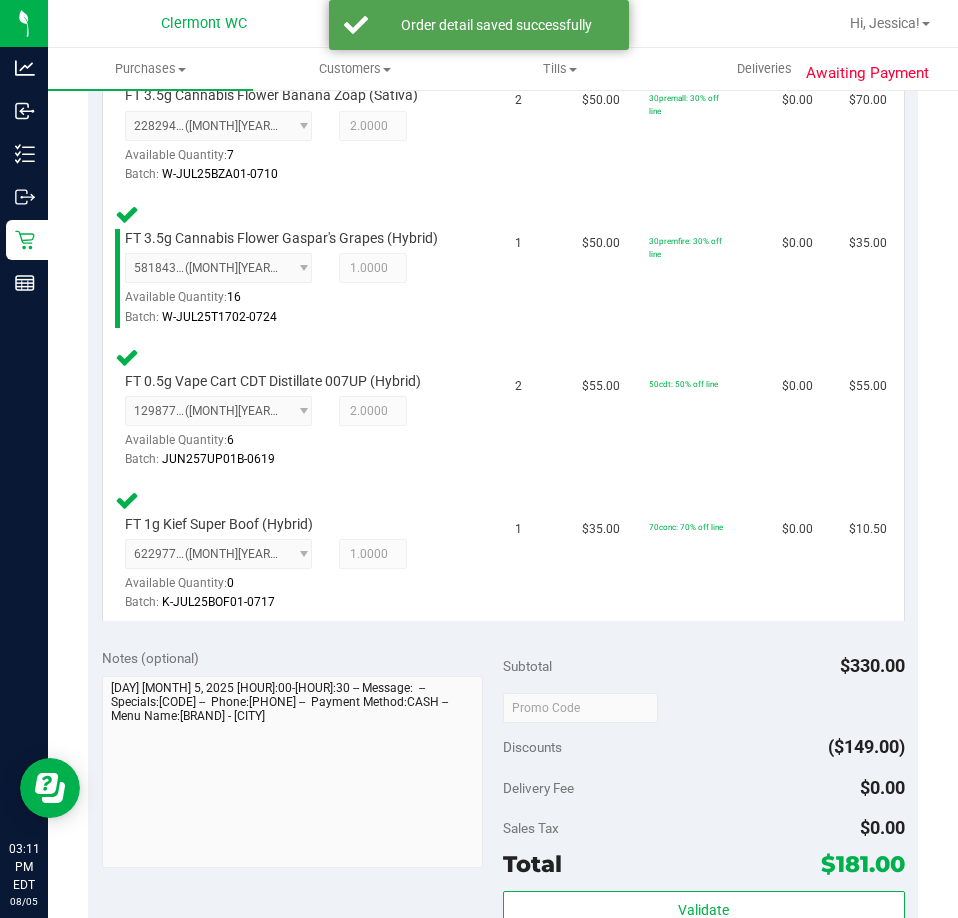 scroll, scrollTop: 1023, scrollLeft: 0, axis: vertical 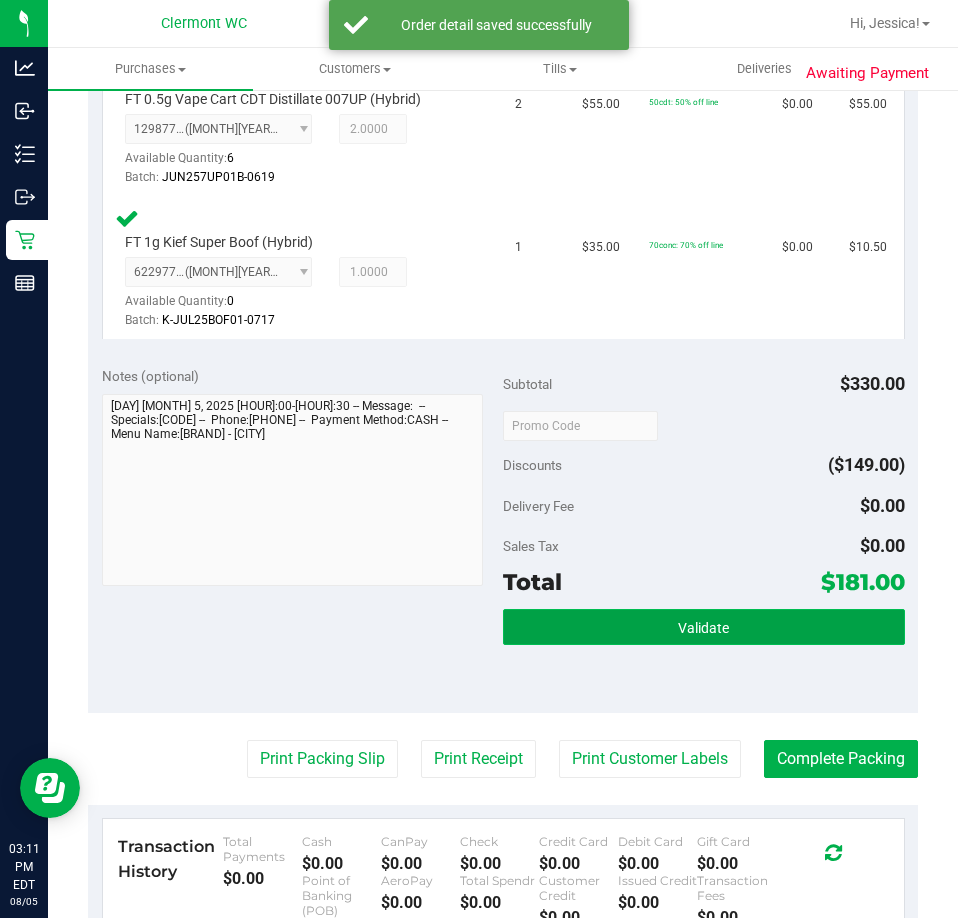 click on "Validate" at bounding box center (704, 627) 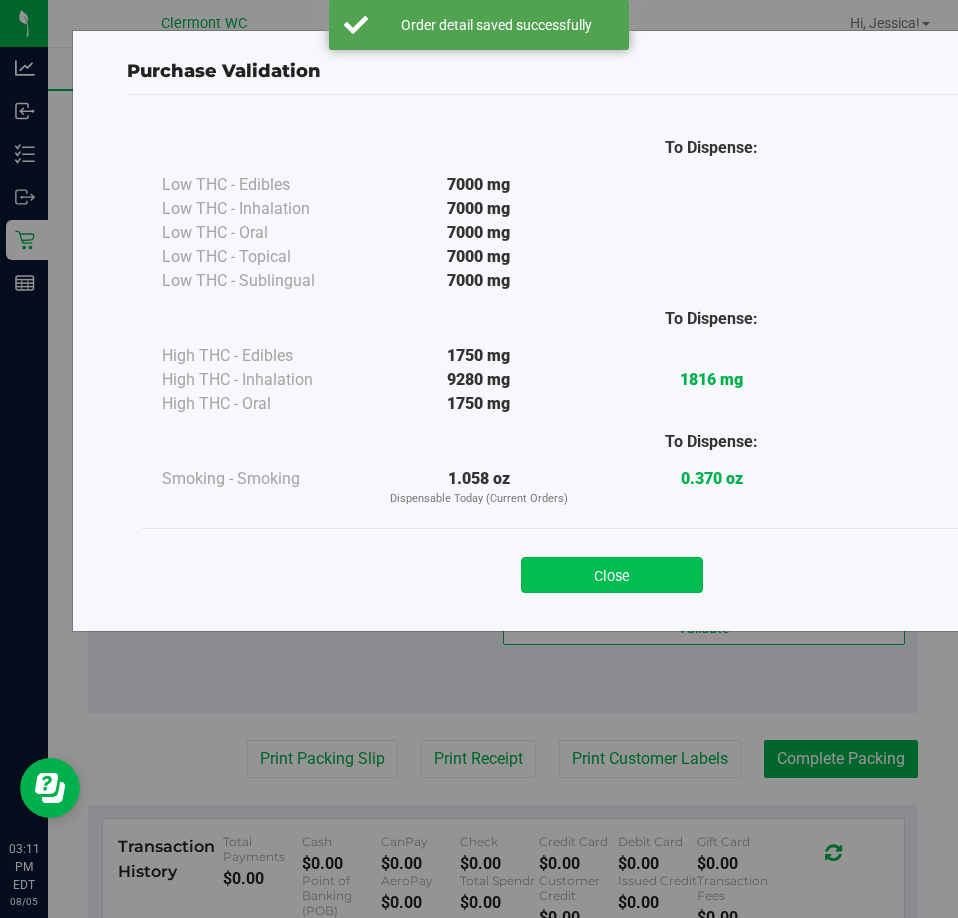 click on "Close" at bounding box center (612, 575) 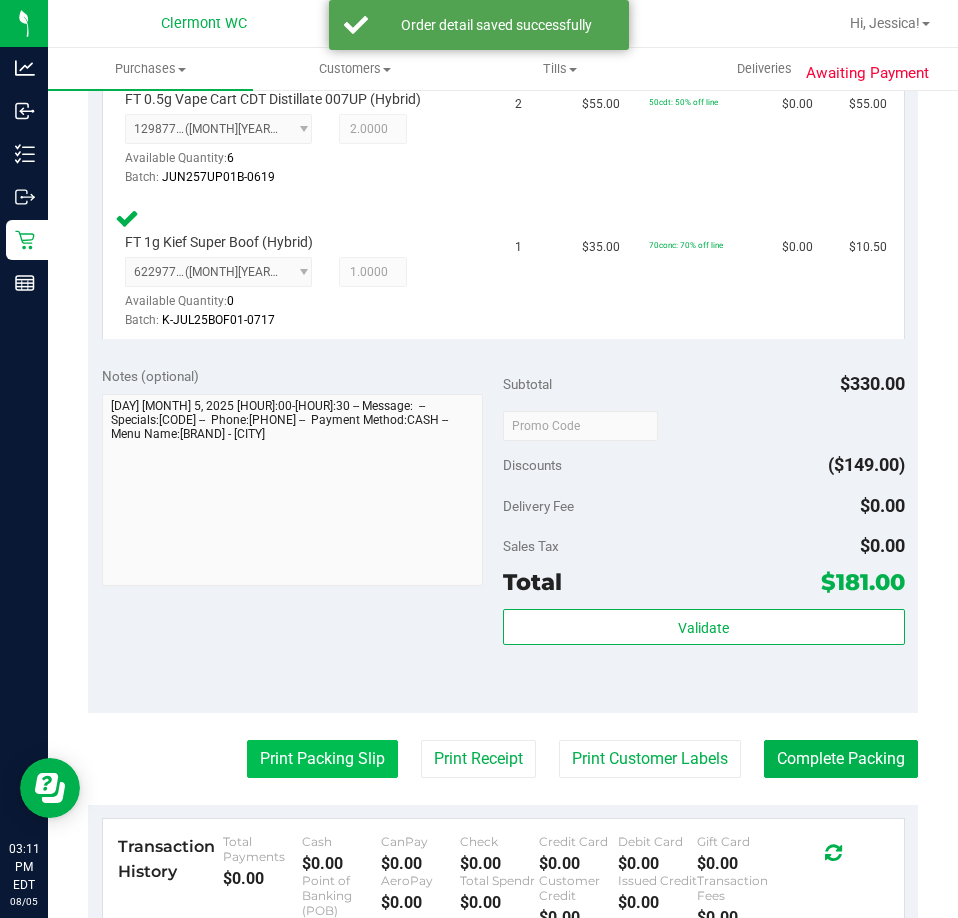 click on "Print Packing Slip" at bounding box center (322, 759) 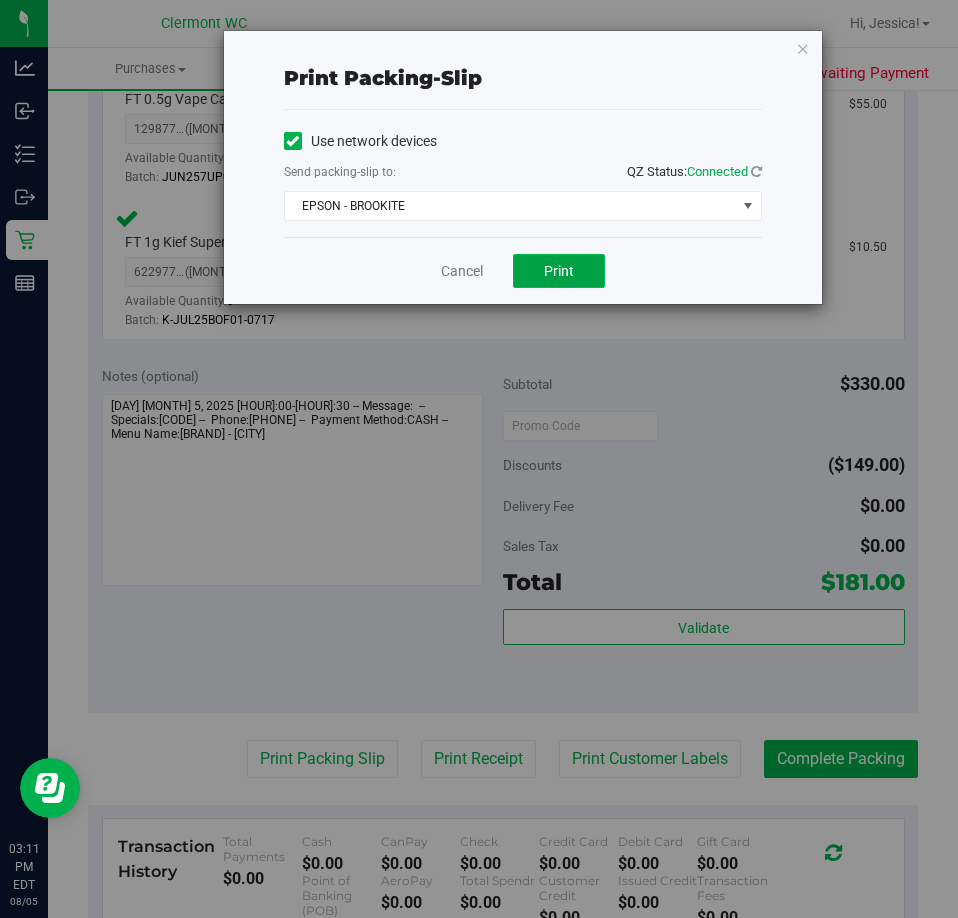 click on "Print" at bounding box center [559, 271] 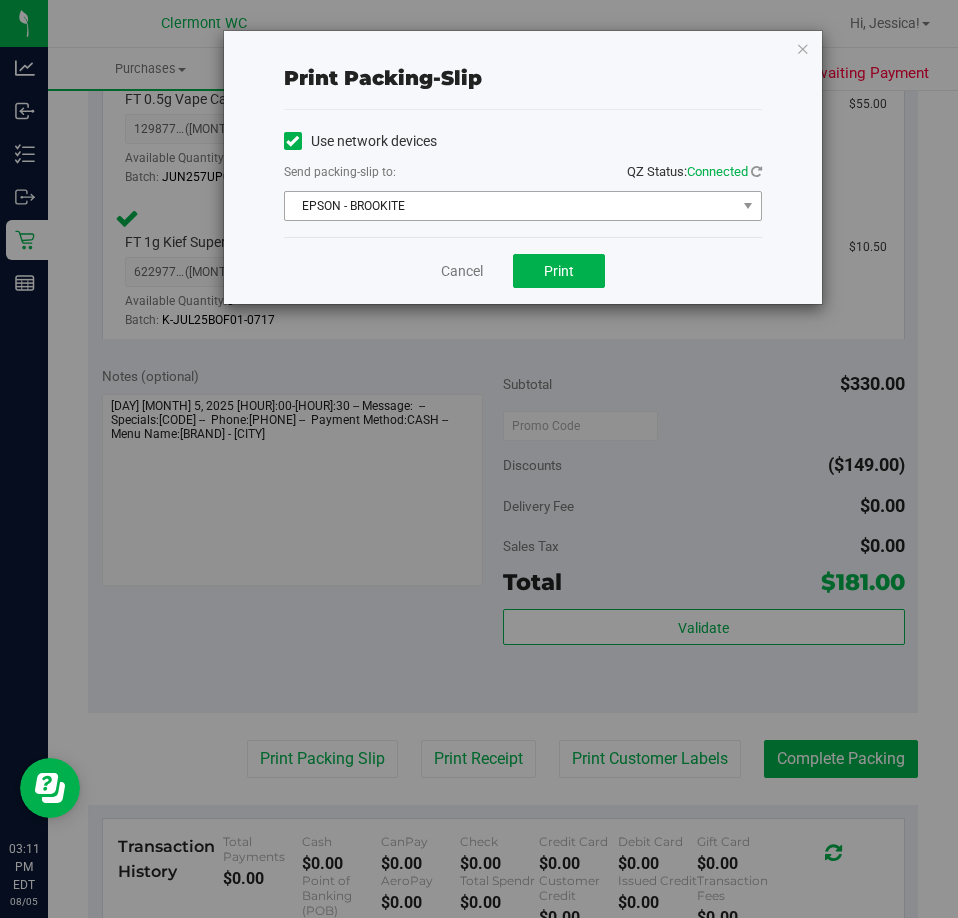click on "EPSON - BROOKITE" at bounding box center [510, 206] 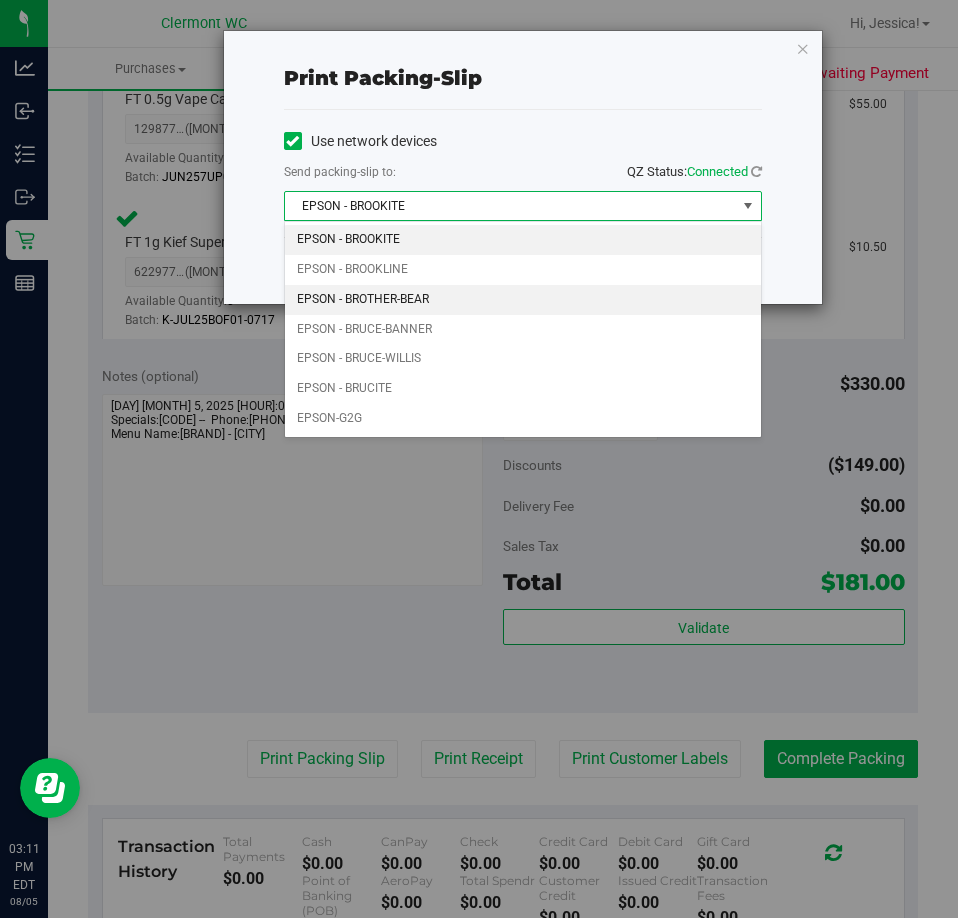click on "EPSON - BROTHER-BEAR" at bounding box center (523, 300) 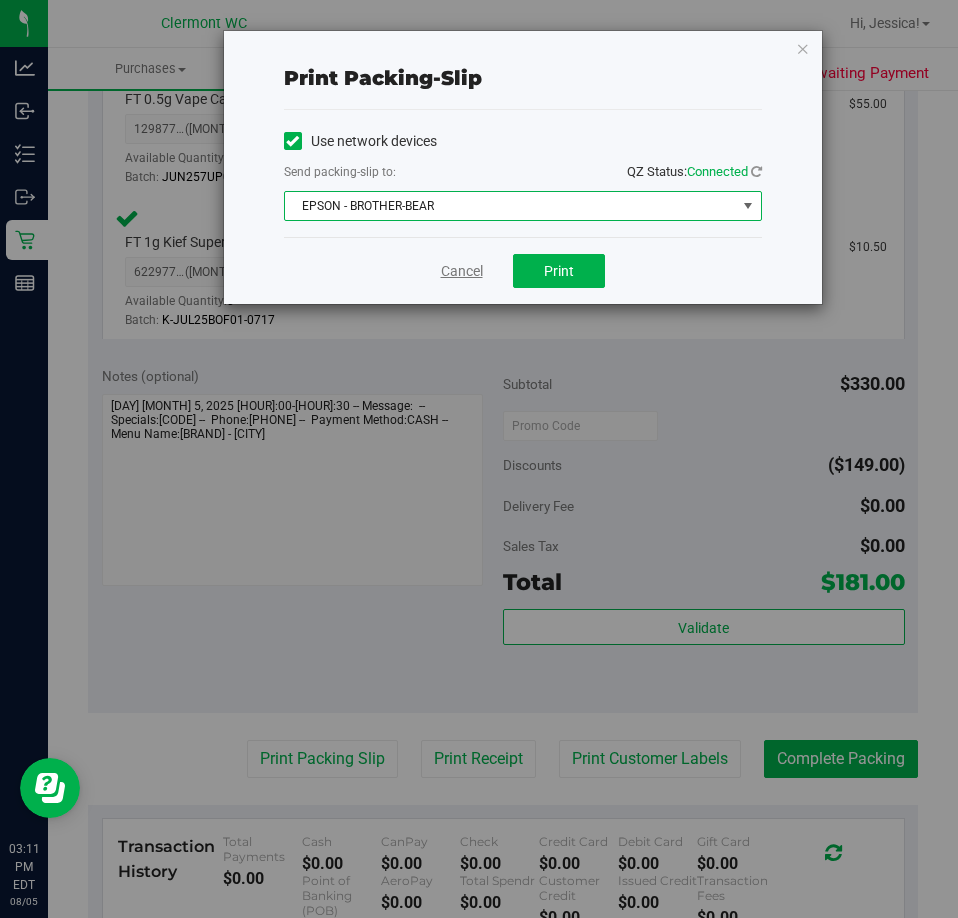 click on "Cancel" at bounding box center (462, 271) 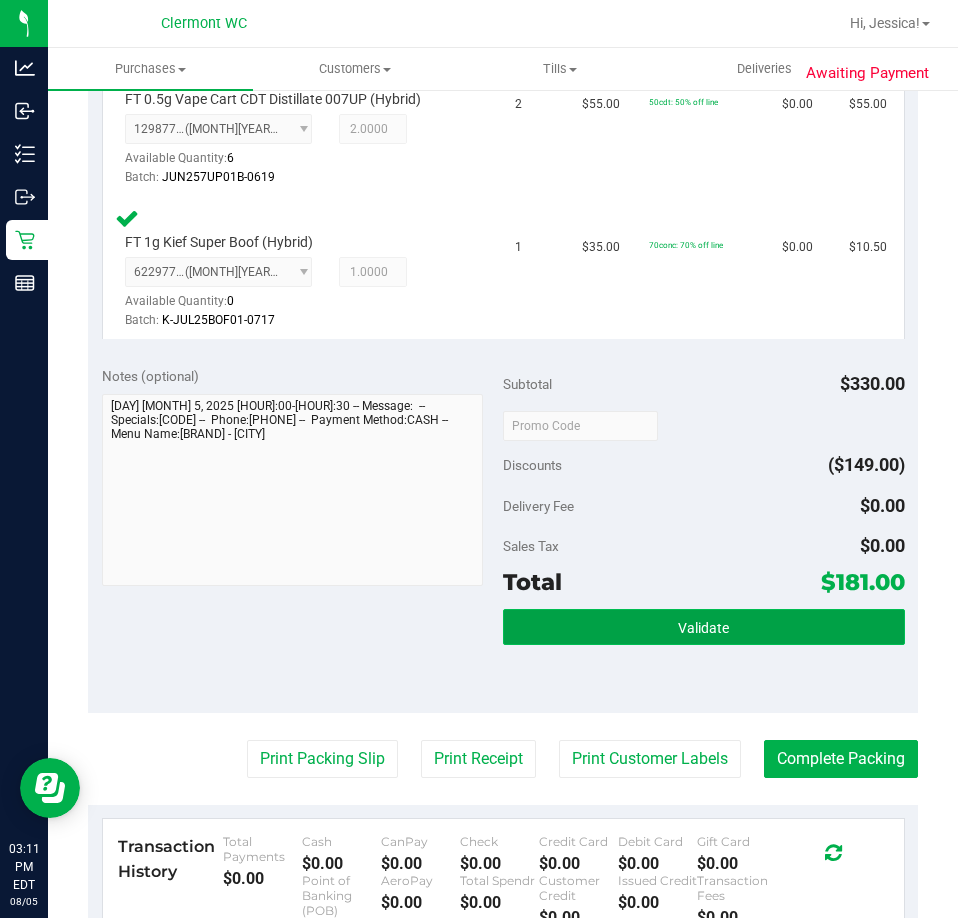 click on "Validate" at bounding box center [704, 627] 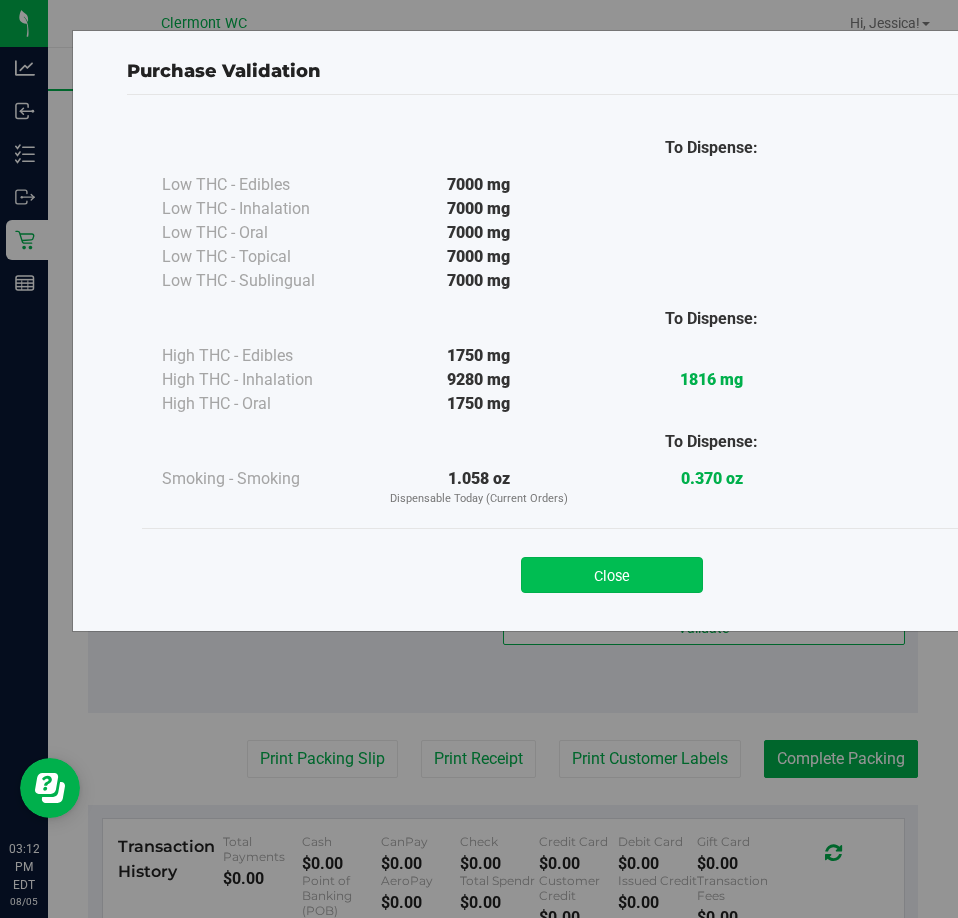 click on "Close" at bounding box center (612, 575) 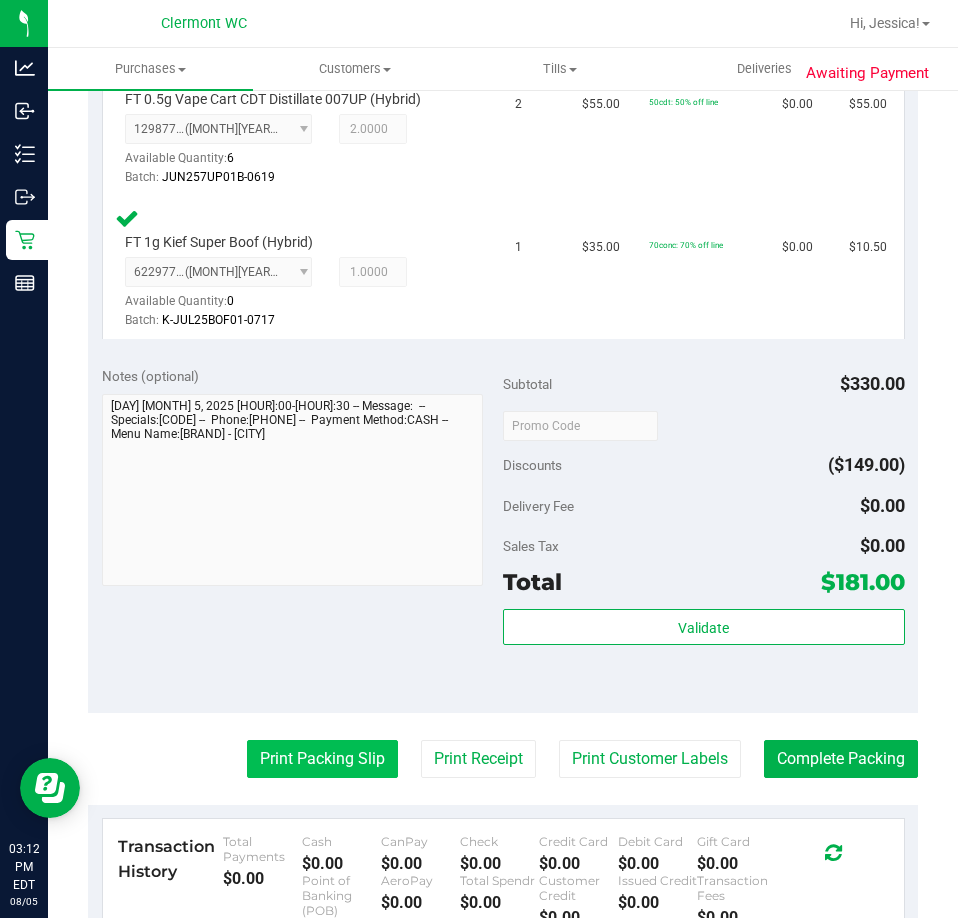 click on "Print Packing Slip" at bounding box center [322, 759] 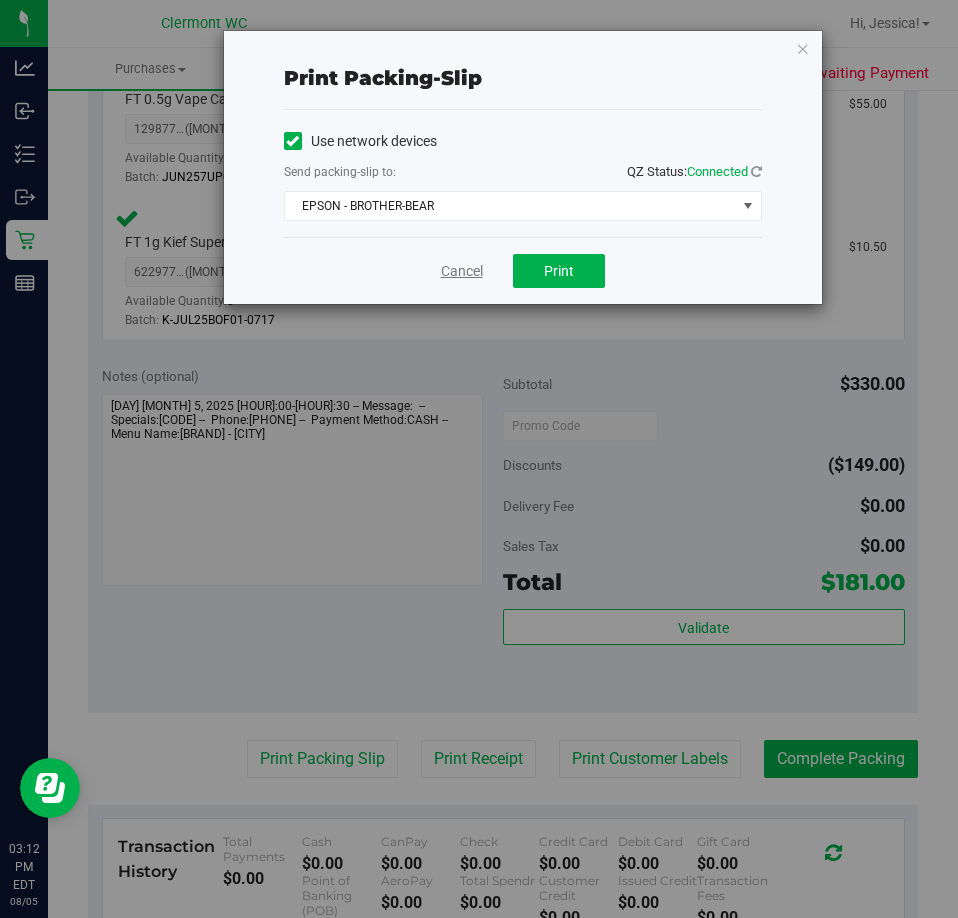 click on "Cancel" at bounding box center (462, 271) 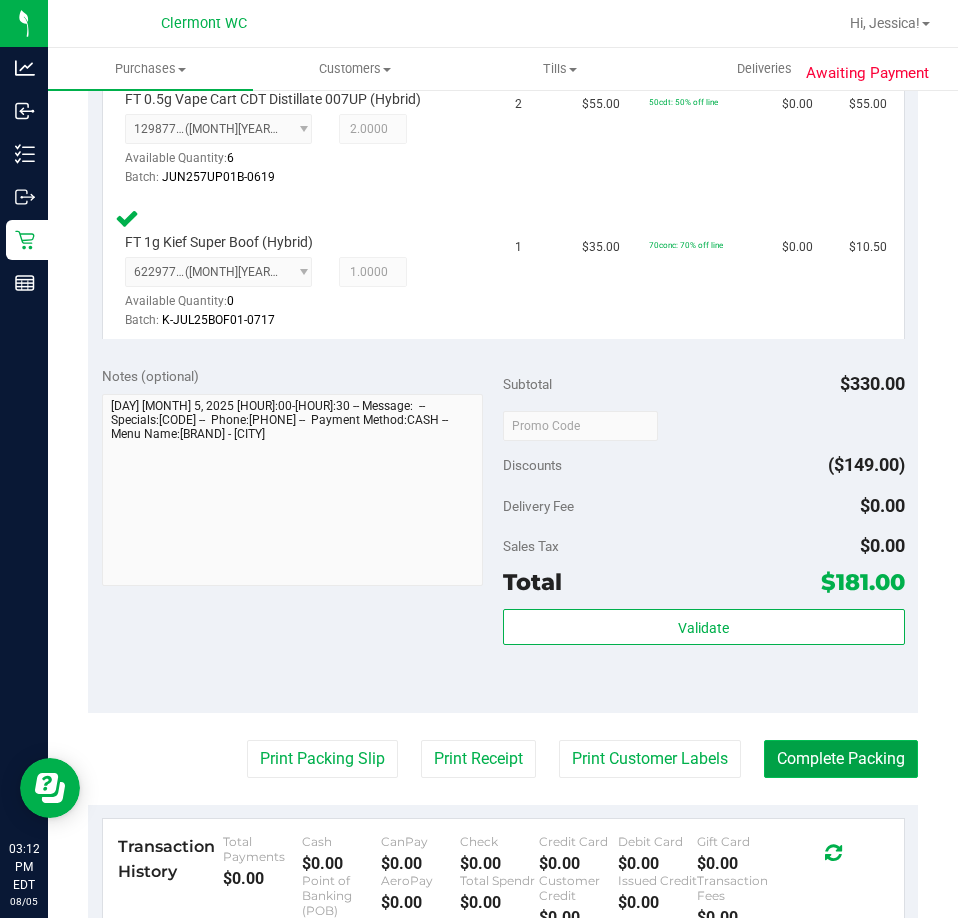 click on "Complete Packing" at bounding box center [841, 759] 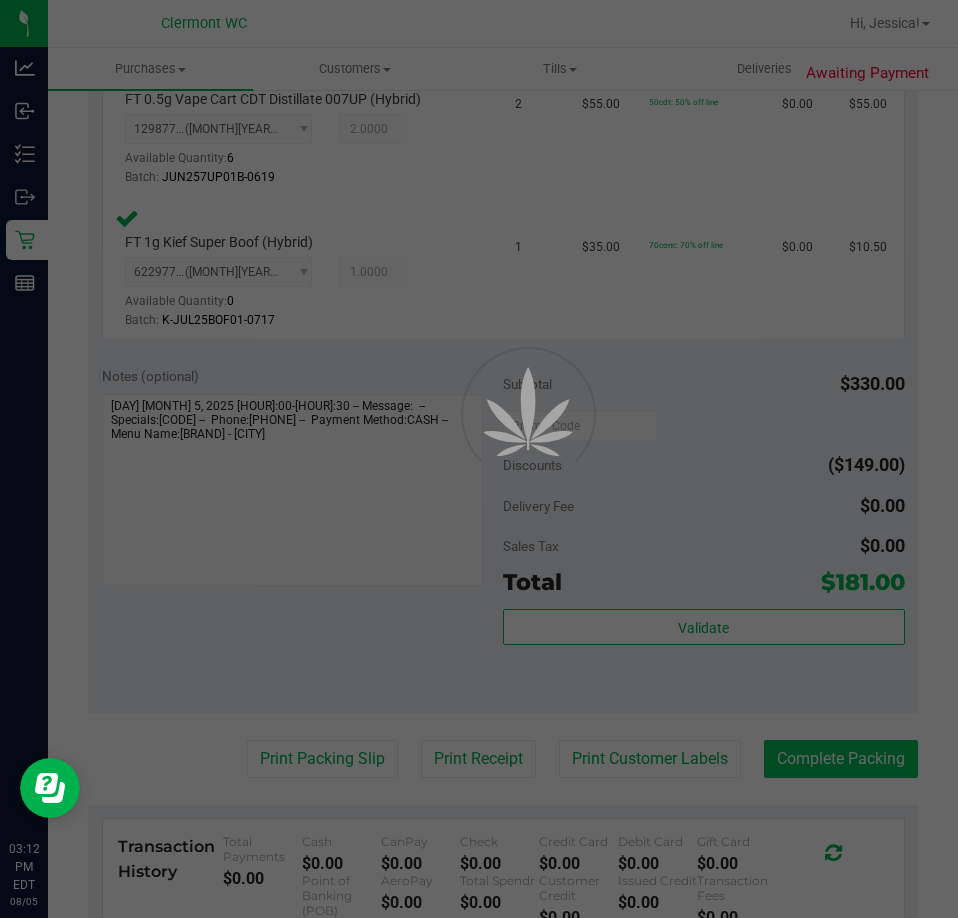 scroll, scrollTop: 0, scrollLeft: 0, axis: both 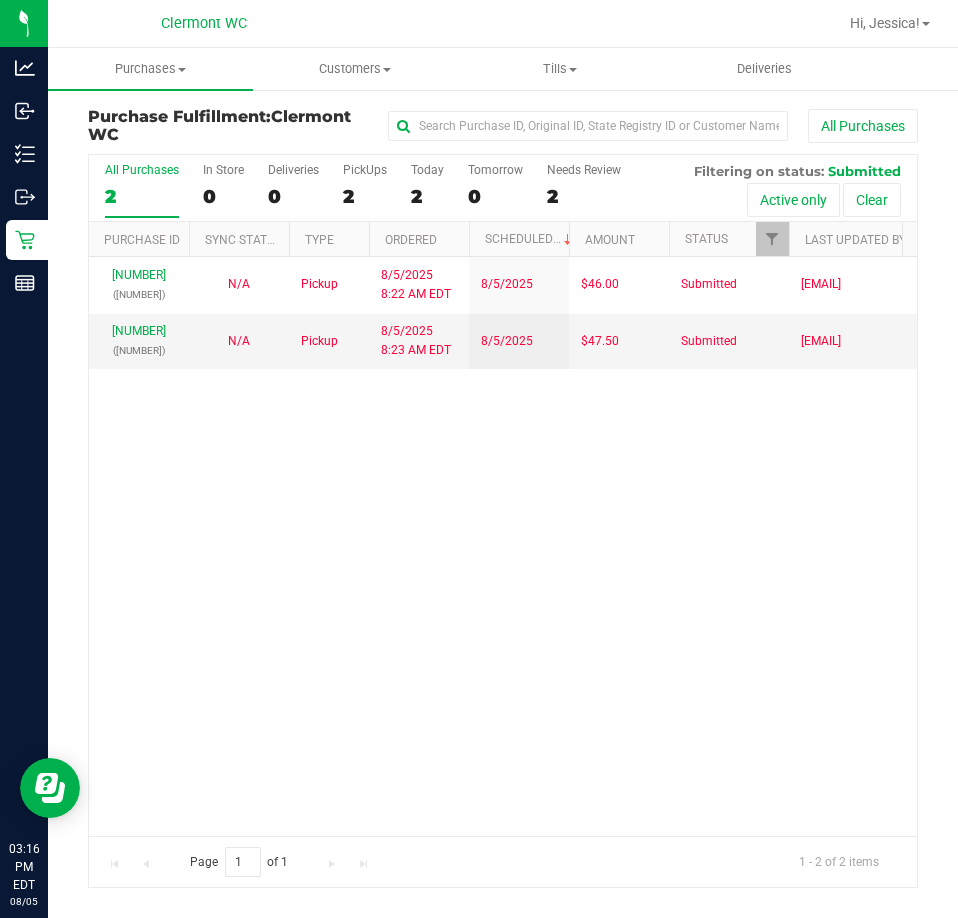 click on "11740878
(313238270)
N/A
Pickup 8/5/2025 8:22 AM EDT 8/5/2025
$46.00
Submitted bhutchinson@liveparallel.com
11740970
(313255812)
N/A
Pickup 8/5/2025 8:23 AM EDT 8/5/2025
$47.50
Submitted bhutchinson@liveparallel.com" at bounding box center [503, 546] 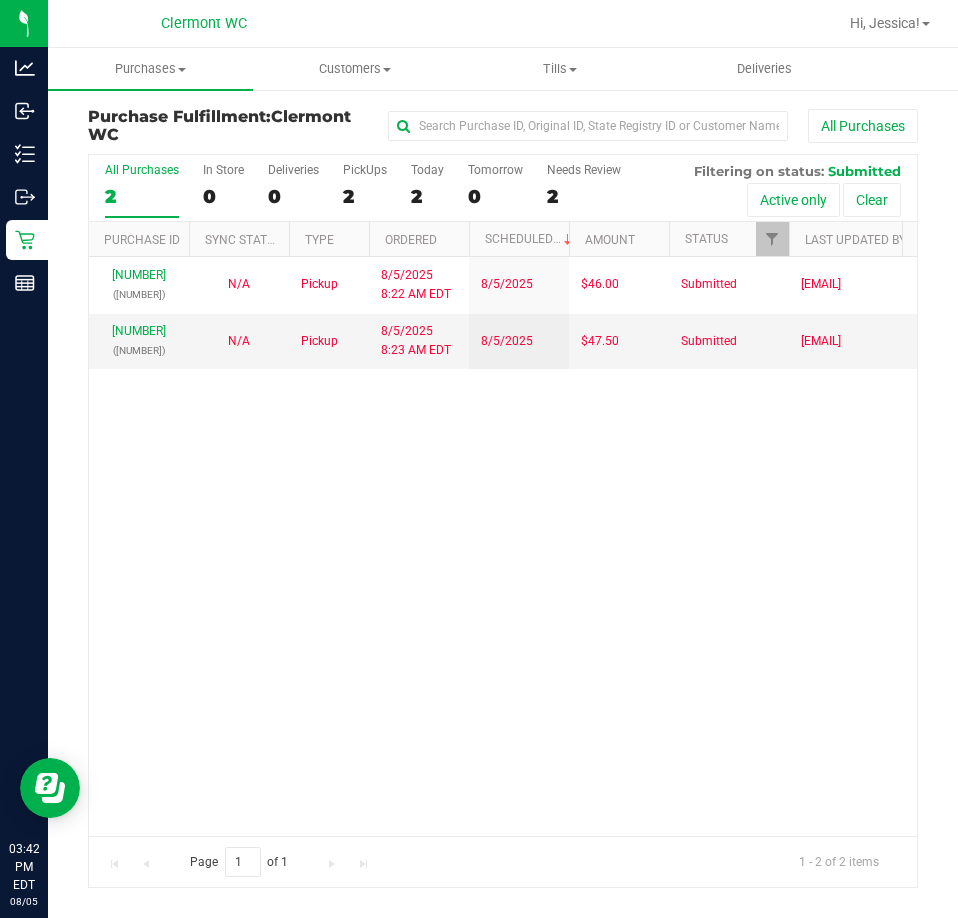 click on "11740878
(313238270)
N/A
Pickup 8/5/2025 8:22 AM EDT 8/5/2025
$46.00
Submitted bhutchinson@liveparallel.com
11740970
(313255812)
N/A
Pickup 8/5/2025 8:23 AM EDT 8/5/2025
$47.50
Submitted bhutchinson@liveparallel.com" at bounding box center (503, 546) 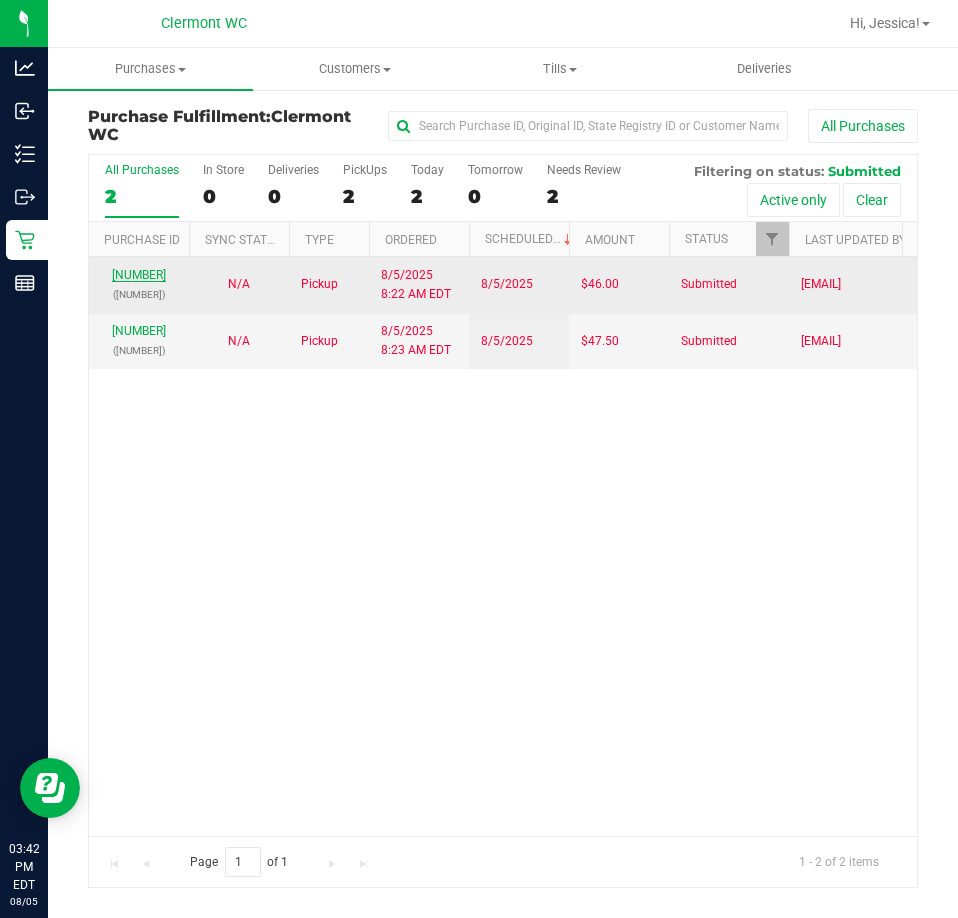 click on "11740878" at bounding box center [139, 275] 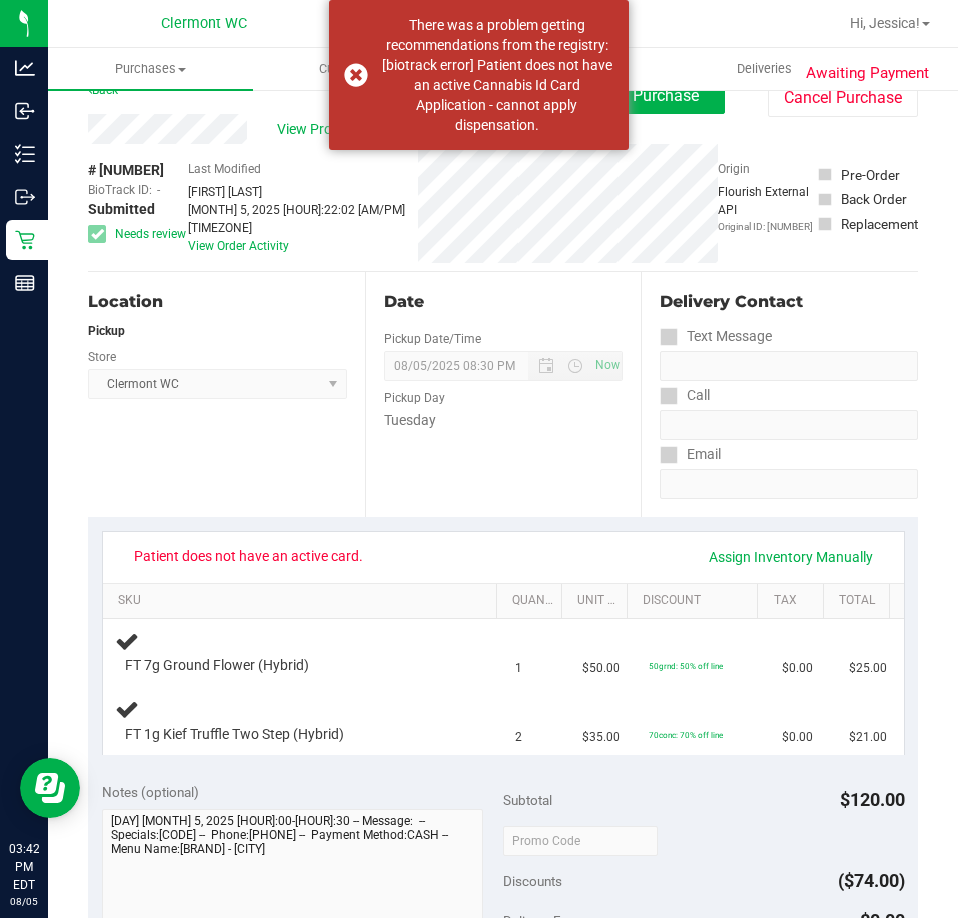 scroll, scrollTop: 0, scrollLeft: 0, axis: both 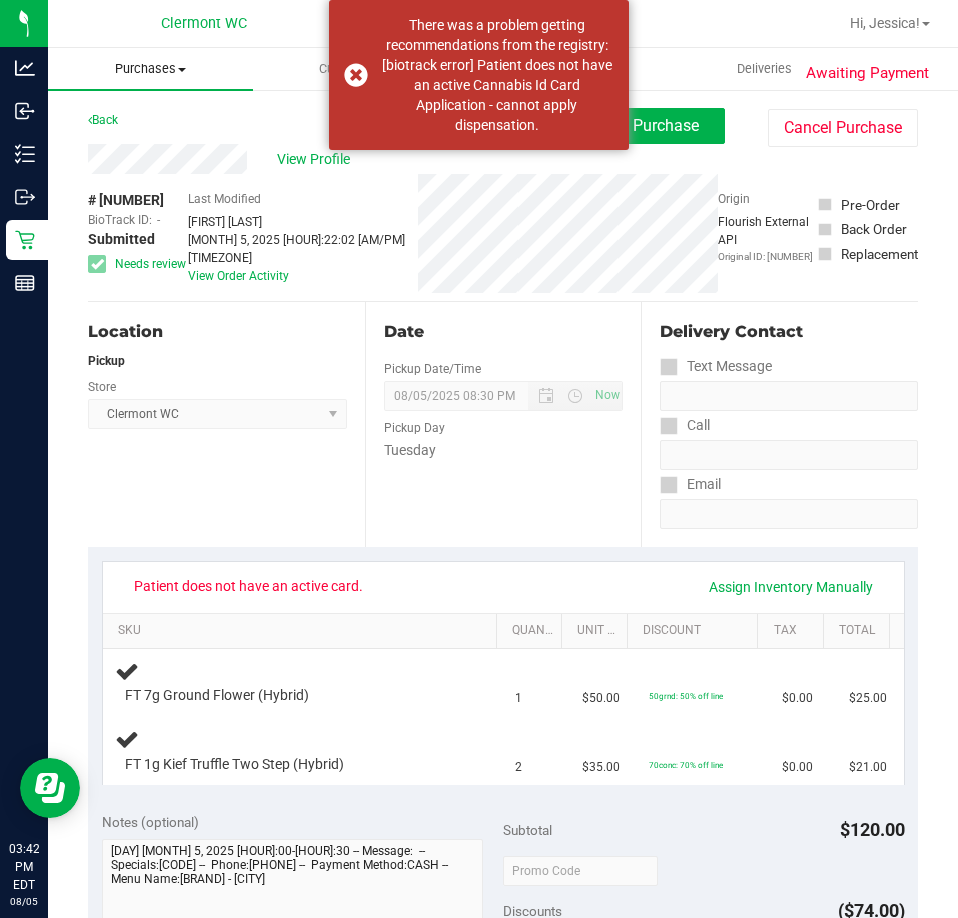 click on "Purchases
Summary of purchases
Fulfillment
All purchases" at bounding box center (150, 69) 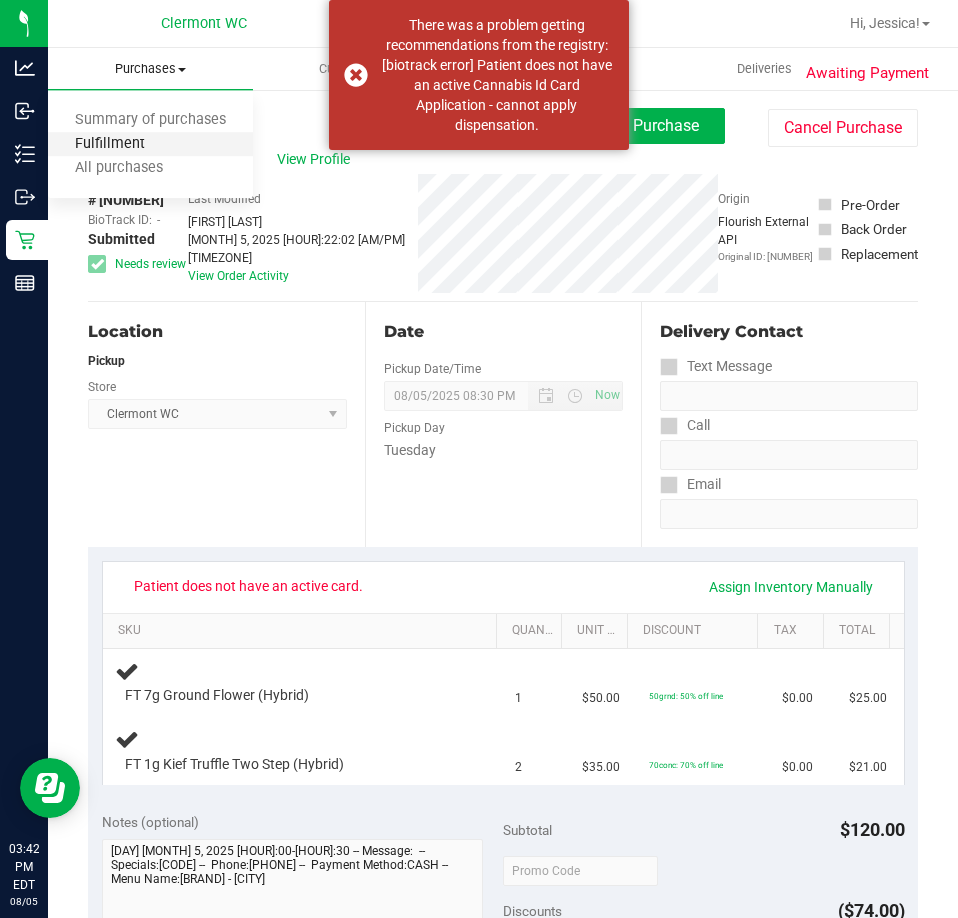 click on "Fulfillment" at bounding box center (110, 144) 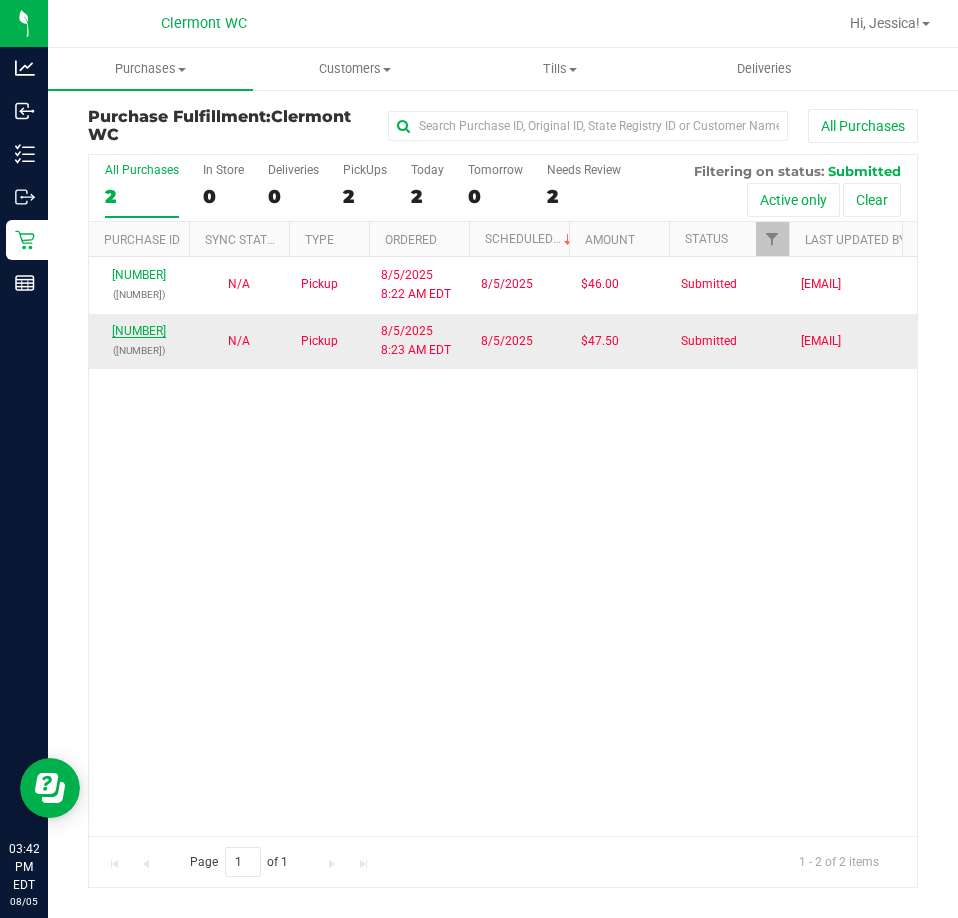 click on "11740970" at bounding box center [139, 331] 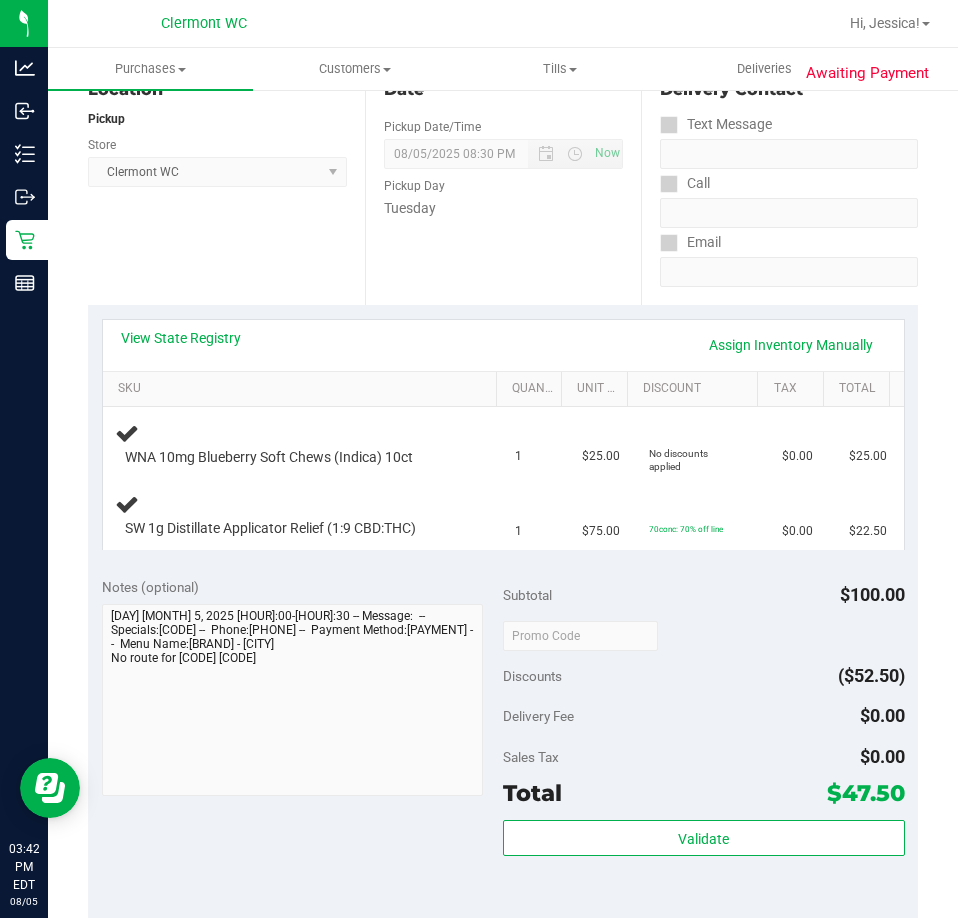 scroll, scrollTop: 300, scrollLeft: 0, axis: vertical 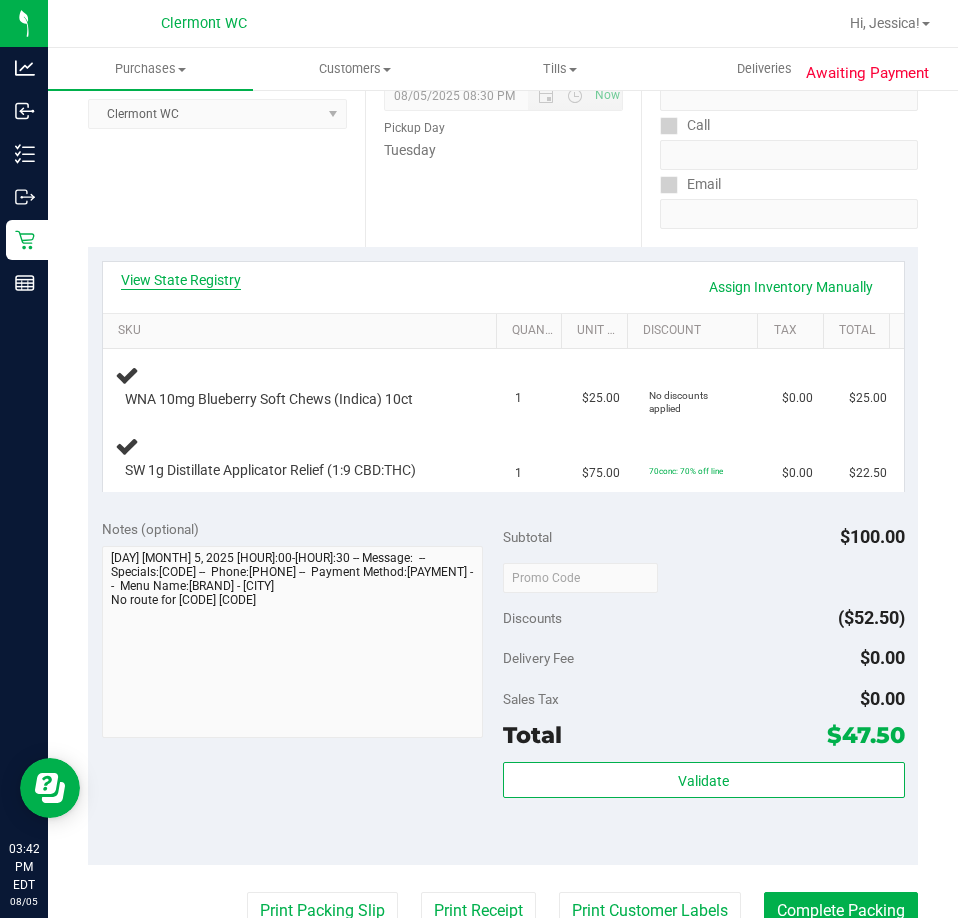 click on "View State Registry" at bounding box center (181, 280) 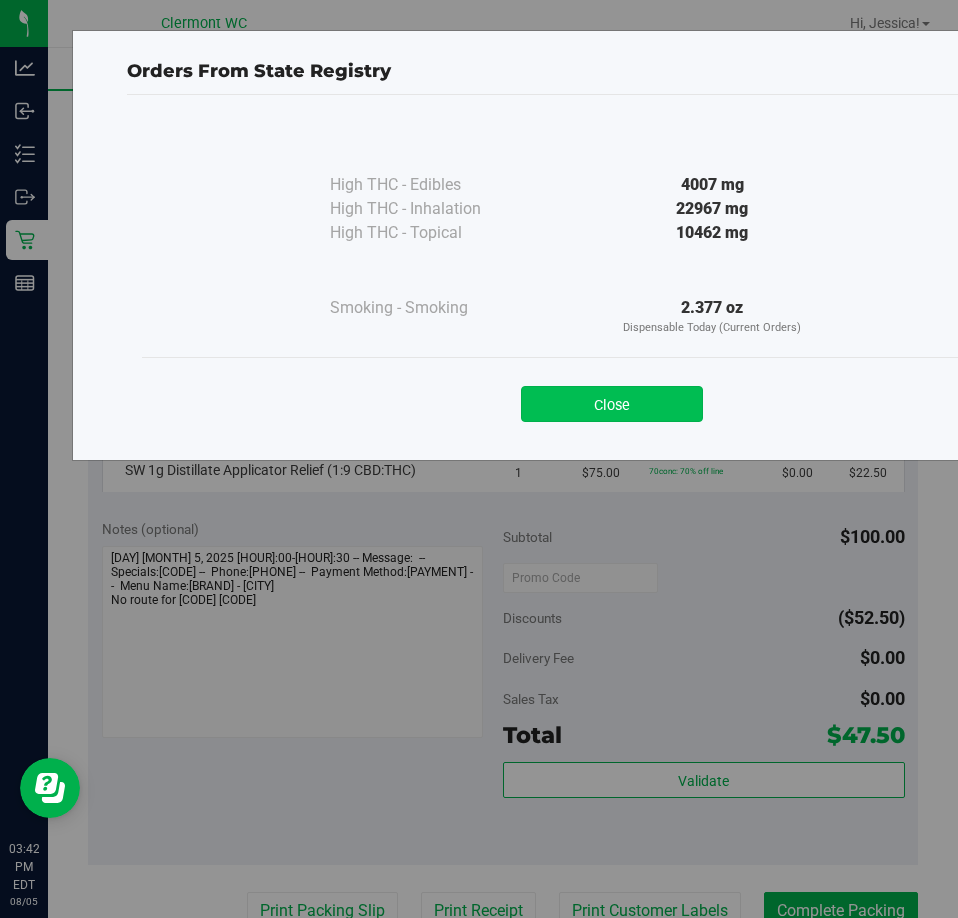 click on "Close" at bounding box center (612, 404) 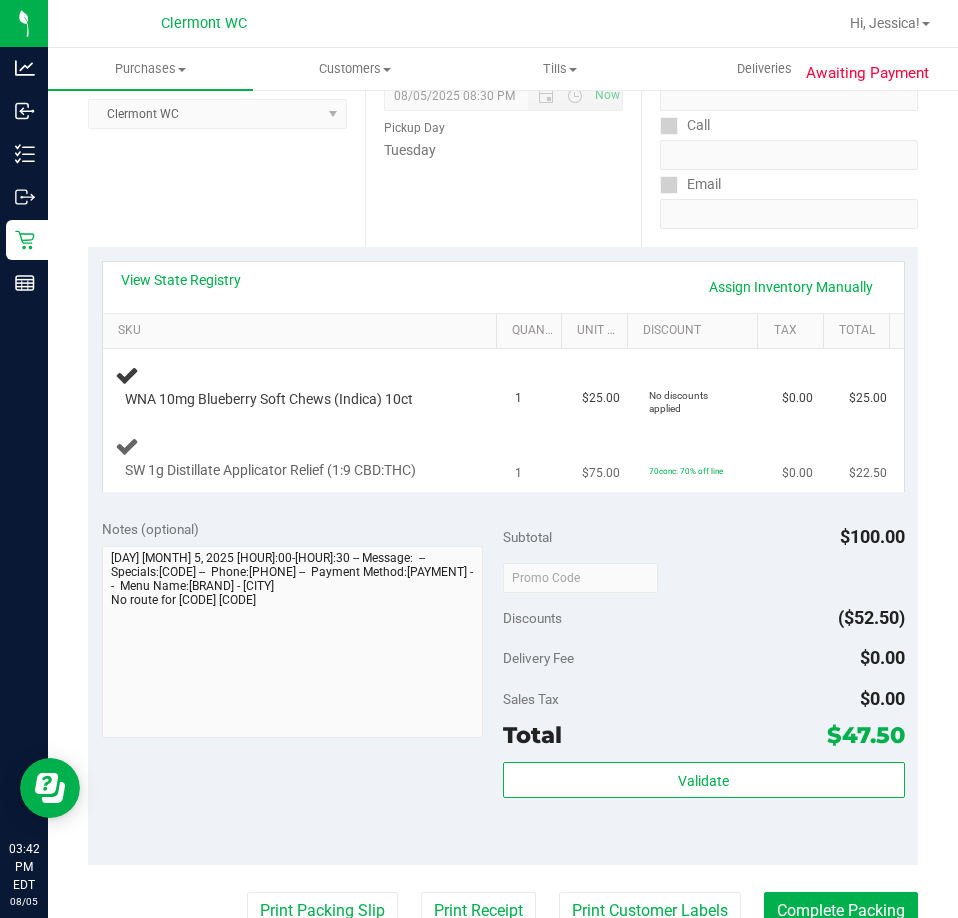 scroll, scrollTop: 0, scrollLeft: 0, axis: both 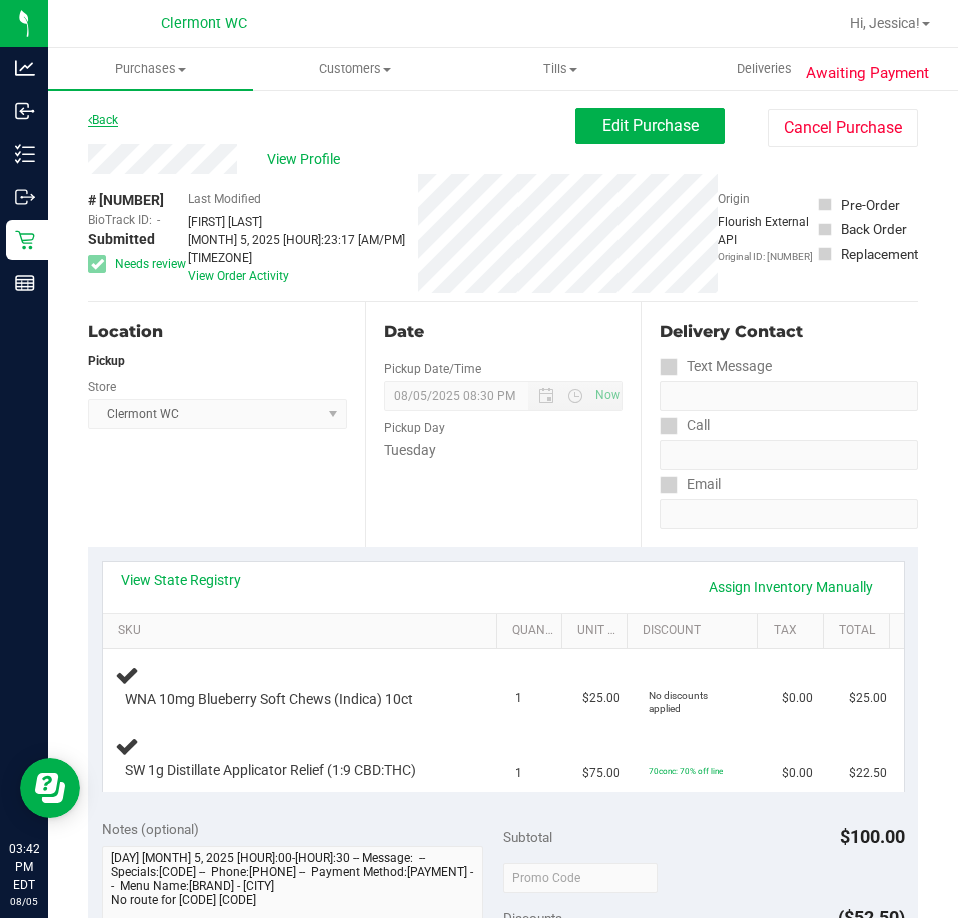 click on "Back" at bounding box center [103, 120] 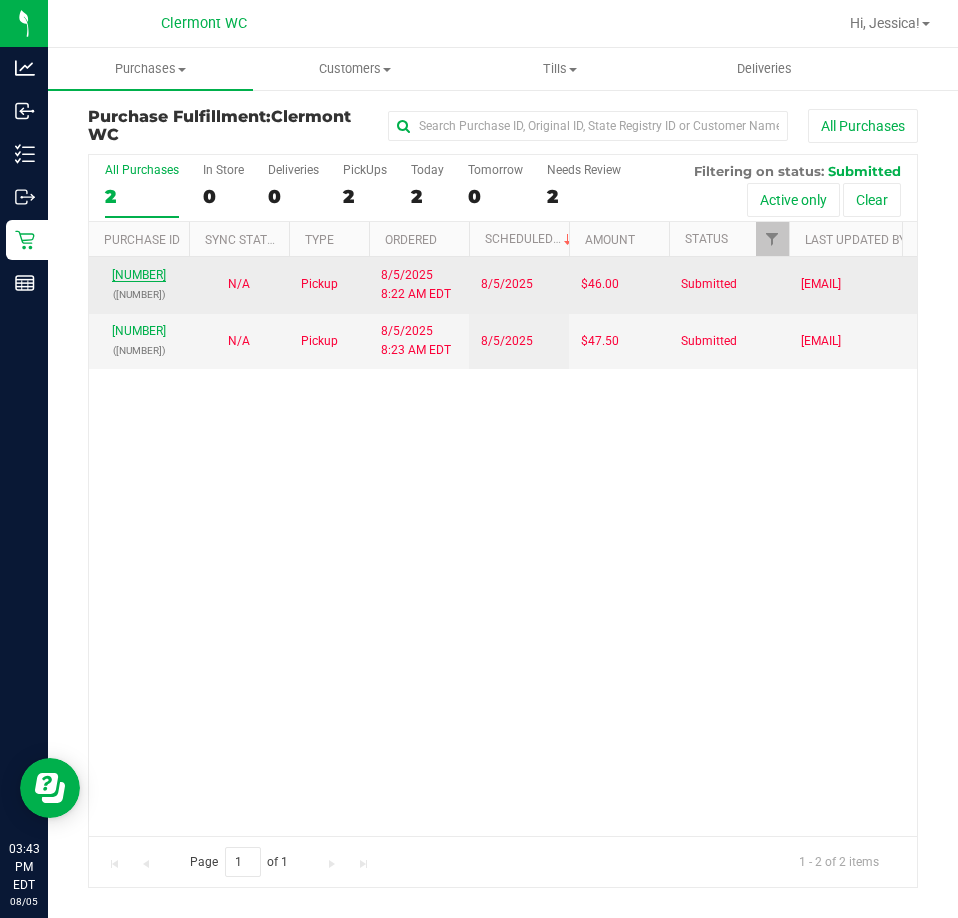 click on "11740878" at bounding box center (139, 275) 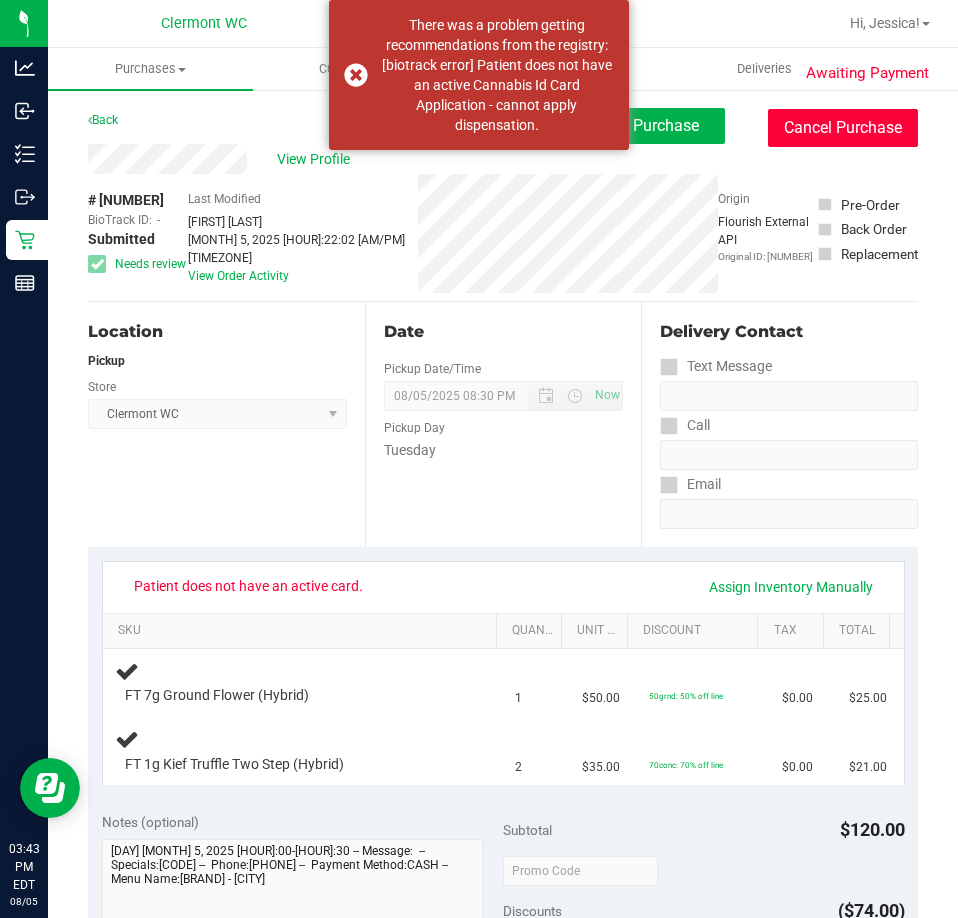 click on "Cancel Purchase" at bounding box center (843, 128) 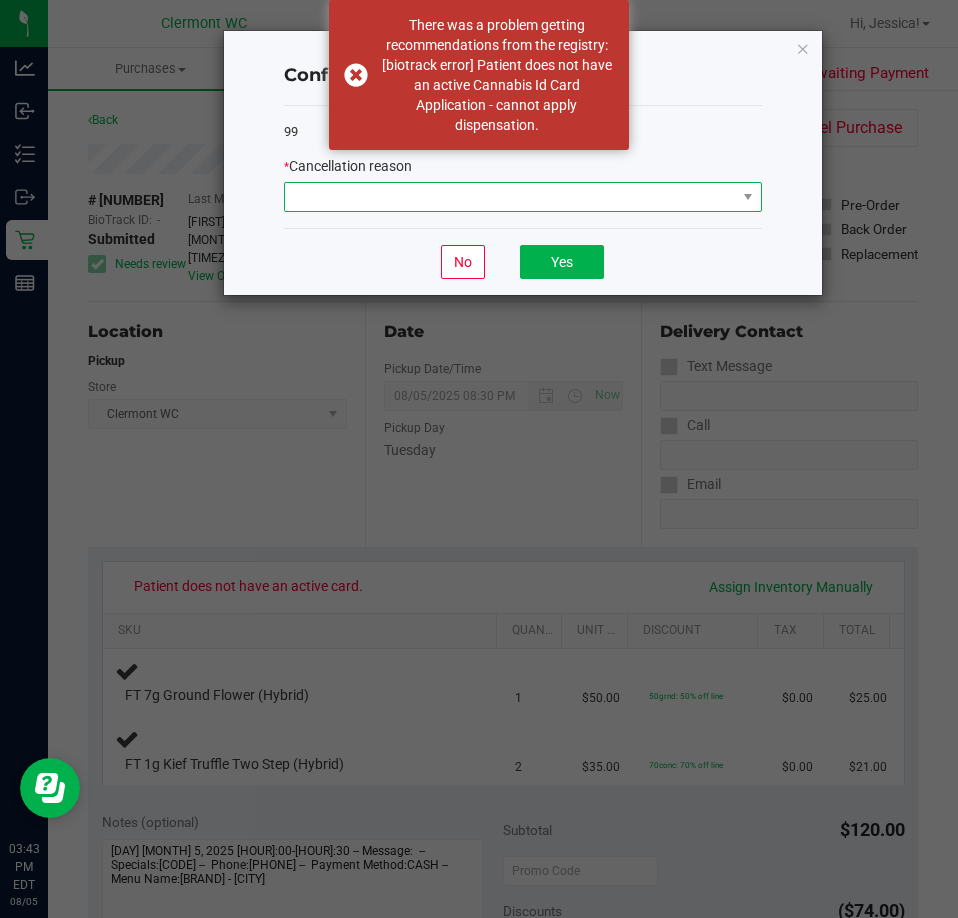 click at bounding box center [510, 197] 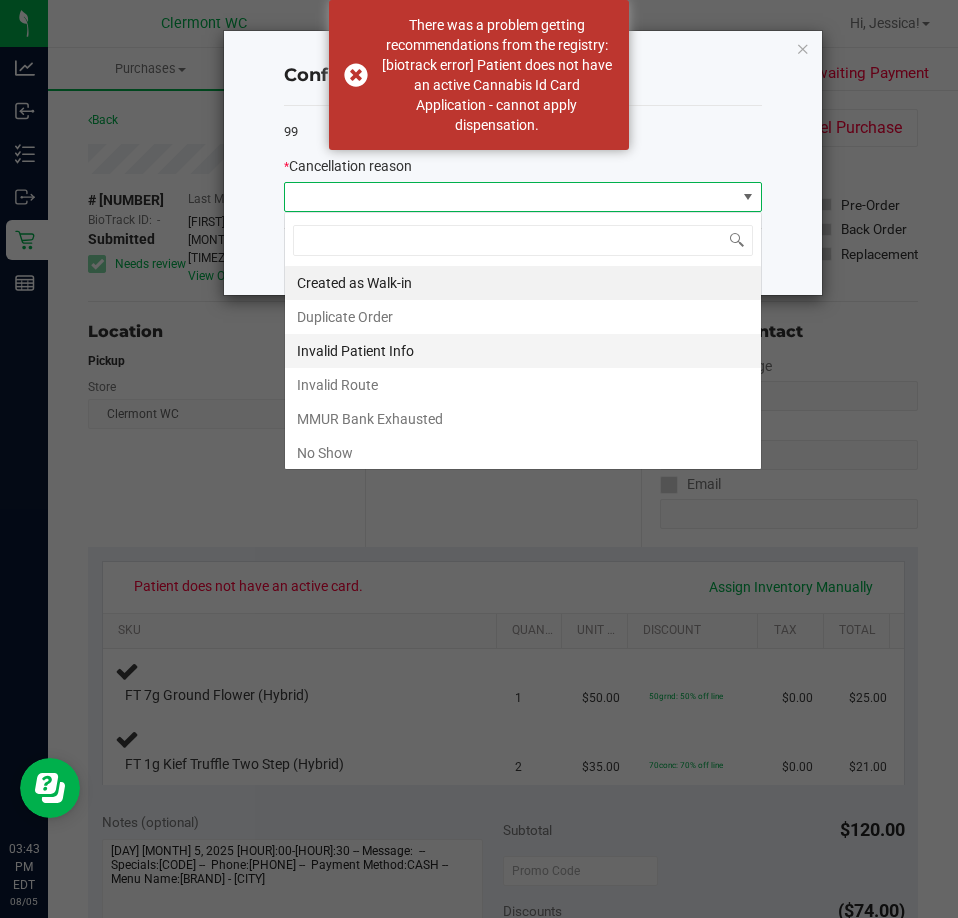 scroll, scrollTop: 99970, scrollLeft: 99522, axis: both 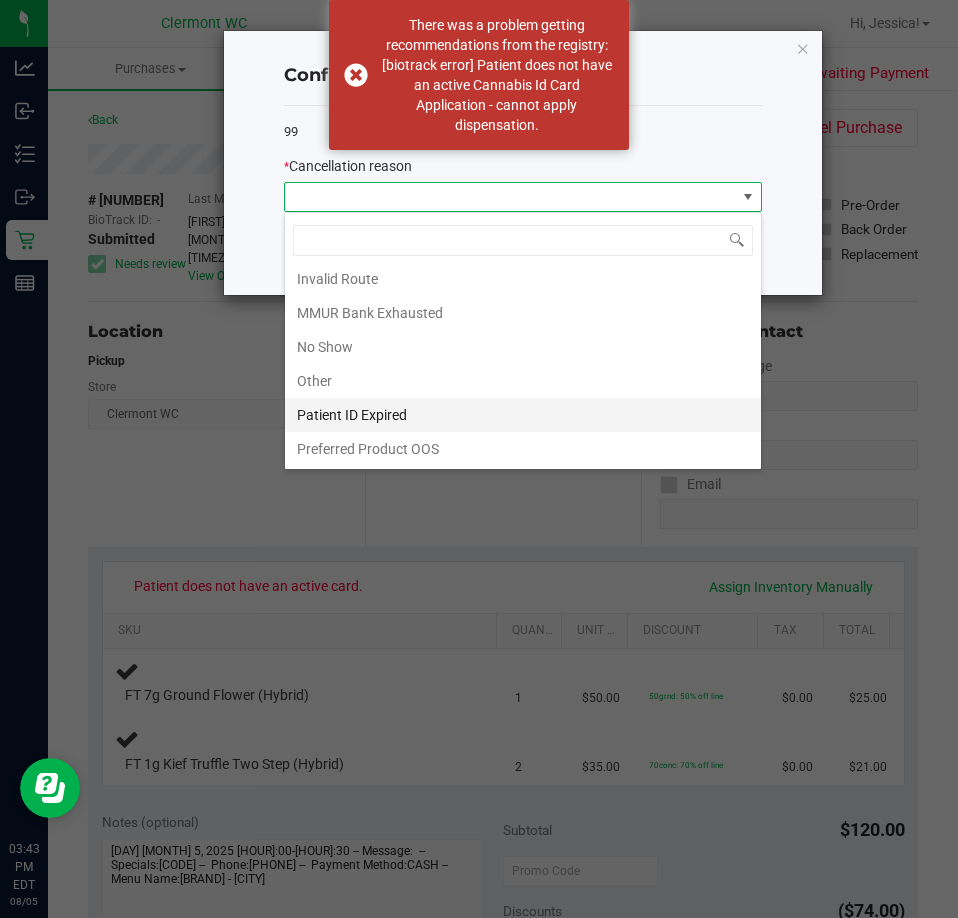 click on "Patient ID Expired" at bounding box center [523, 415] 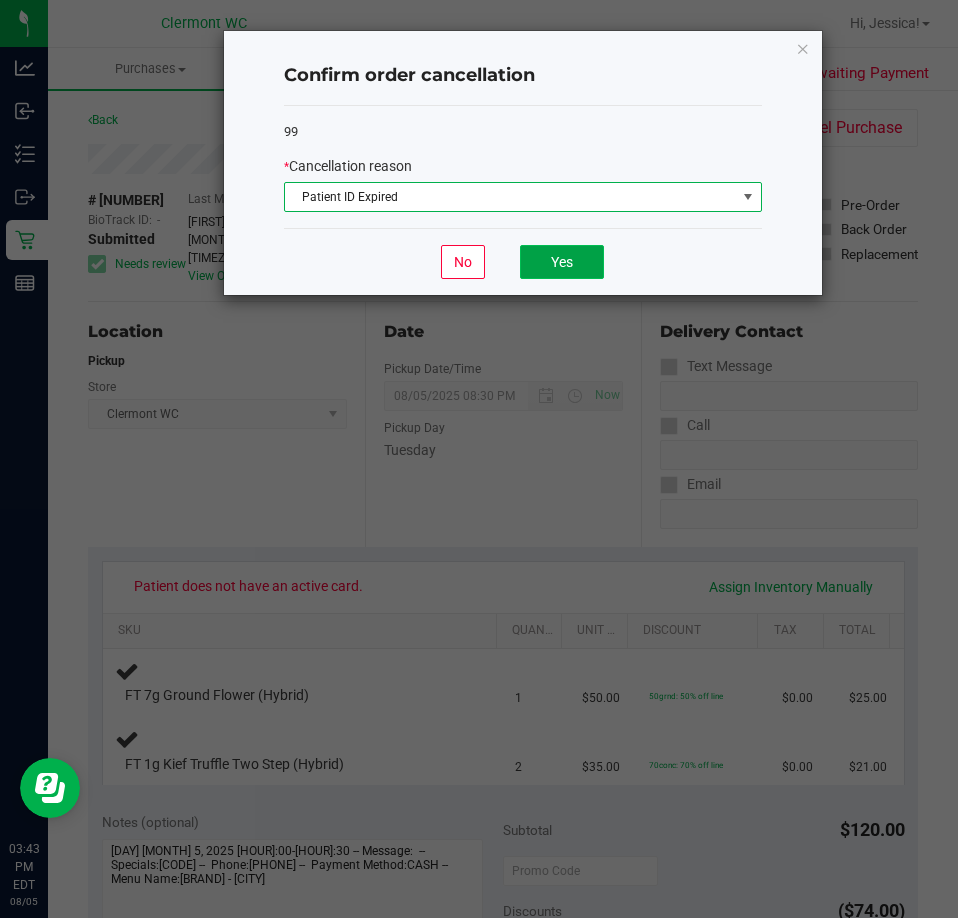click on "Yes" 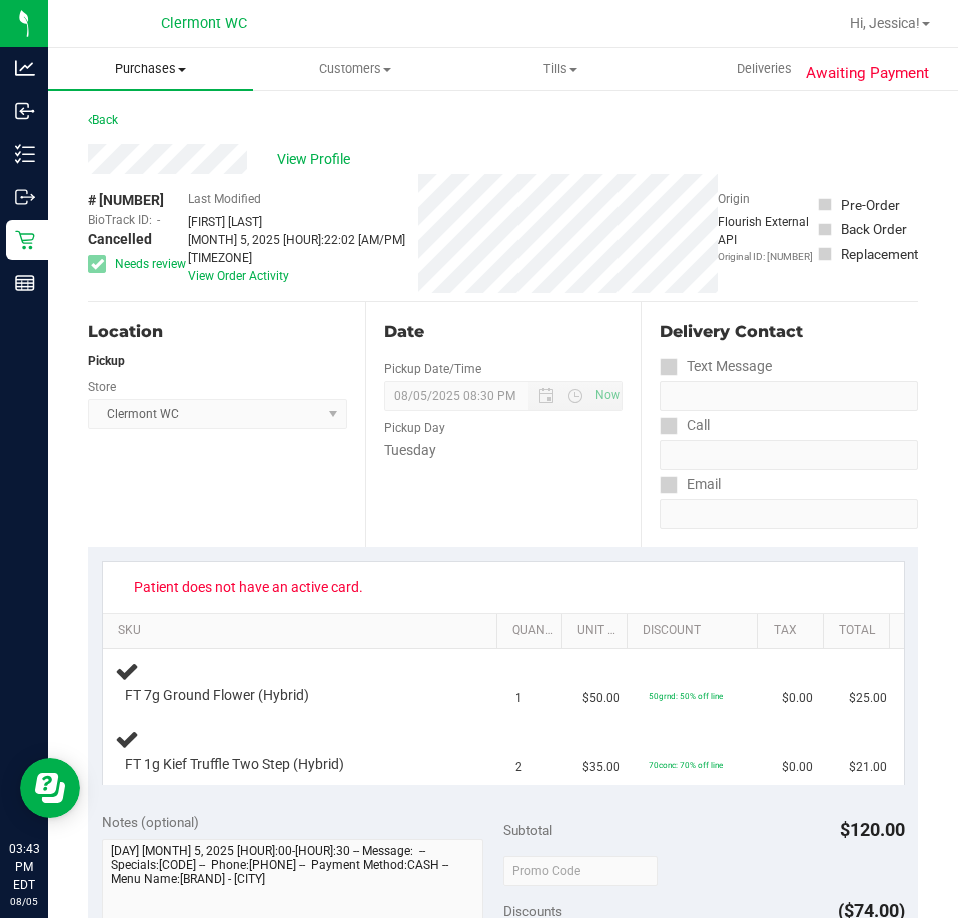 click on "Purchases
Summary of purchases
Fulfillment
All purchases" at bounding box center [150, 69] 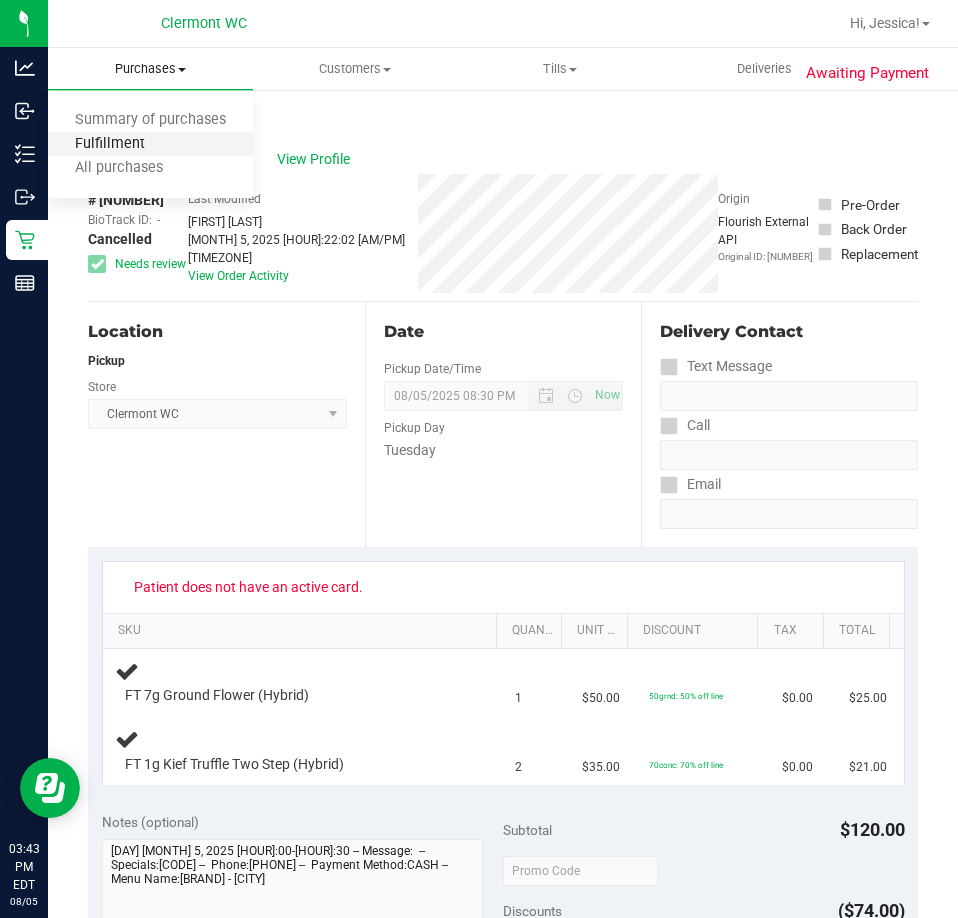click on "Fulfillment" at bounding box center [110, 144] 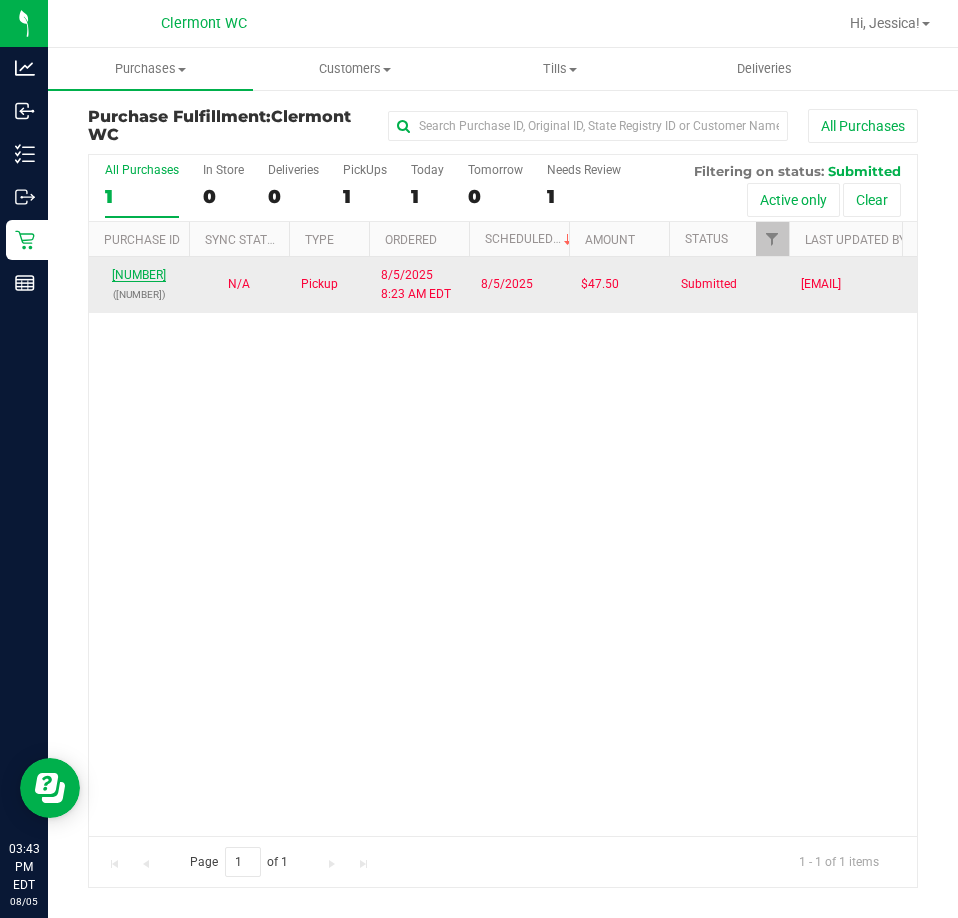 click on "11740970" at bounding box center (139, 275) 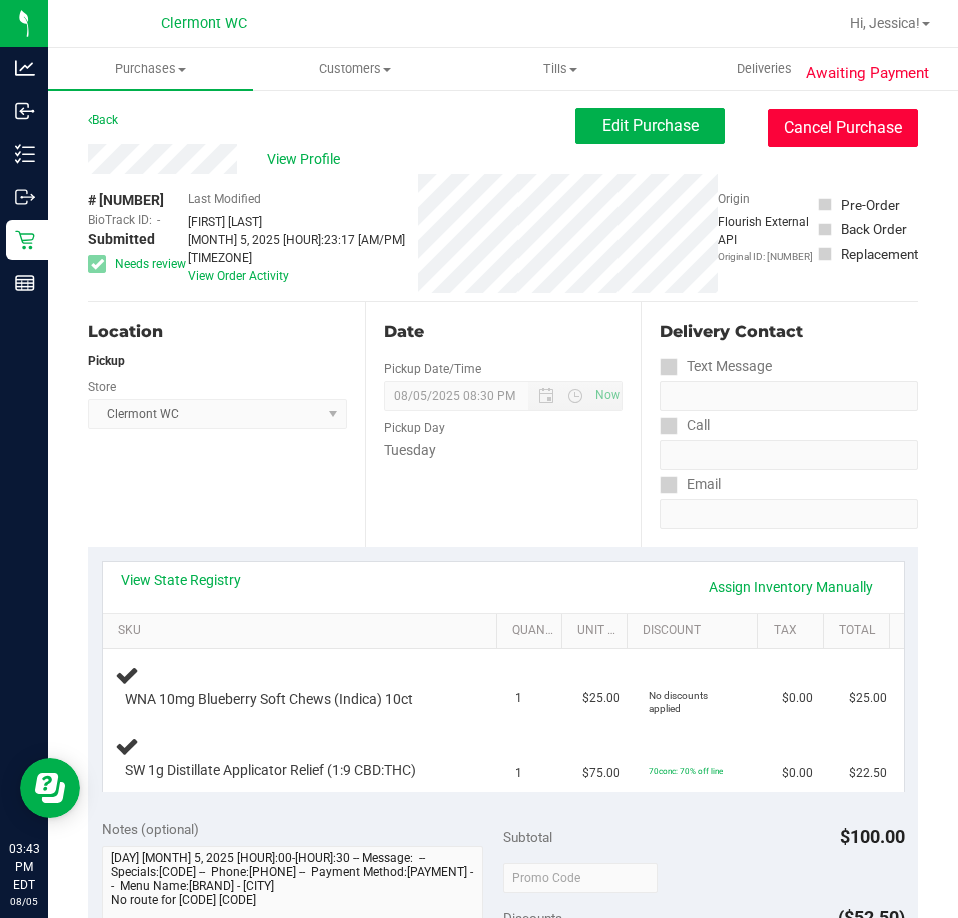 click on "Cancel Purchase" at bounding box center (843, 128) 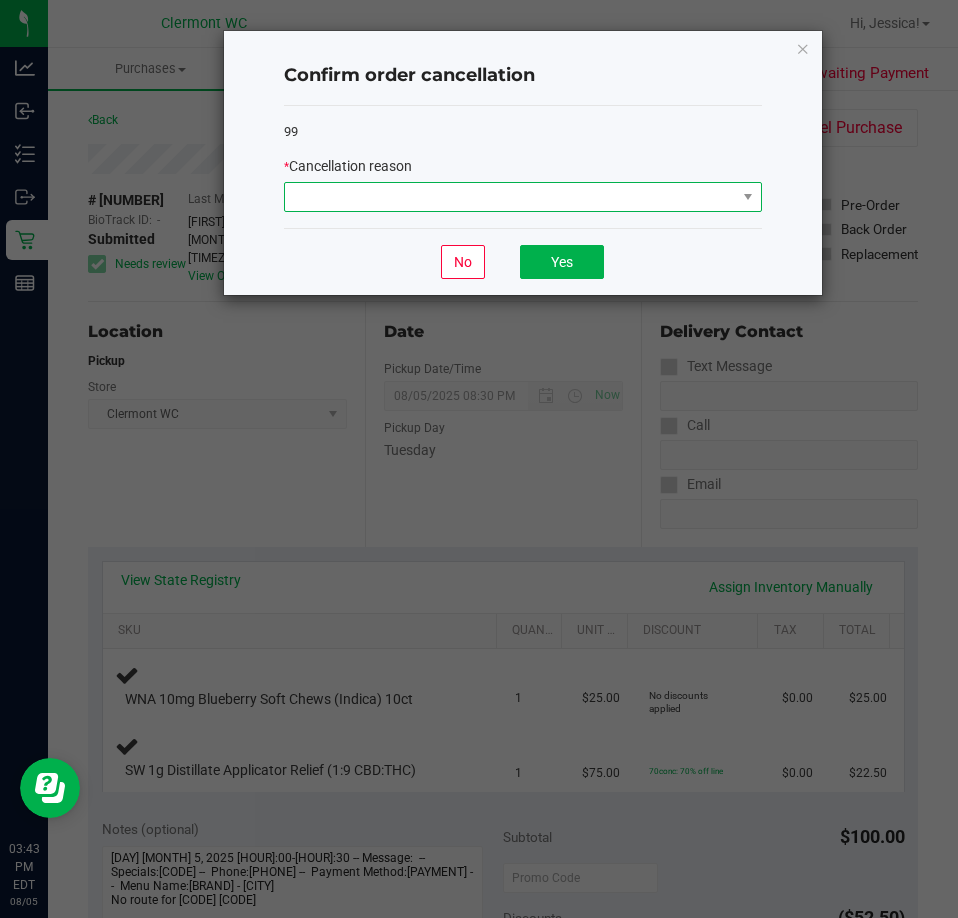 click at bounding box center (510, 197) 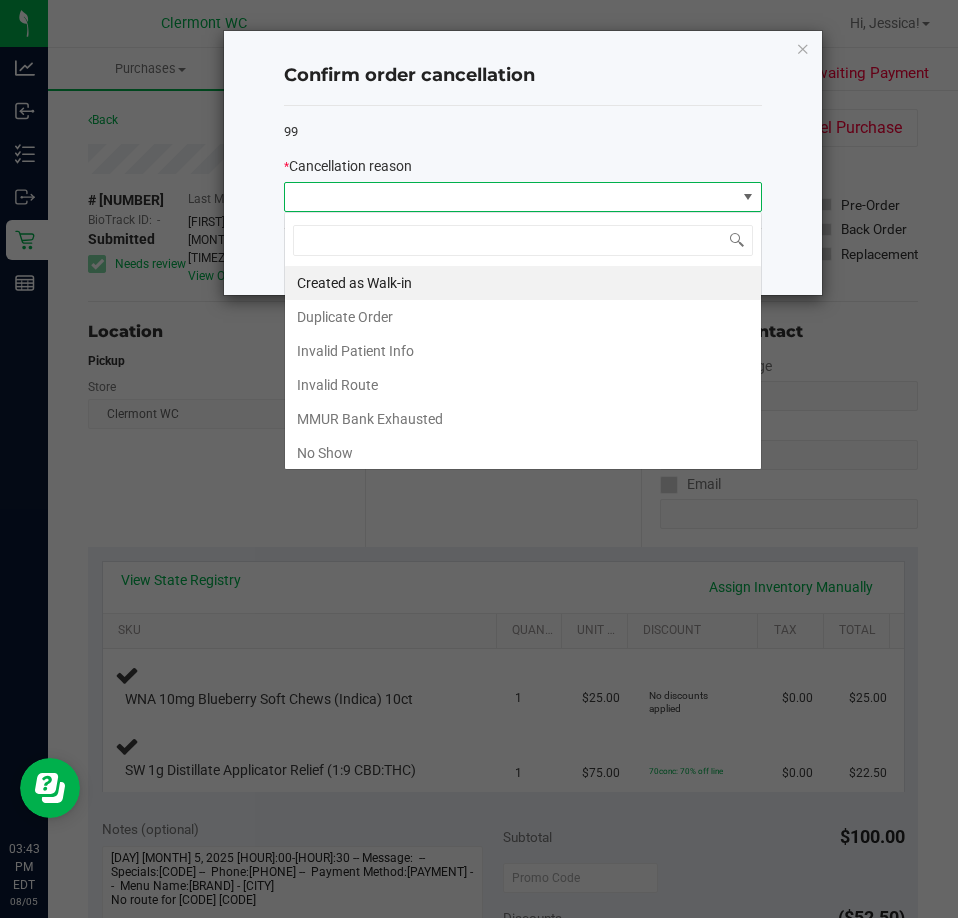 scroll, scrollTop: 99970, scrollLeft: 99522, axis: both 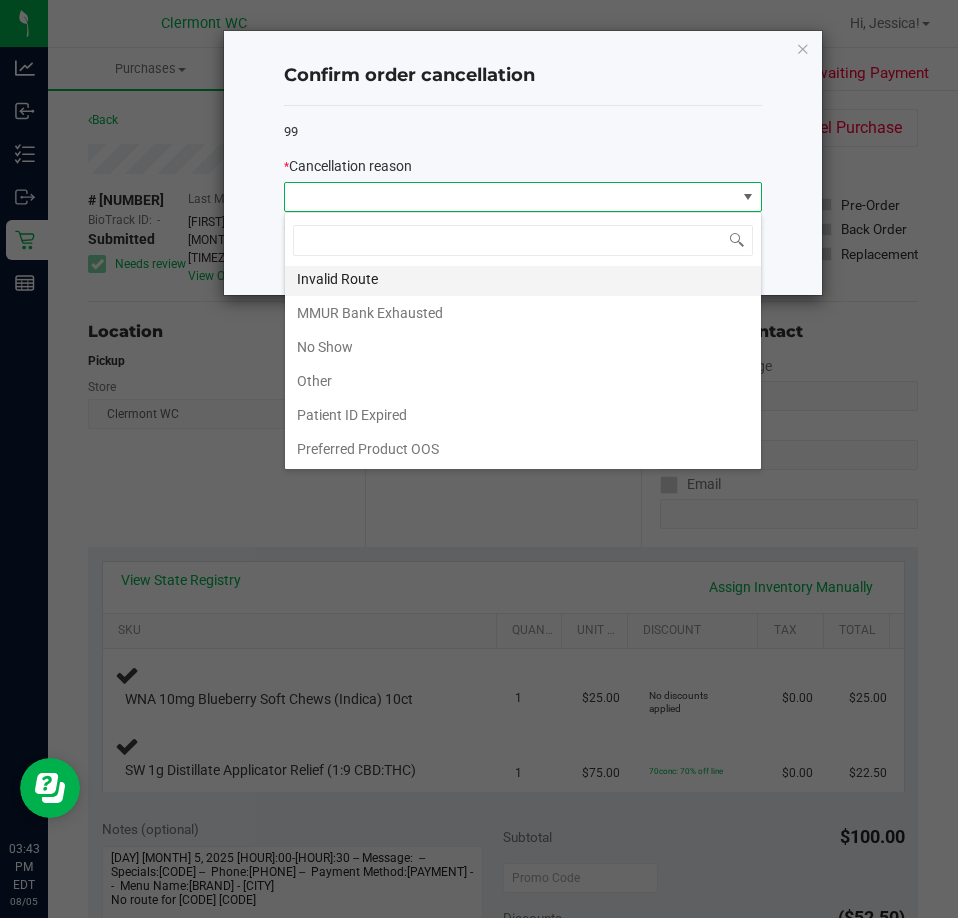 click on "Invalid Route" at bounding box center [523, 279] 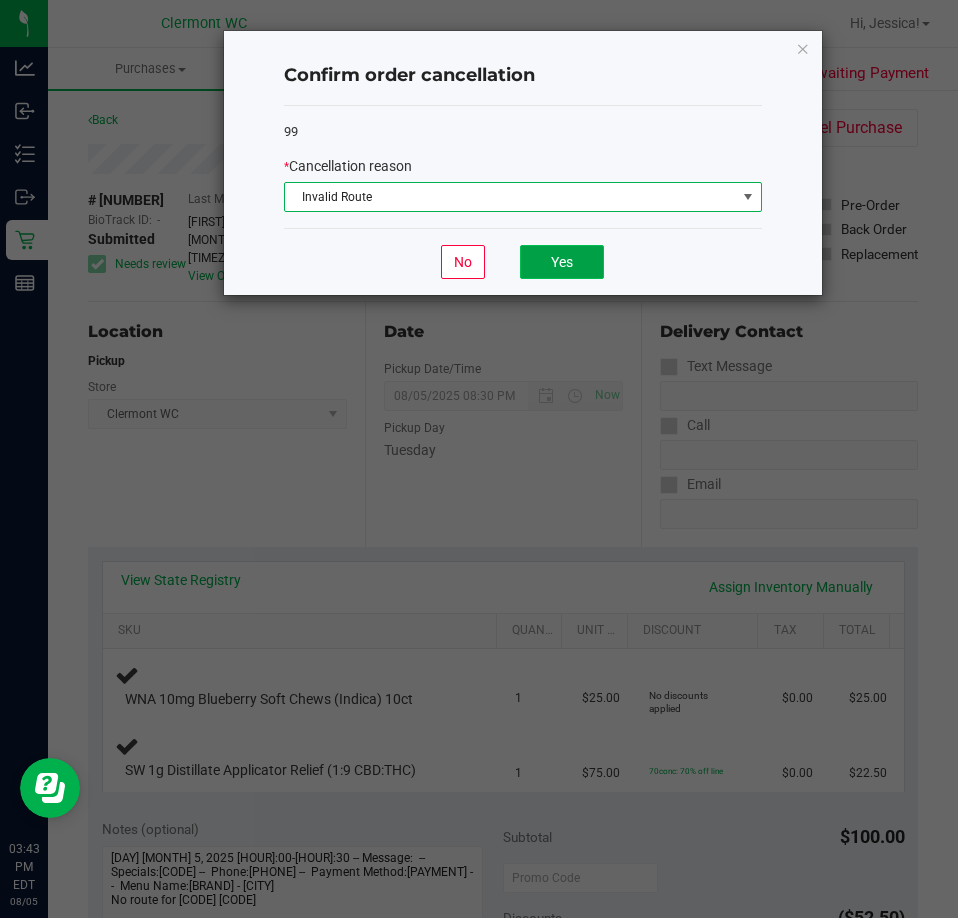 click on "Yes" 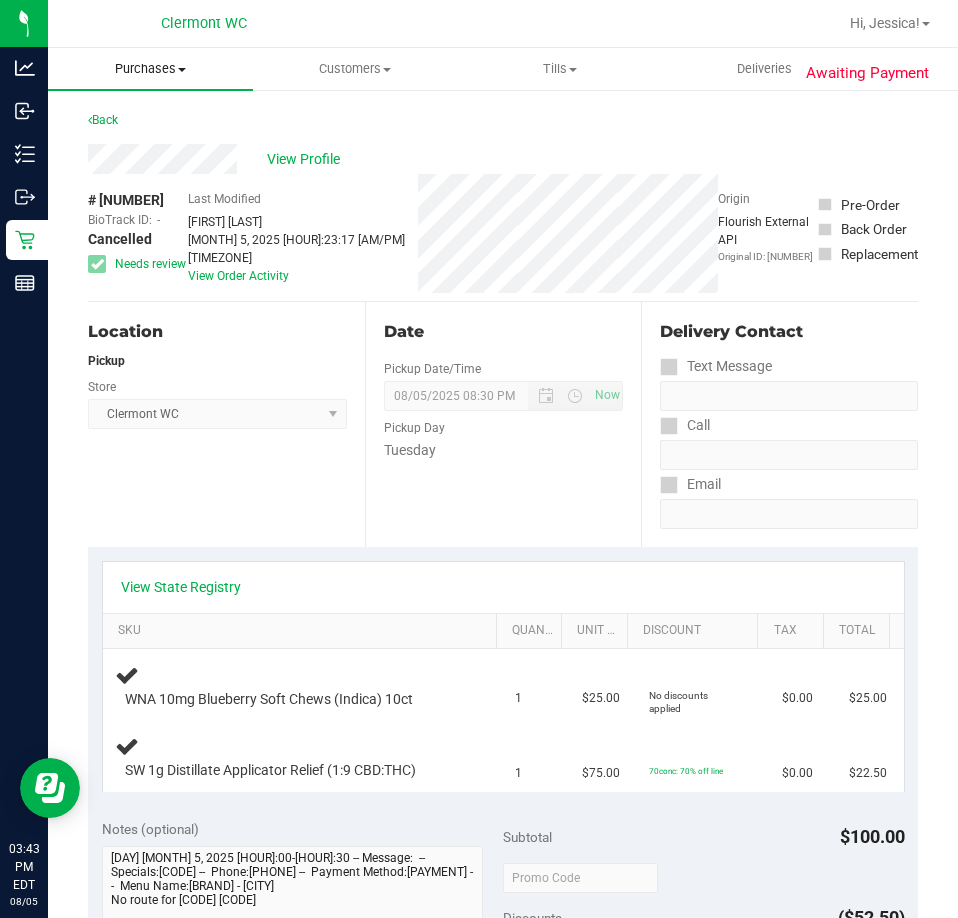 click on "Purchases" at bounding box center (150, 69) 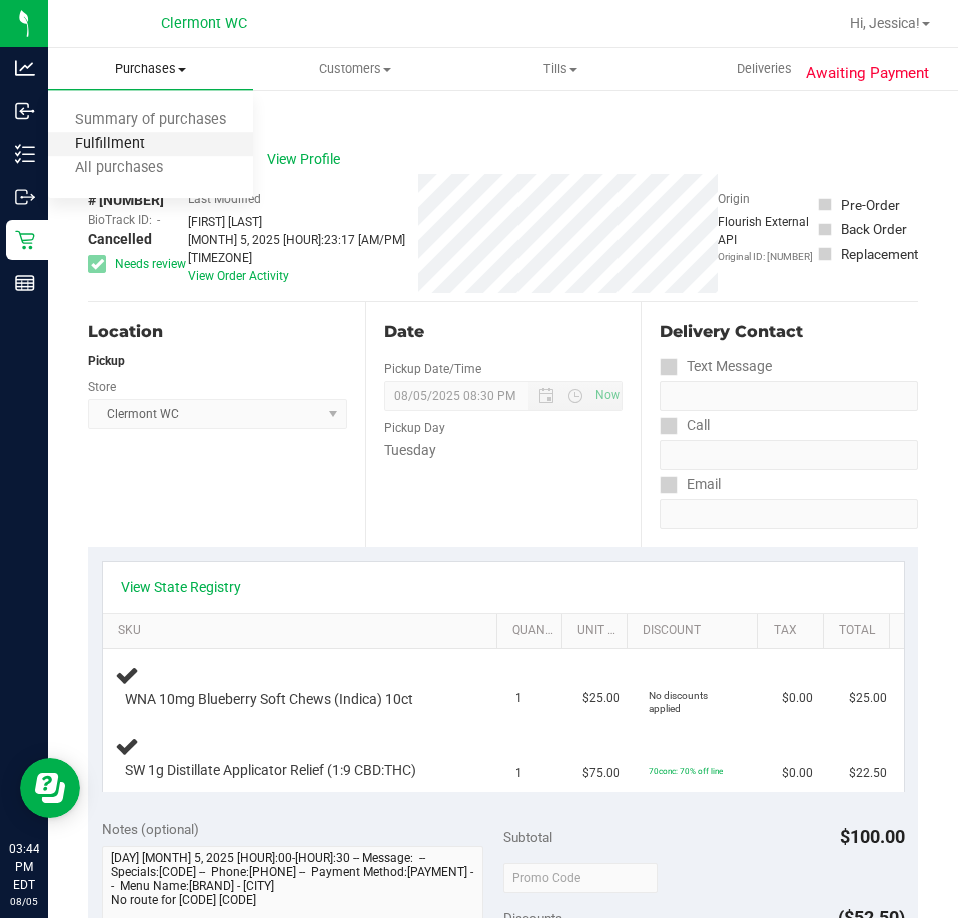 click on "Fulfillment" at bounding box center [110, 144] 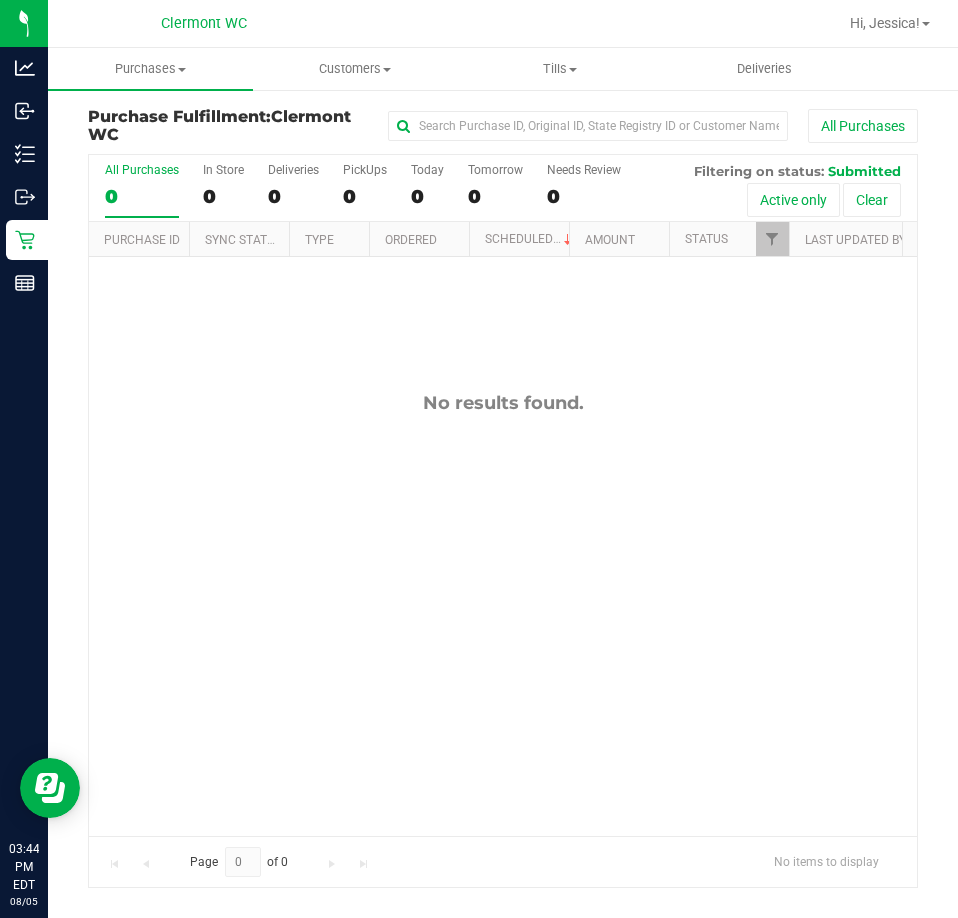 click on "No results found." at bounding box center [503, 613] 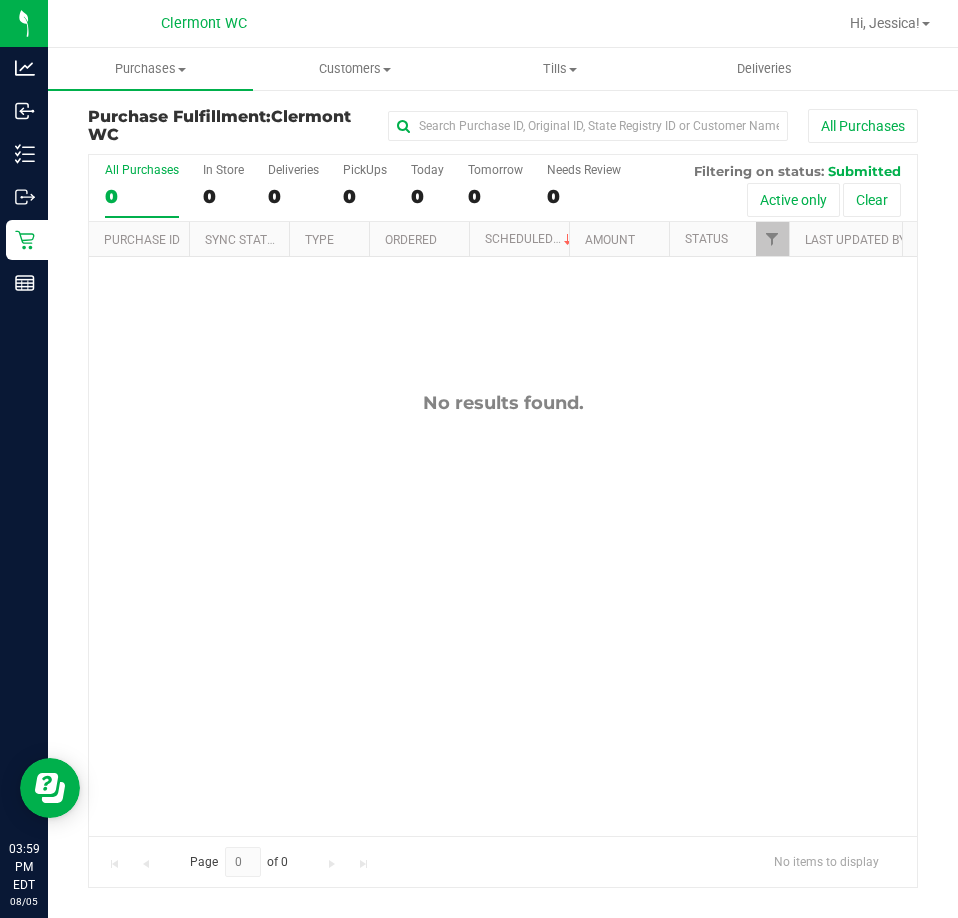click on "No results found." at bounding box center (503, 613) 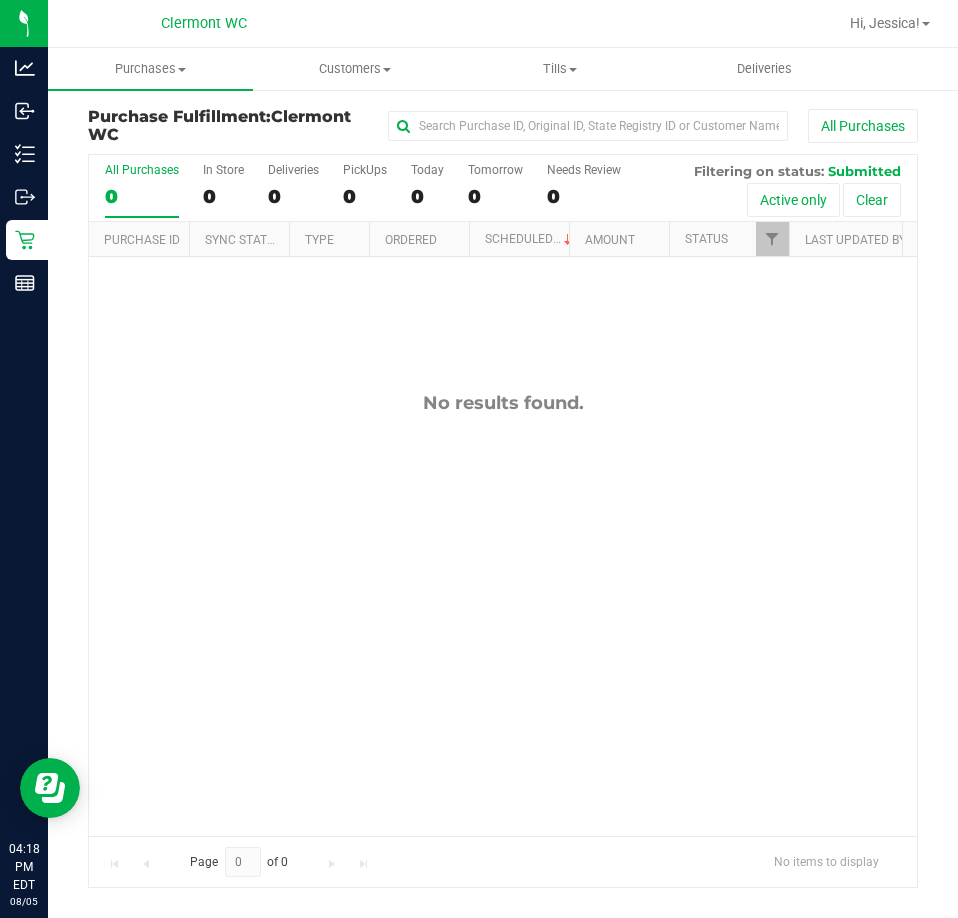 click on "No results found." at bounding box center (503, 613) 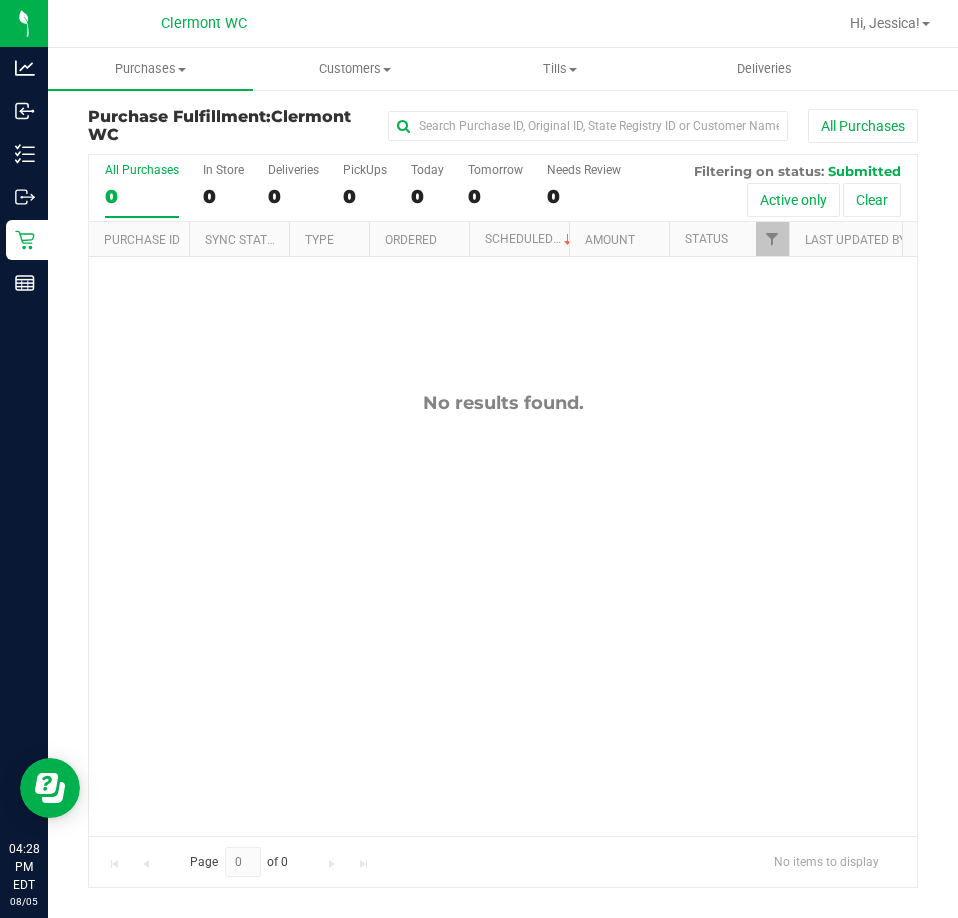 click on "No results found." at bounding box center [503, 613] 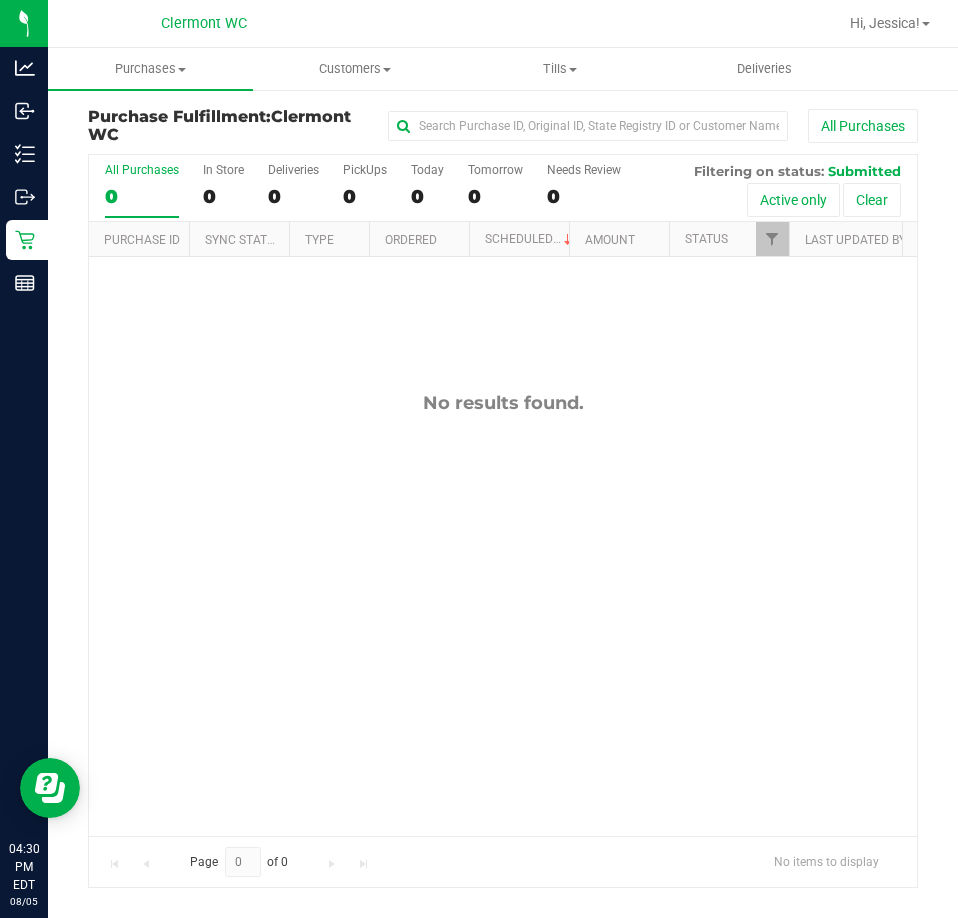 click on "No results found." at bounding box center [503, 613] 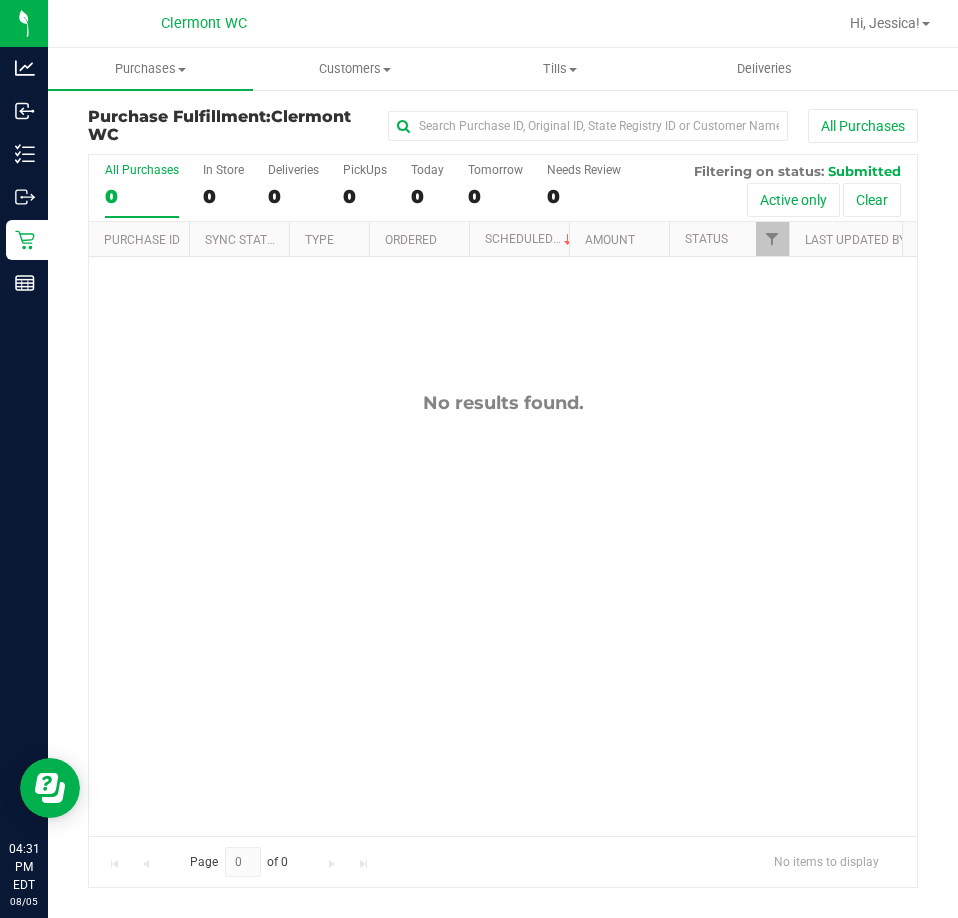 click on "No results found." at bounding box center (503, 613) 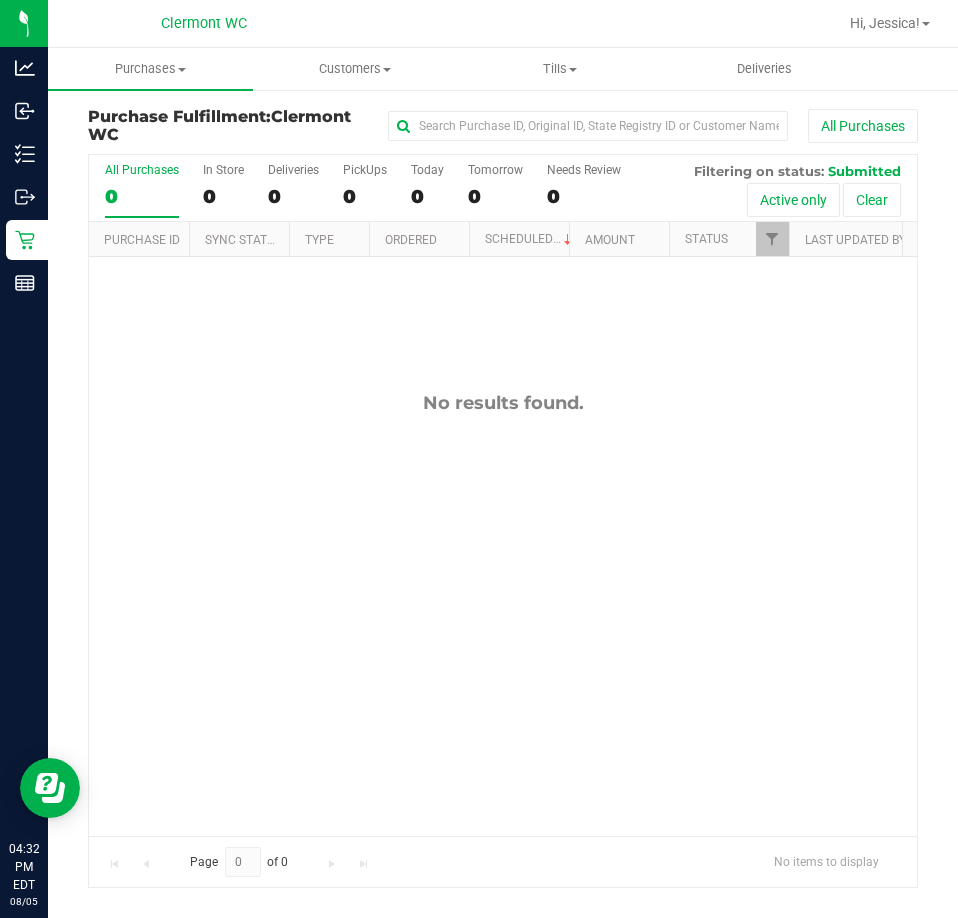 click on "No results found." at bounding box center [503, 613] 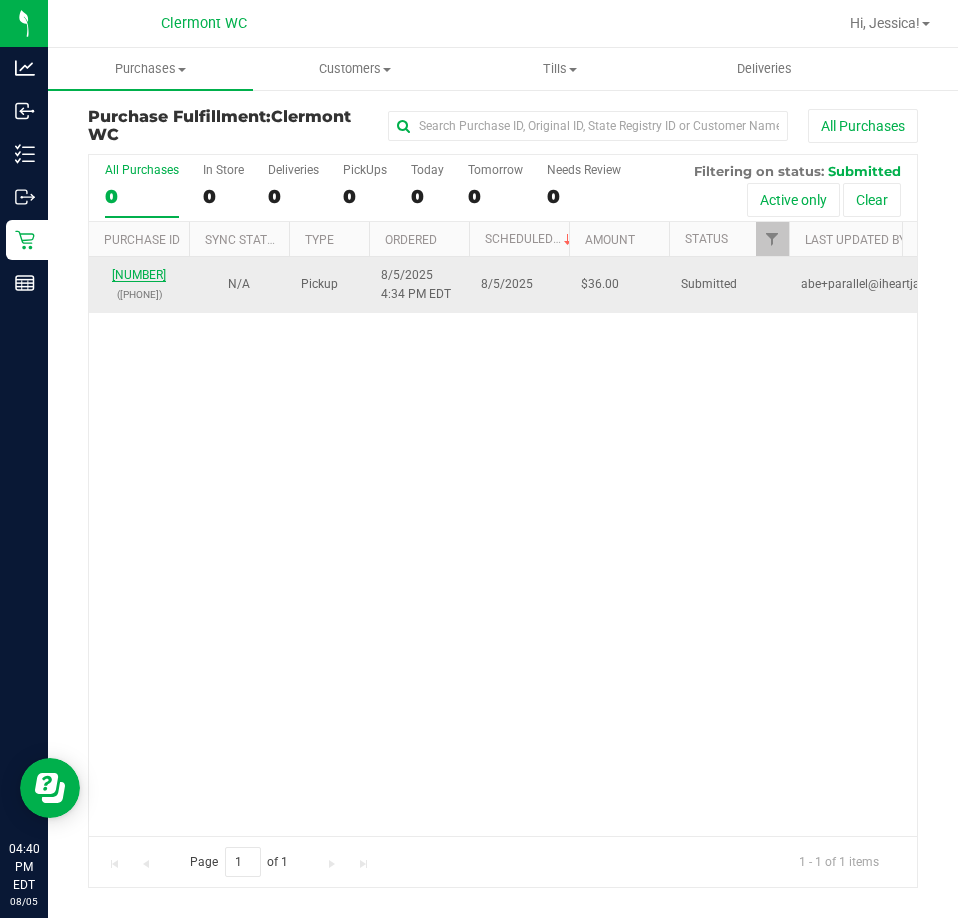 click on "11743641" at bounding box center [139, 275] 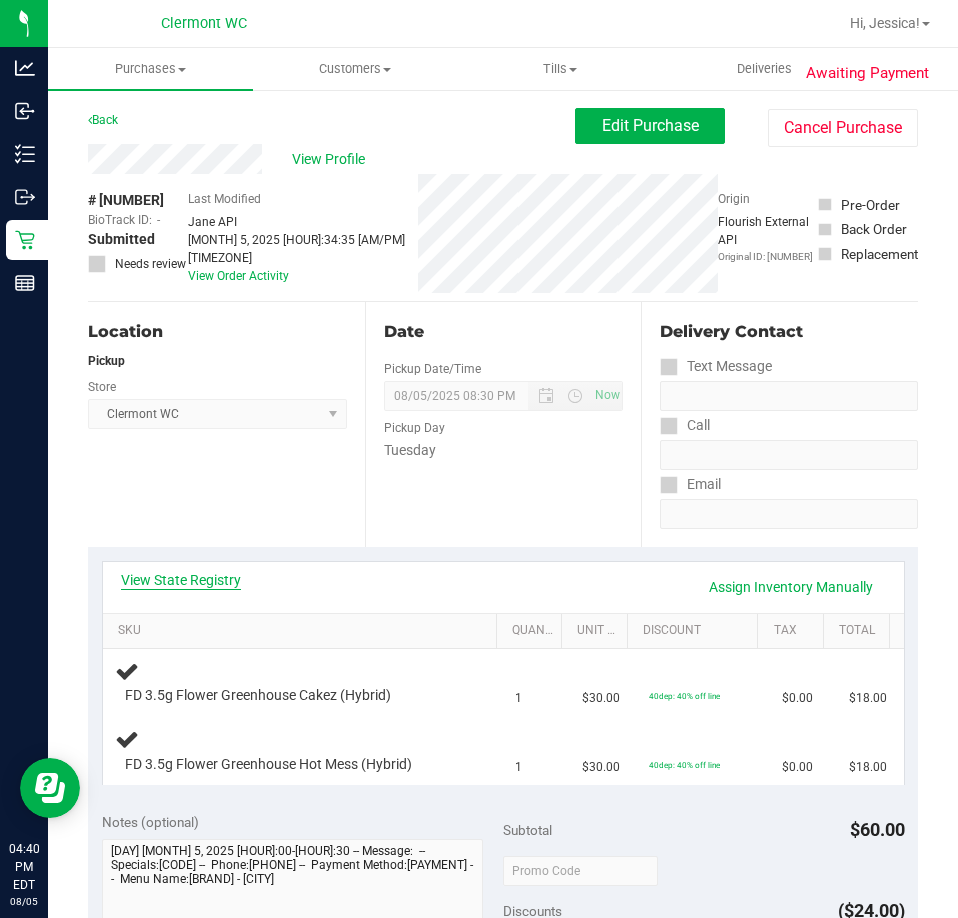click on "View State Registry" at bounding box center (181, 580) 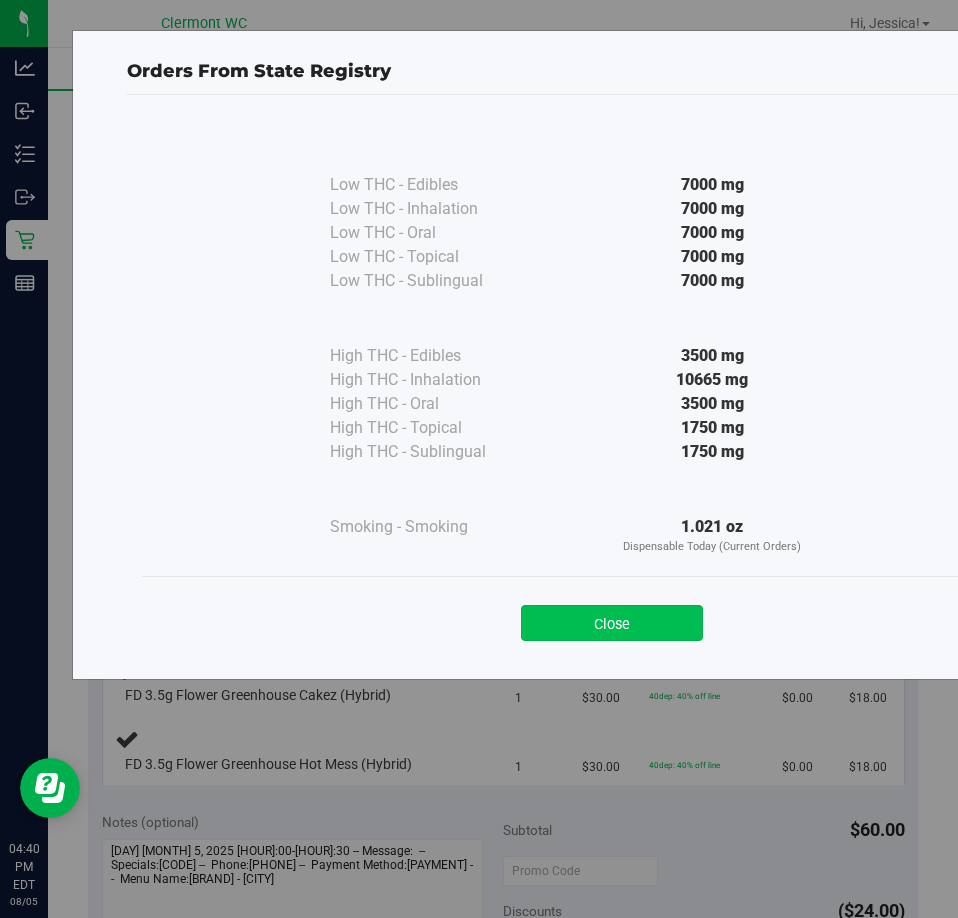 click on "Close" at bounding box center [612, 623] 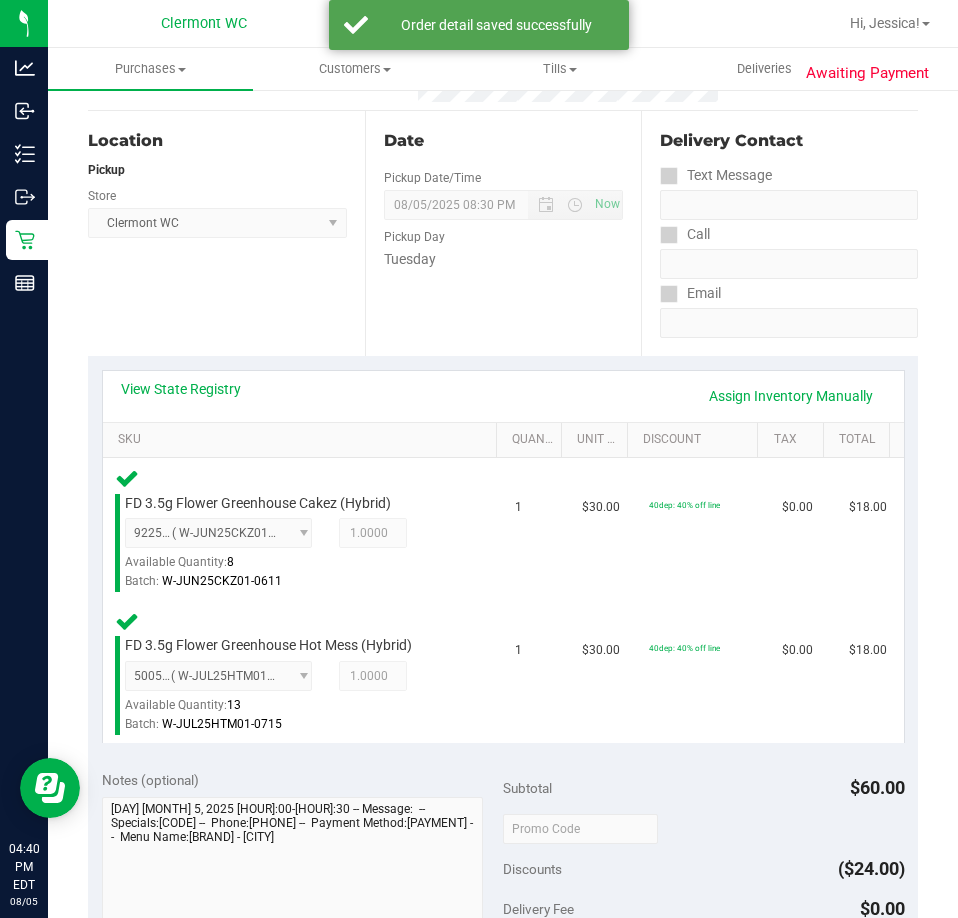scroll, scrollTop: 459, scrollLeft: 0, axis: vertical 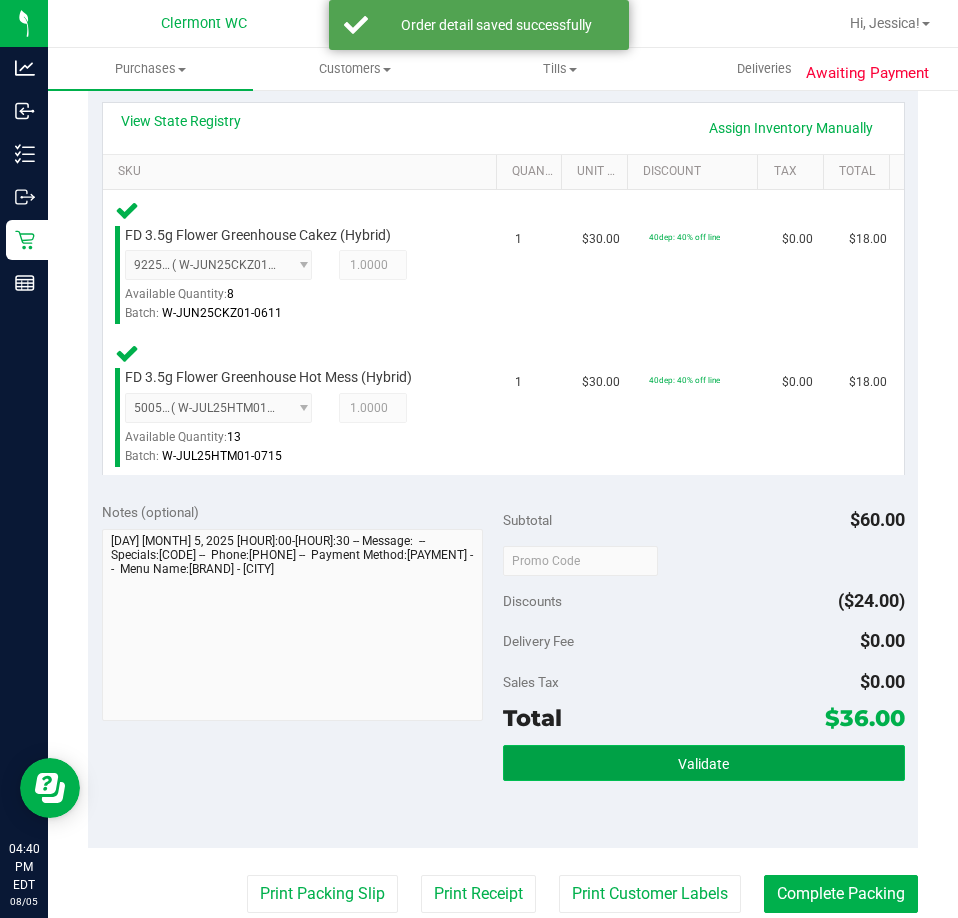 click on "Validate" at bounding box center [704, 763] 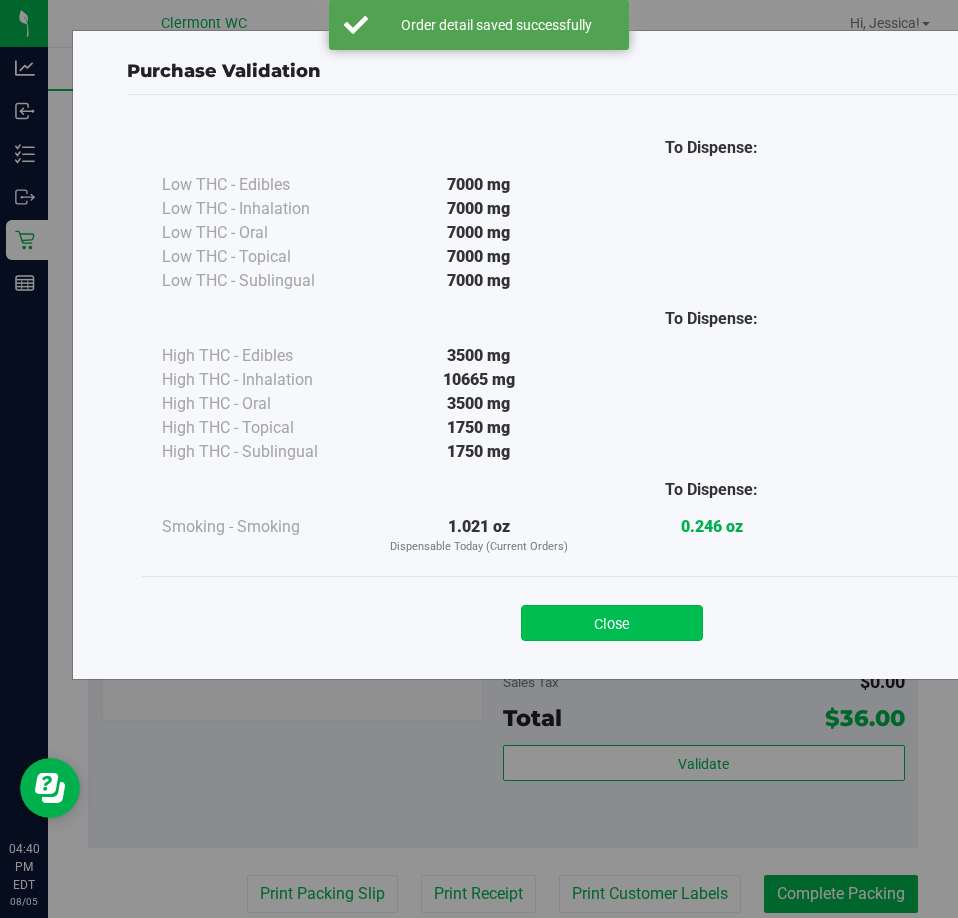 click on "Close" at bounding box center [612, 623] 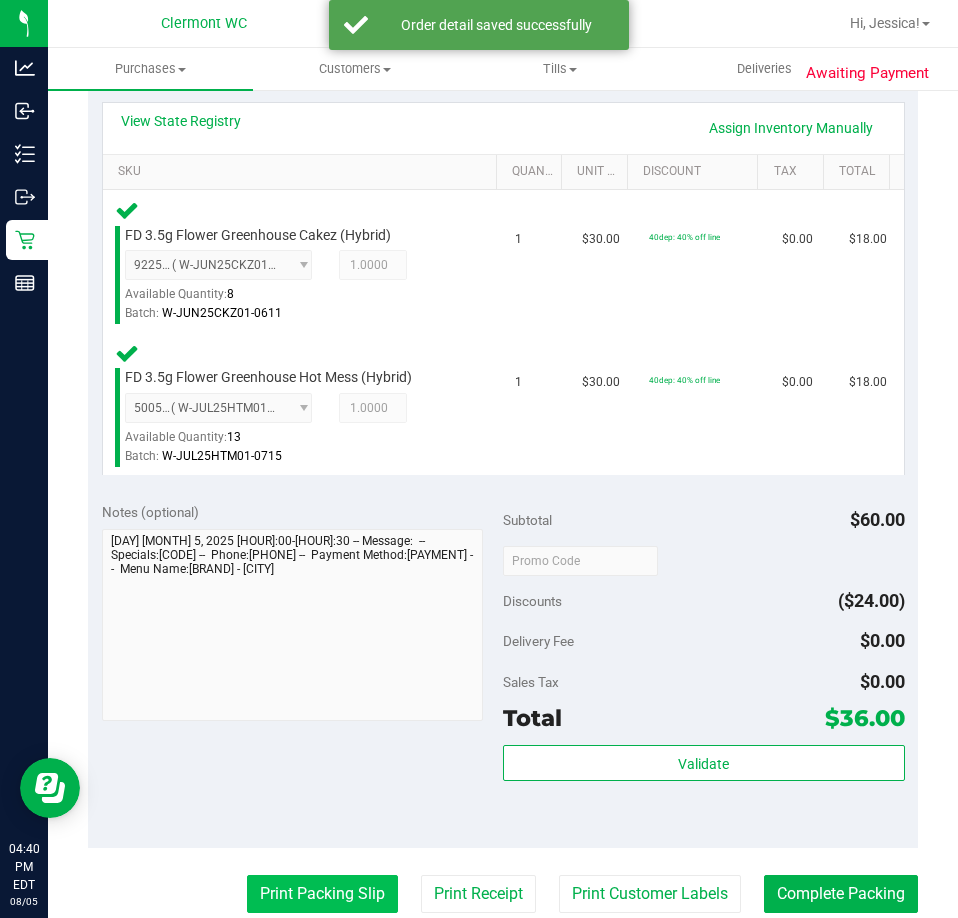 click on "Print Packing Slip" at bounding box center [322, 894] 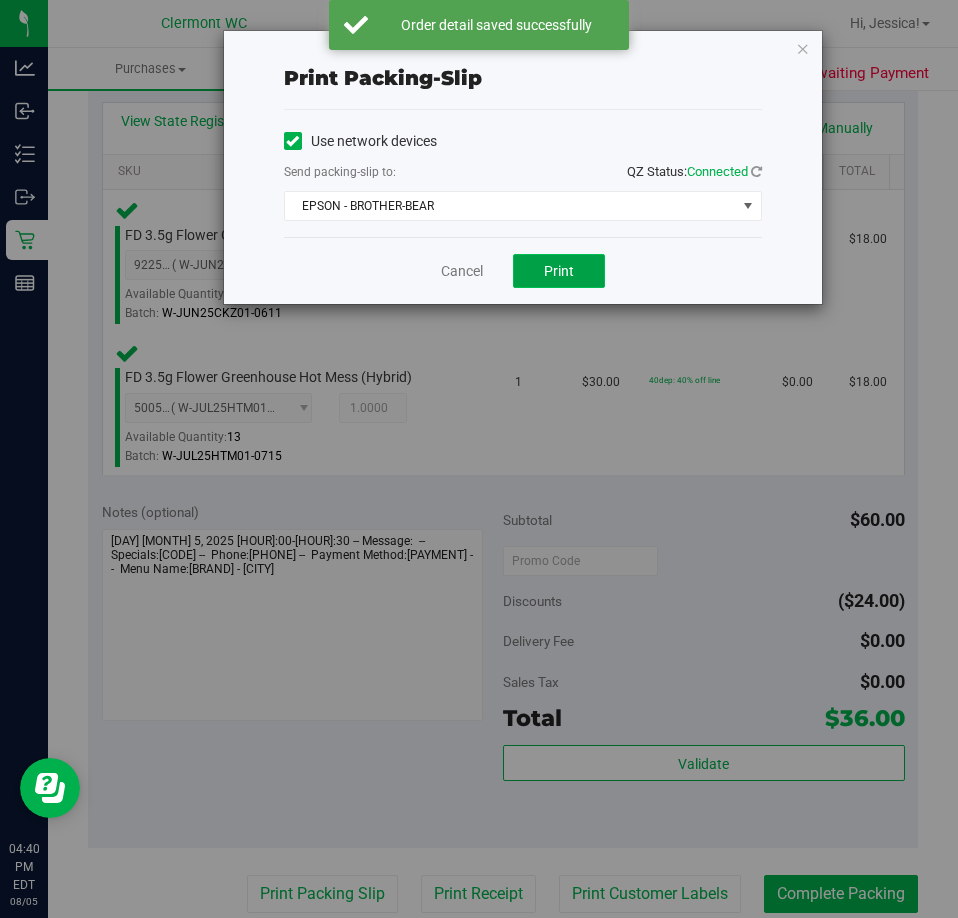click on "Print" at bounding box center (559, 271) 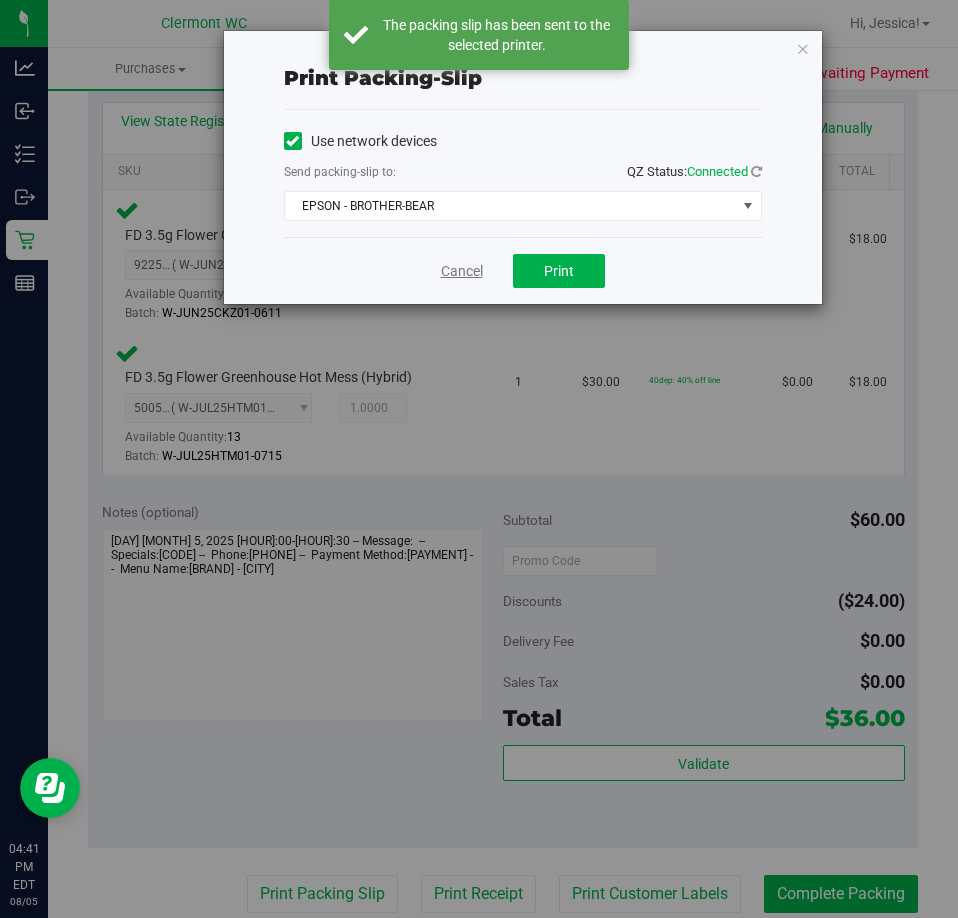 click on "Cancel" at bounding box center [462, 271] 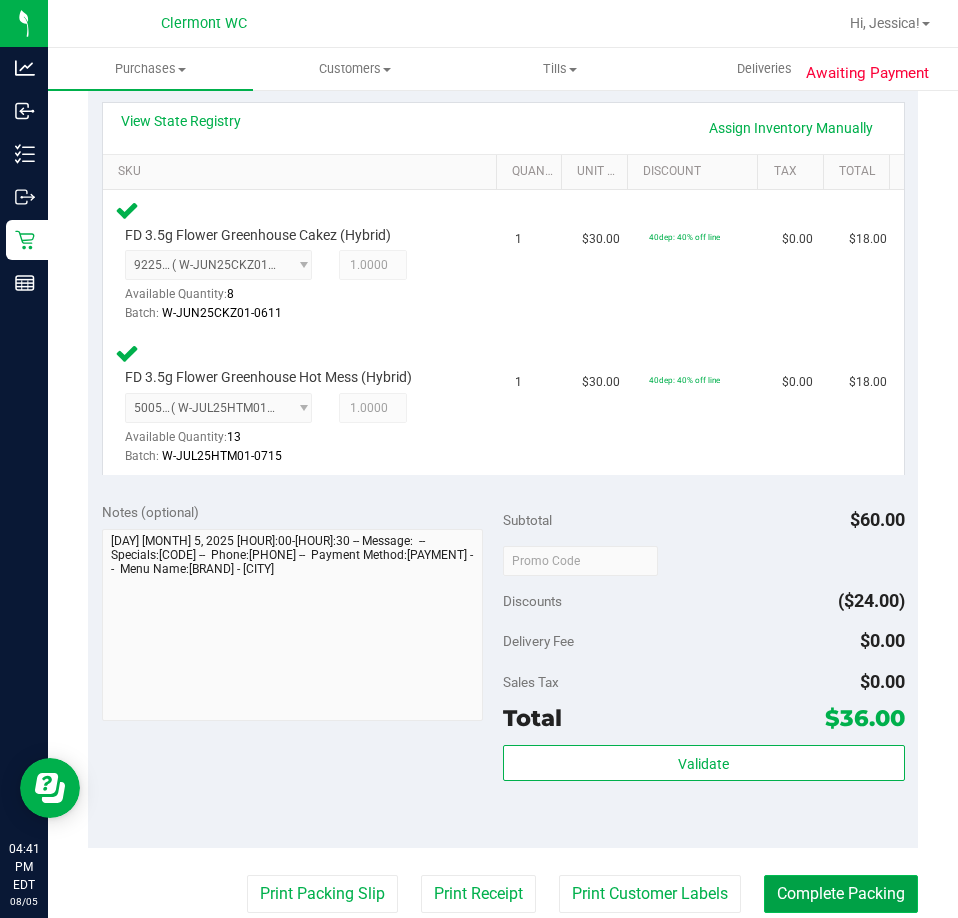 click on "Complete Packing" at bounding box center (841, 894) 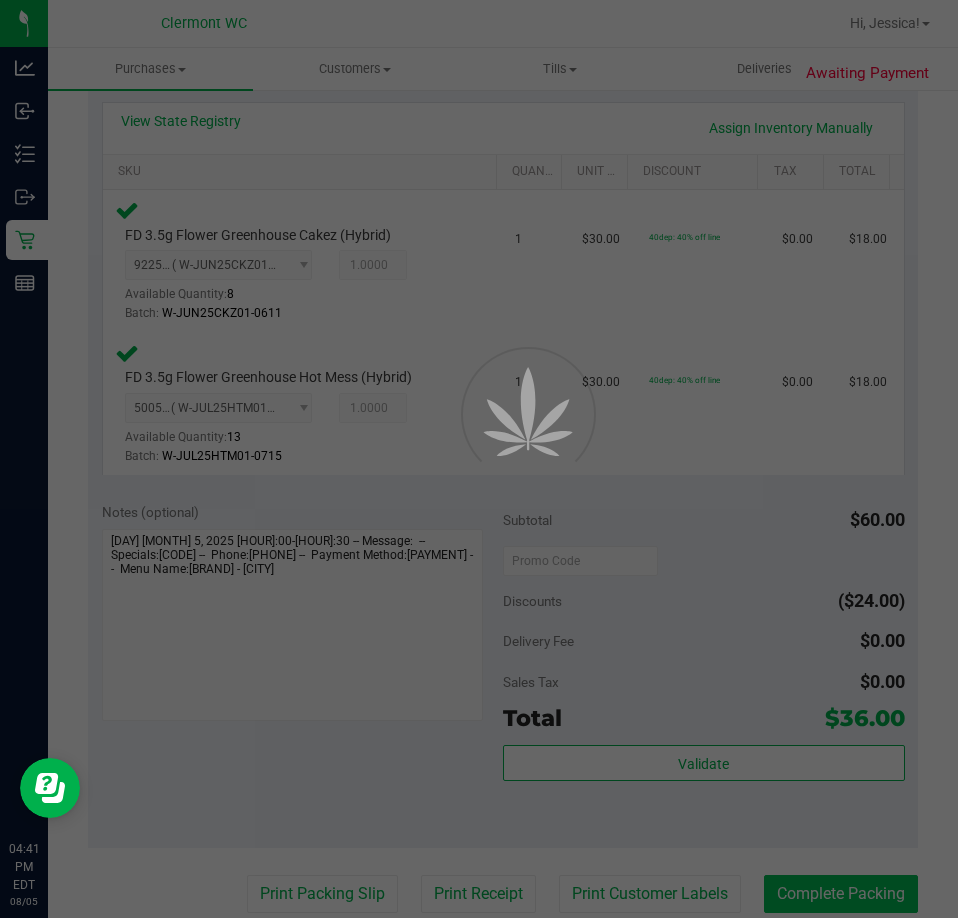 scroll, scrollTop: 0, scrollLeft: 0, axis: both 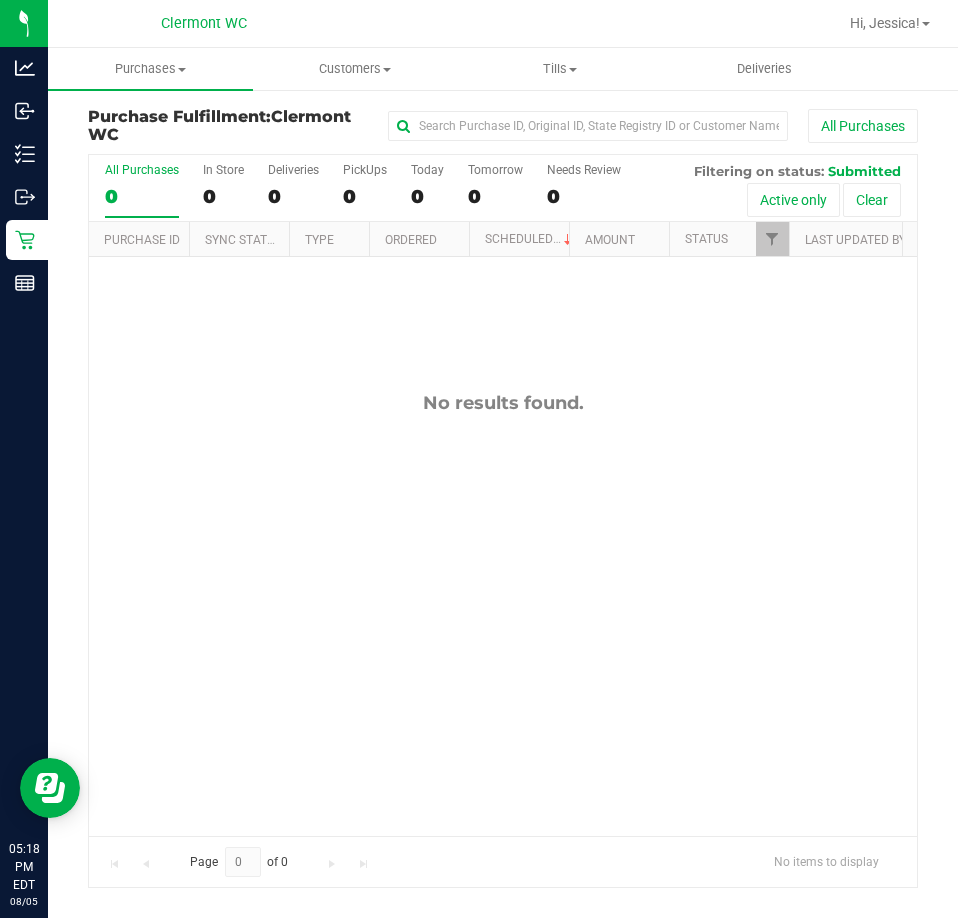 click on "No results found." at bounding box center [503, 613] 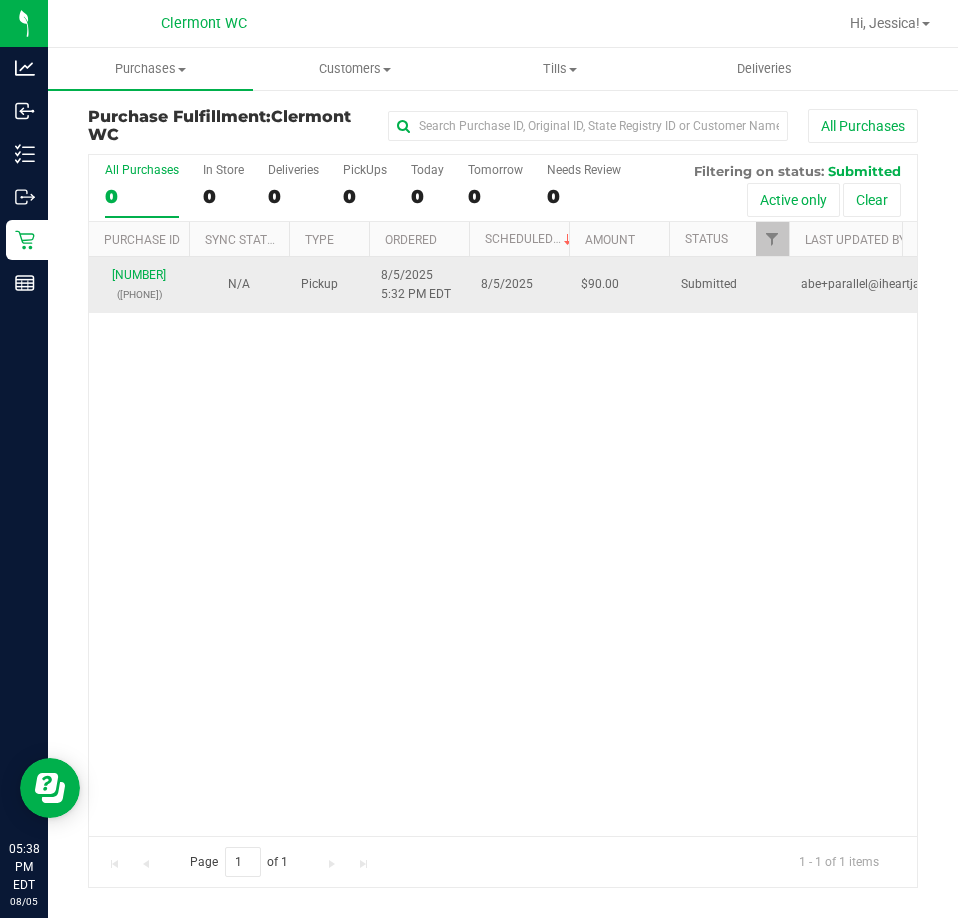 click on "(313357357)" at bounding box center [139, 294] 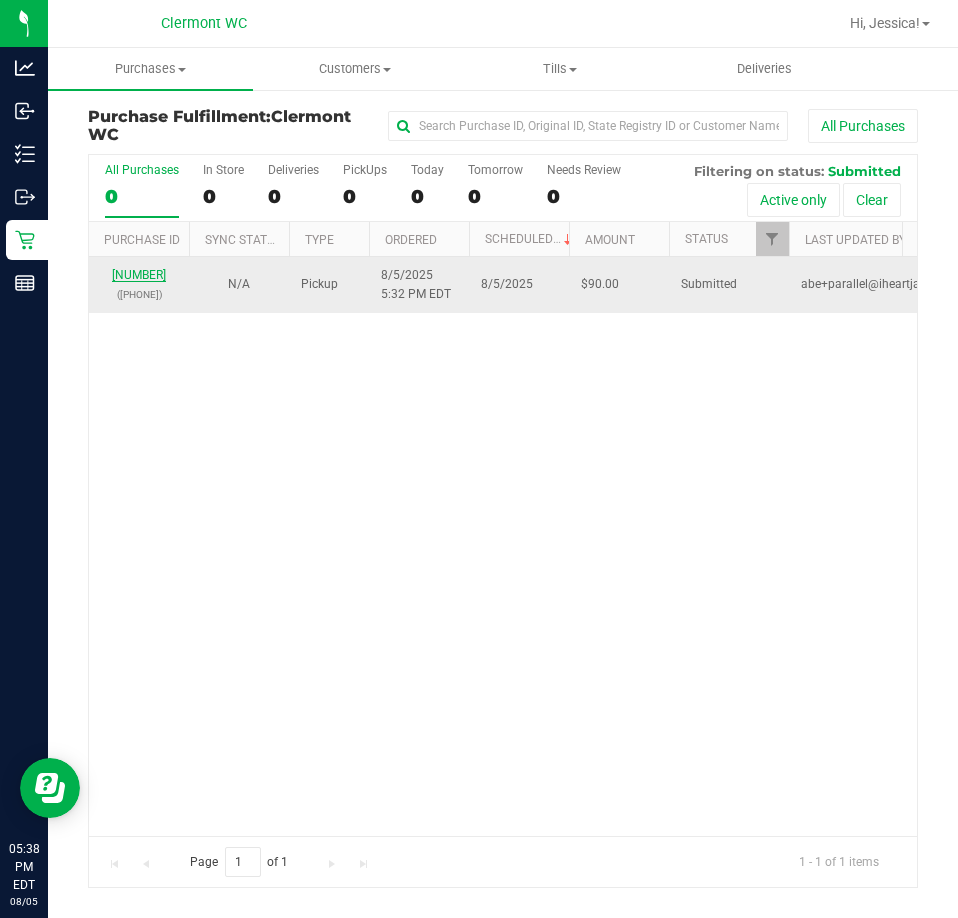 click on "11744059" at bounding box center (139, 275) 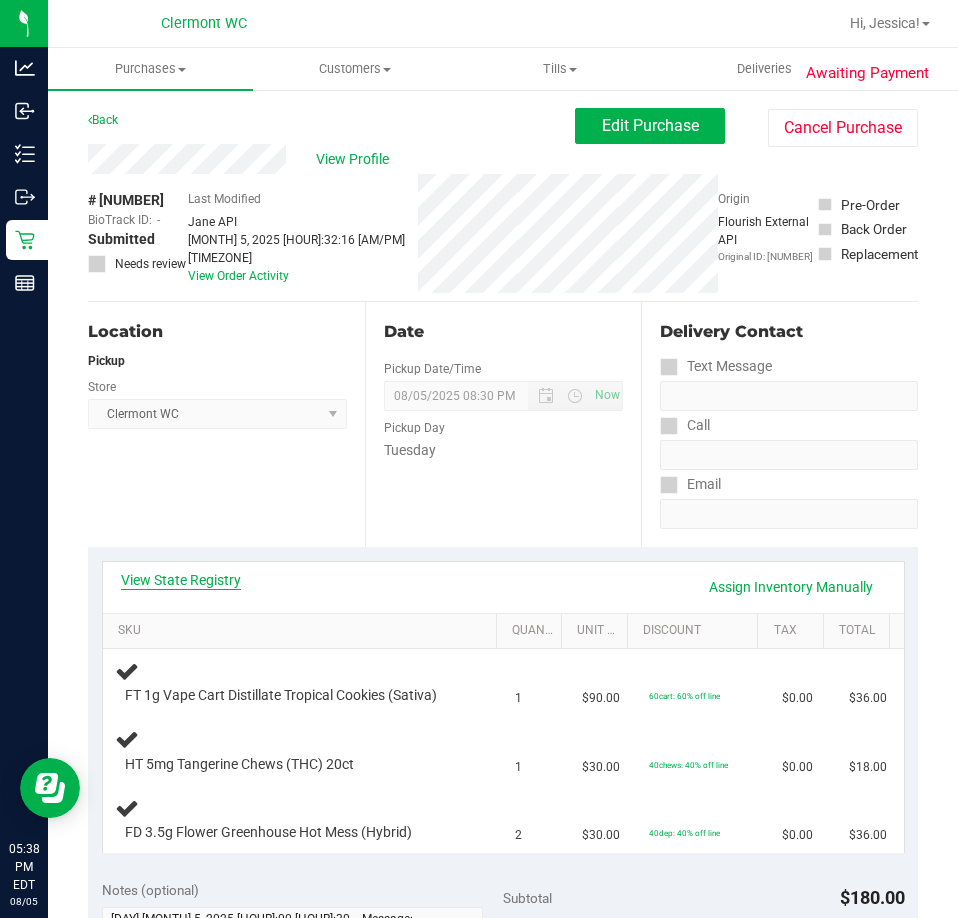 click on "View State Registry" at bounding box center [181, 580] 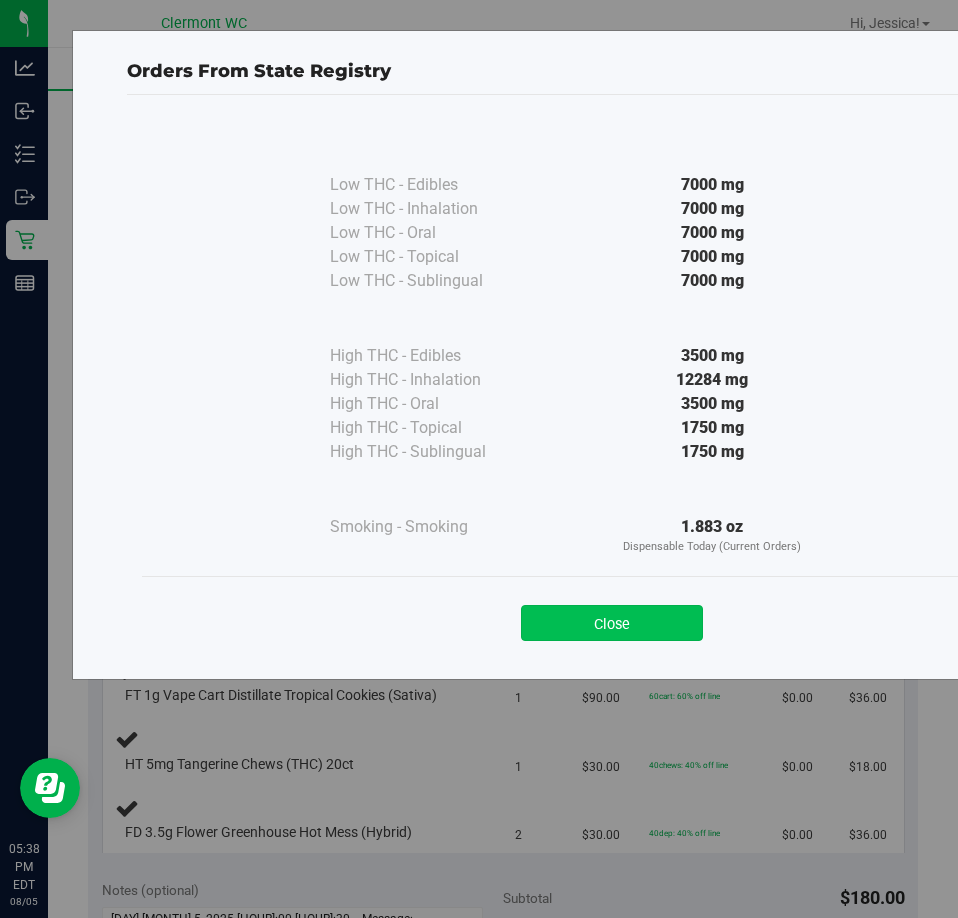 click on "Close" at bounding box center (612, 623) 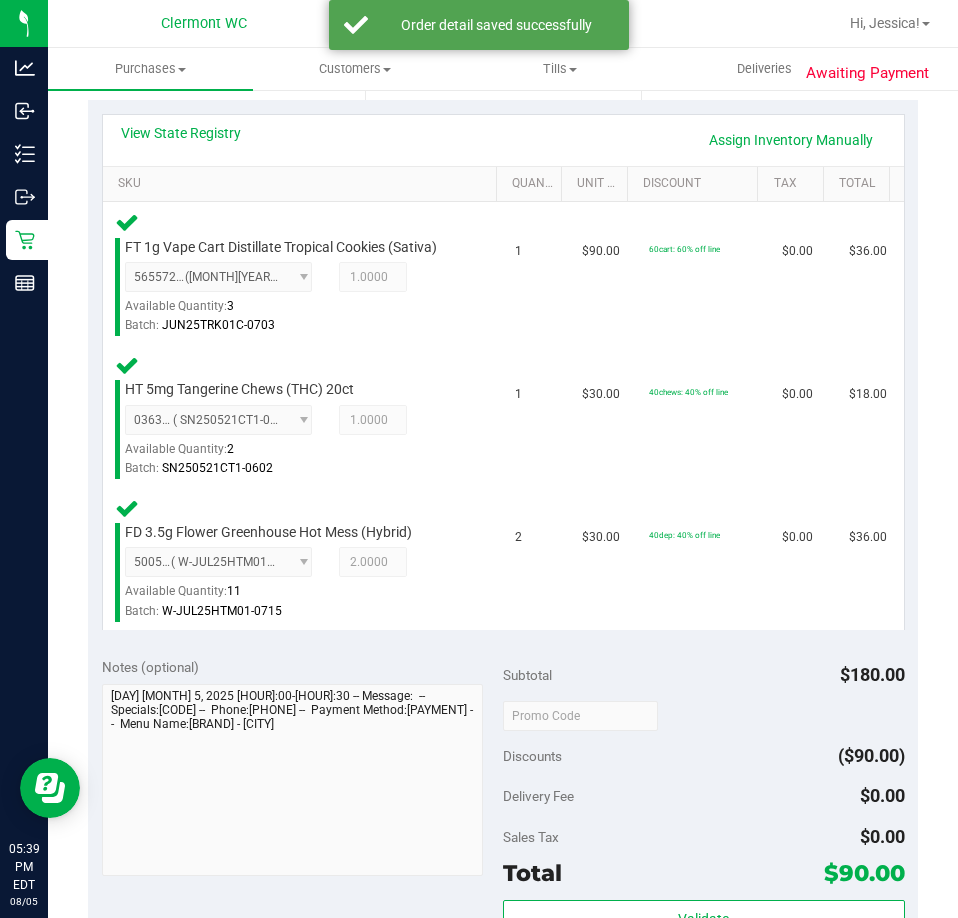 scroll, scrollTop: 621, scrollLeft: 0, axis: vertical 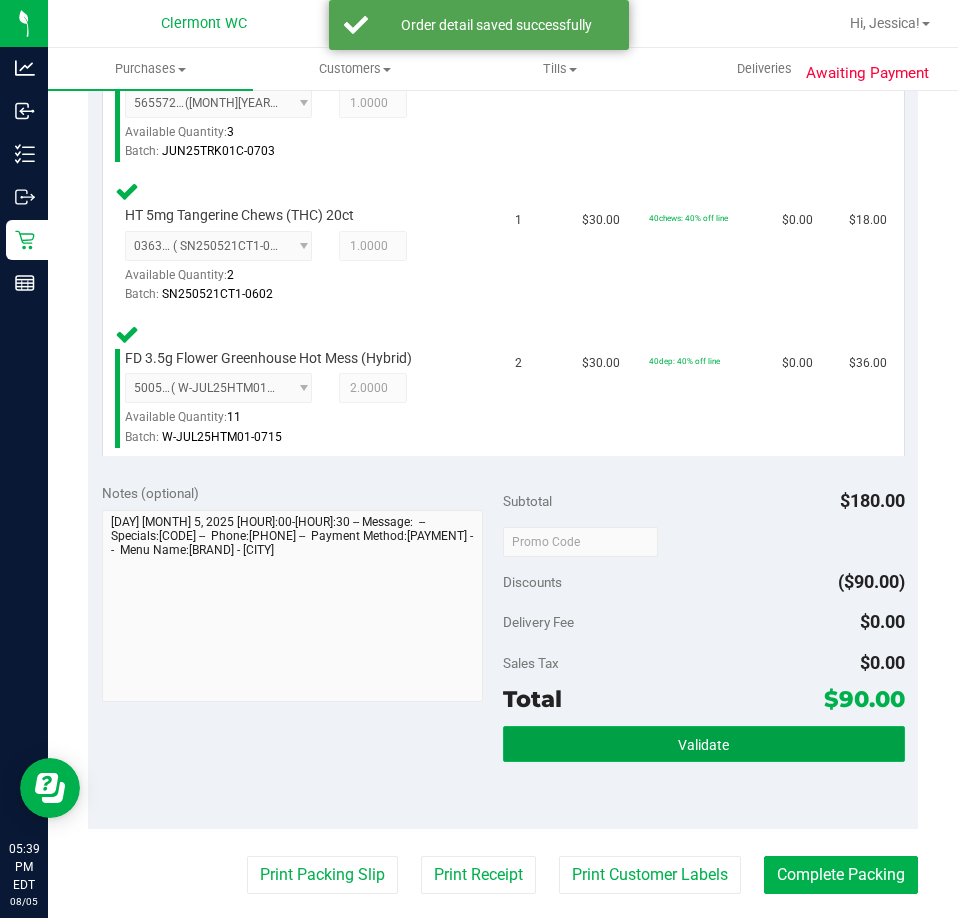 click on "Validate" at bounding box center (704, 744) 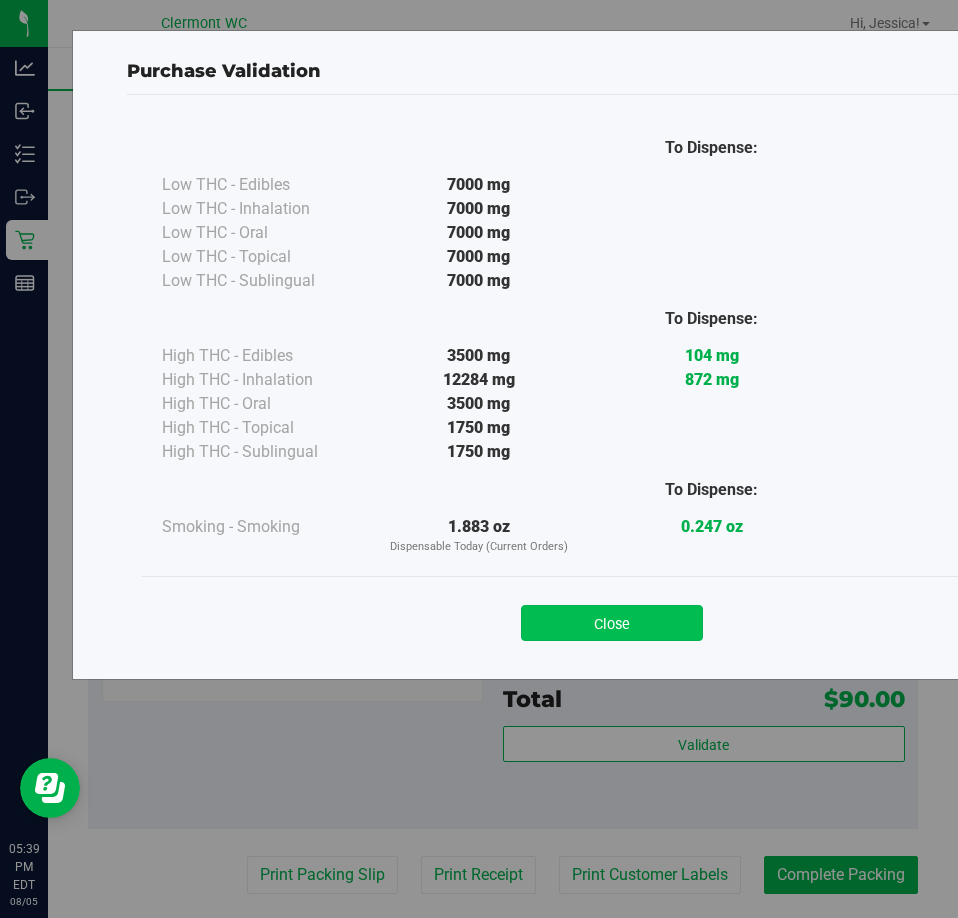 click on "Close" at bounding box center [612, 623] 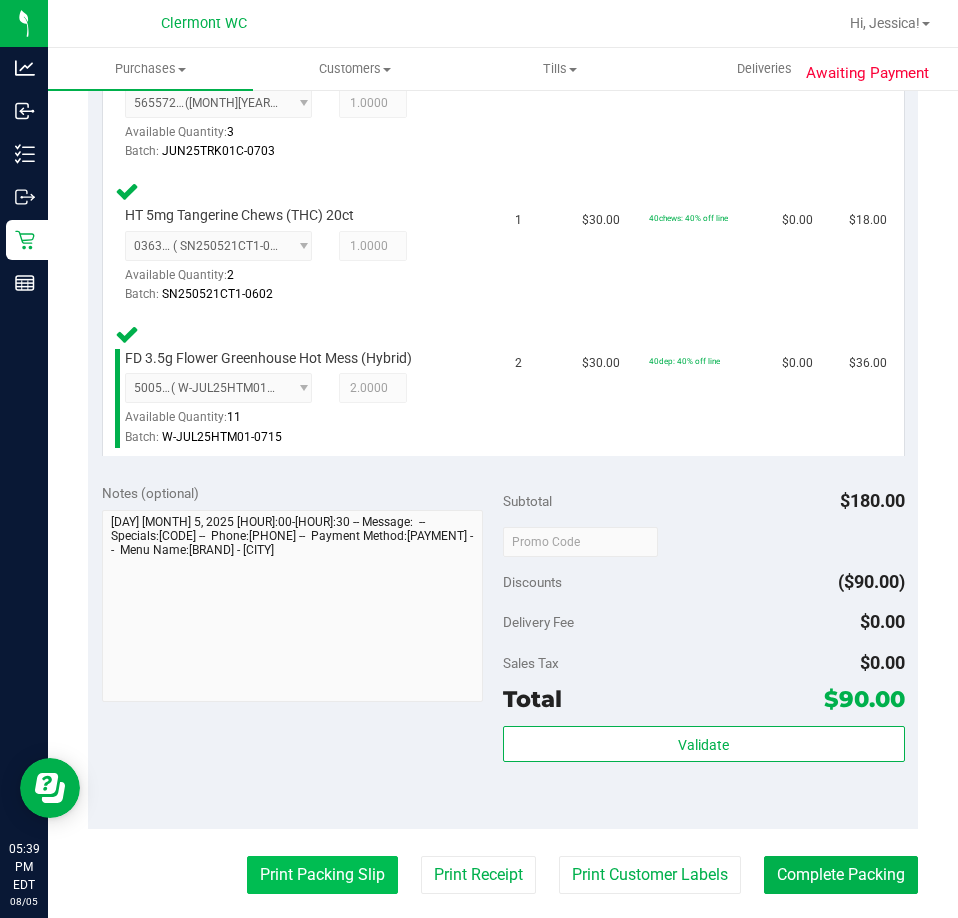 click on "Print Packing Slip" at bounding box center (322, 875) 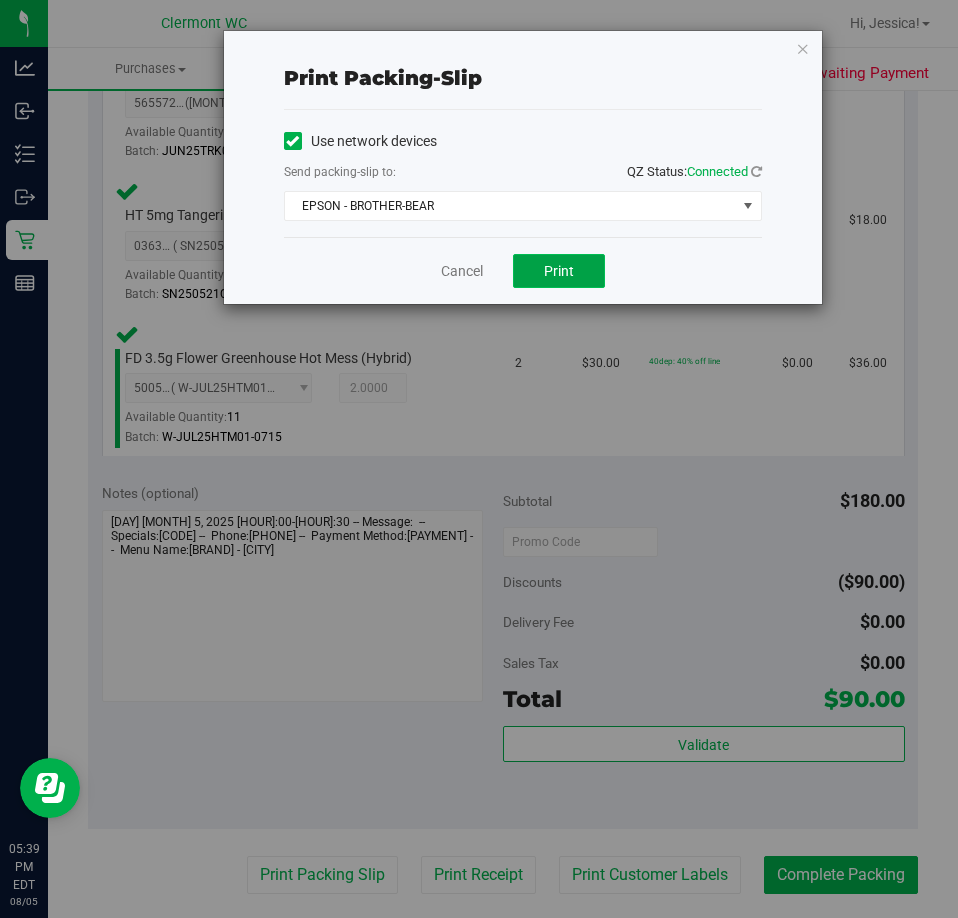 click on "Print" at bounding box center (559, 271) 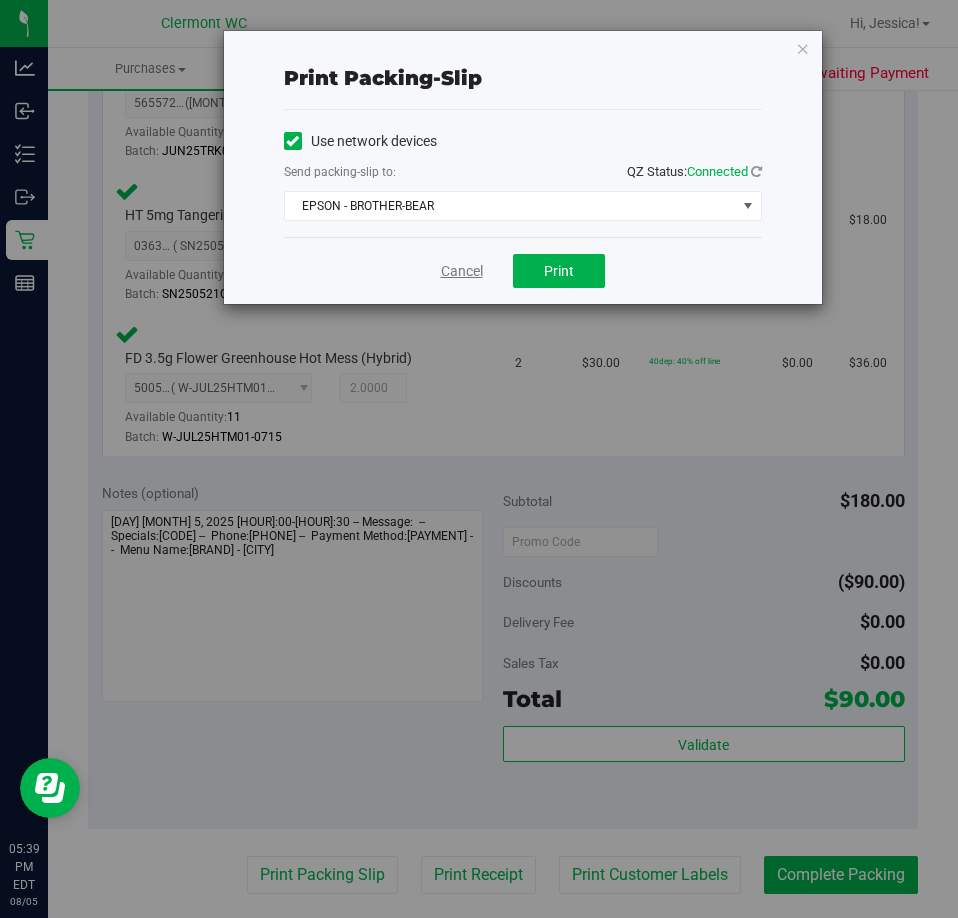 click on "Cancel" at bounding box center (462, 271) 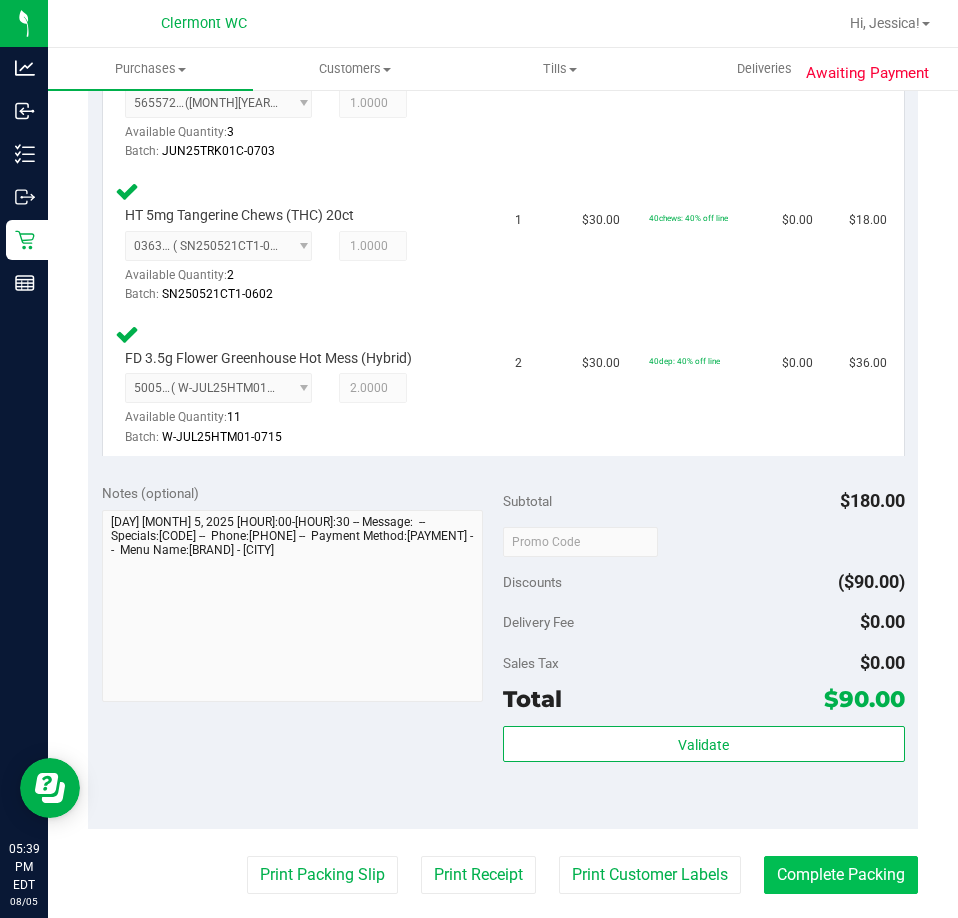 click on "Complete Packing" at bounding box center [841, 875] 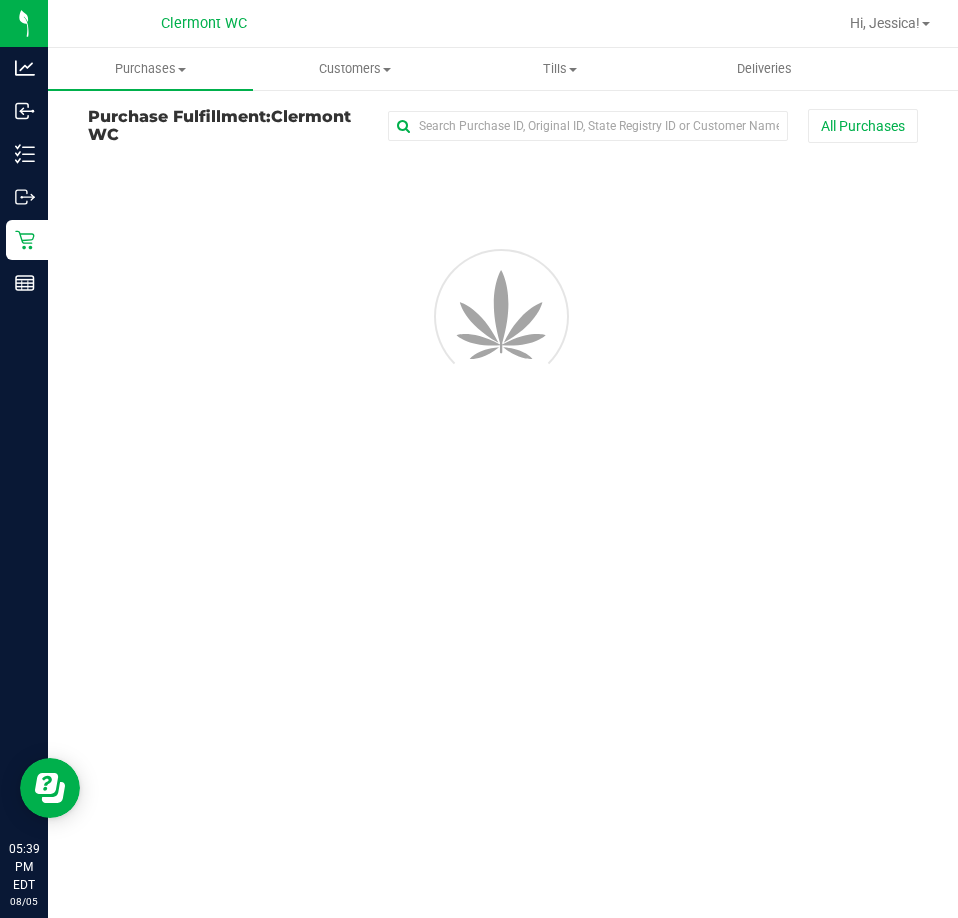 scroll, scrollTop: 0, scrollLeft: 0, axis: both 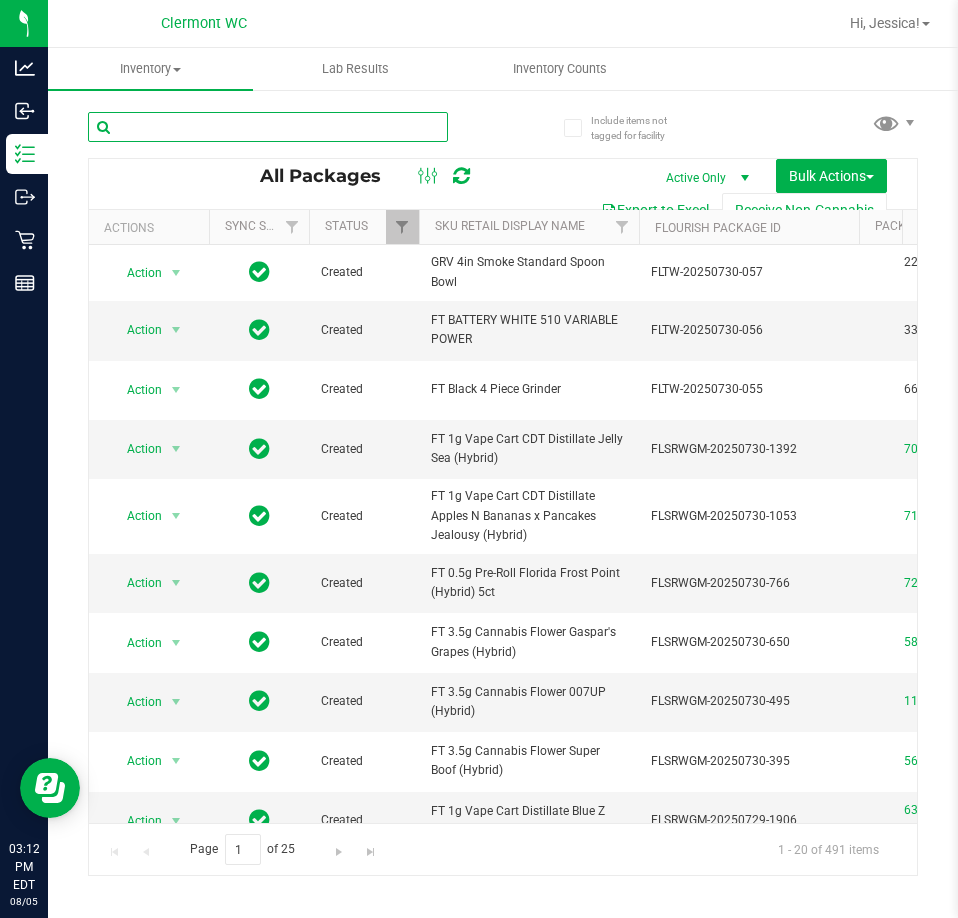 click at bounding box center (268, 127) 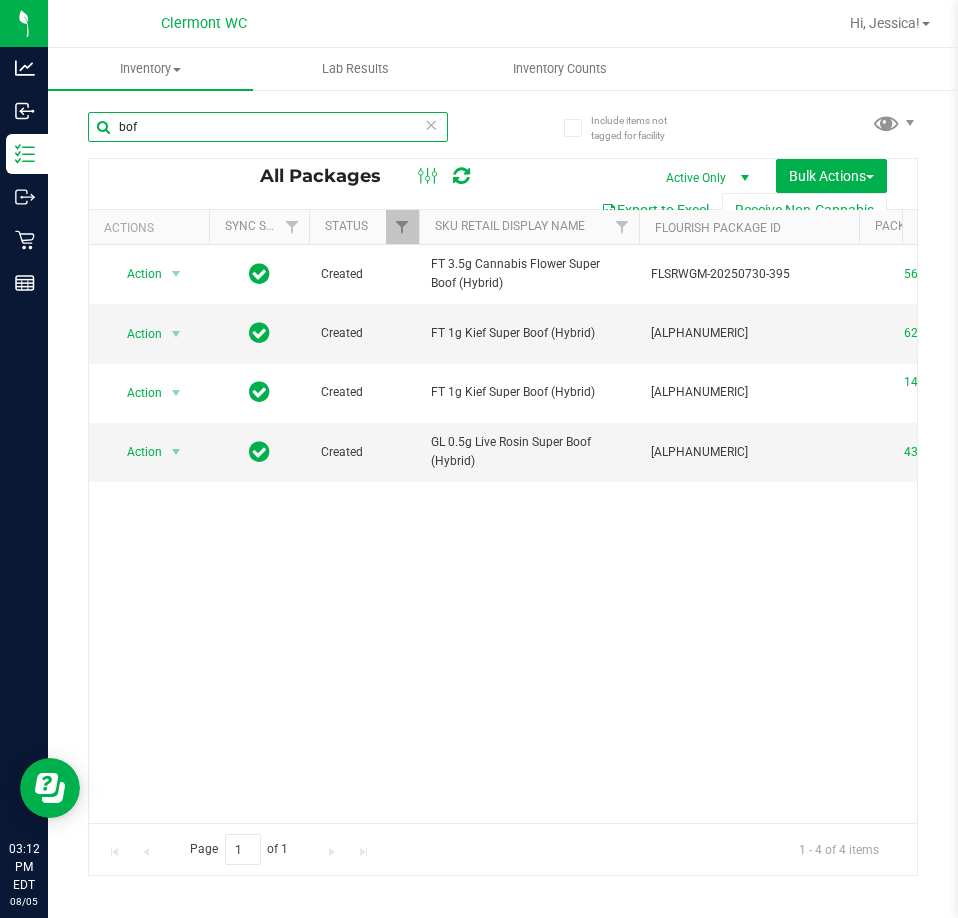 scroll, scrollTop: 0, scrollLeft: 168, axis: horizontal 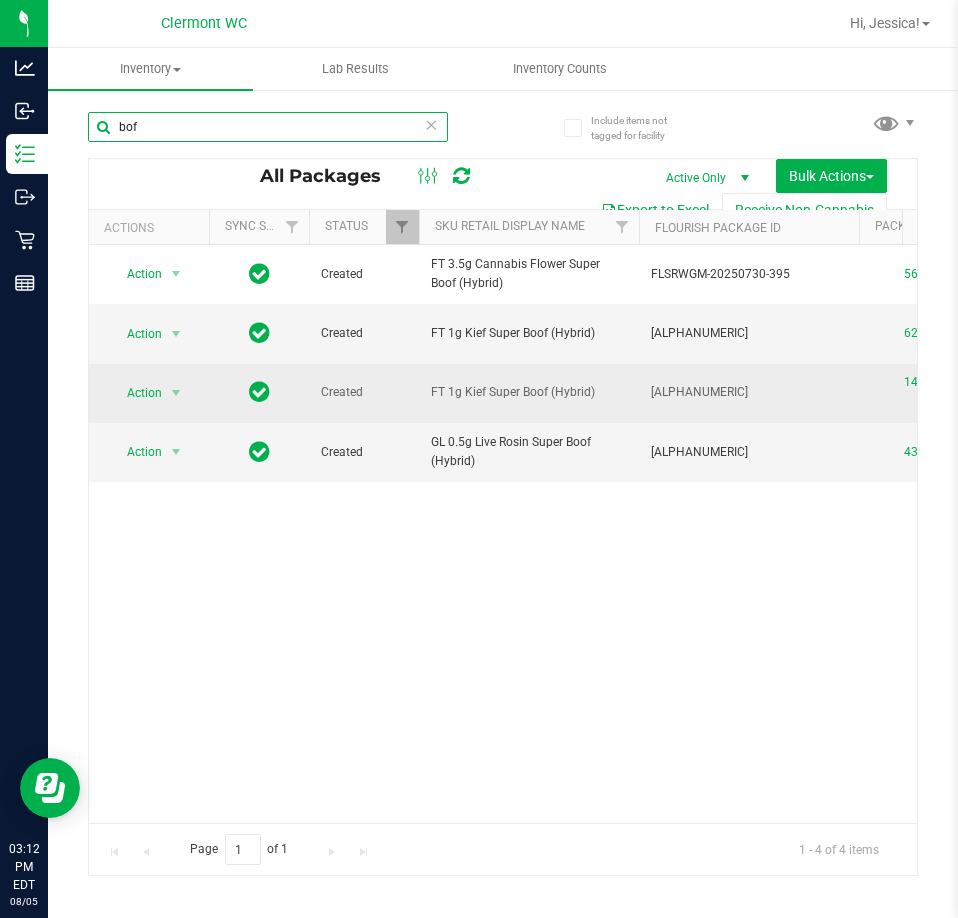 type on "bof" 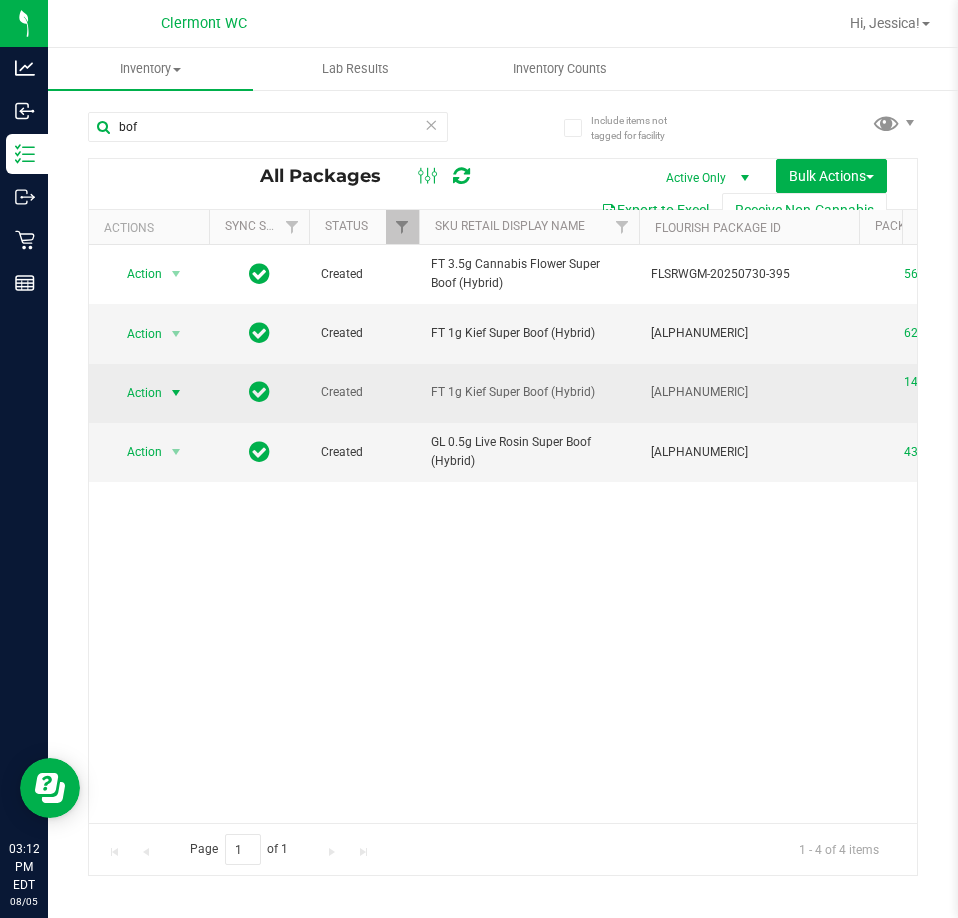 click on "Action" at bounding box center (136, 393) 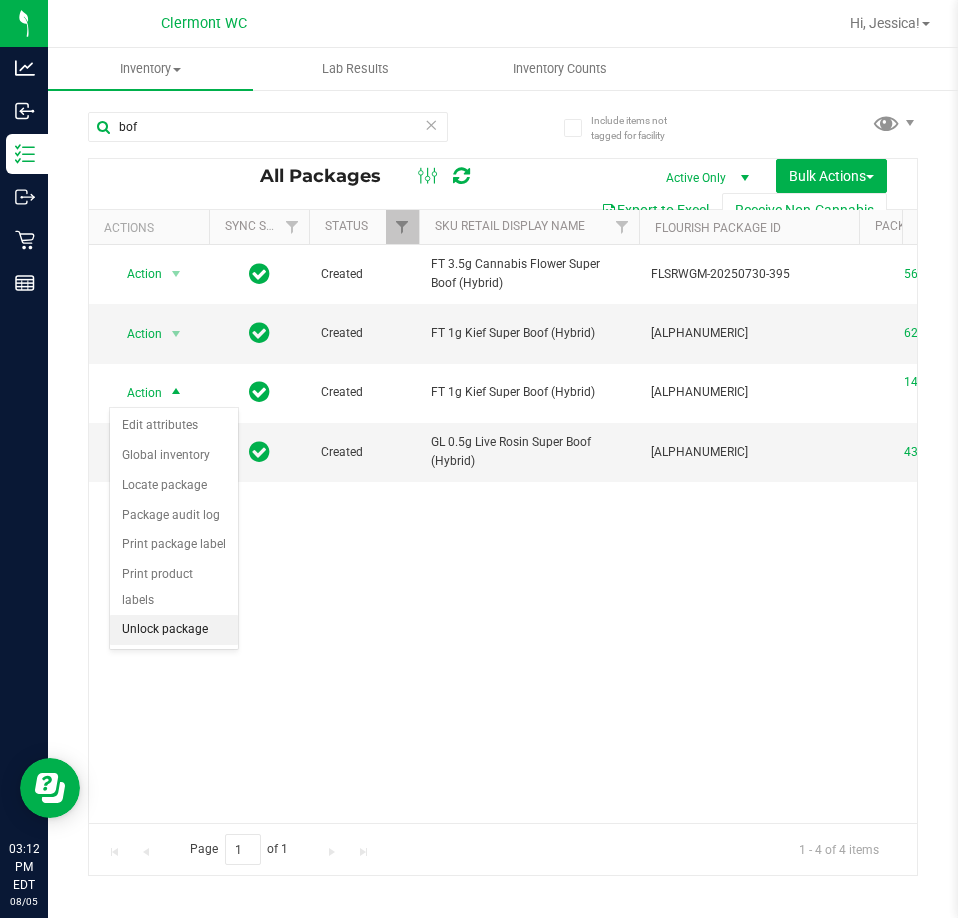 click on "Unlock package" at bounding box center [174, 630] 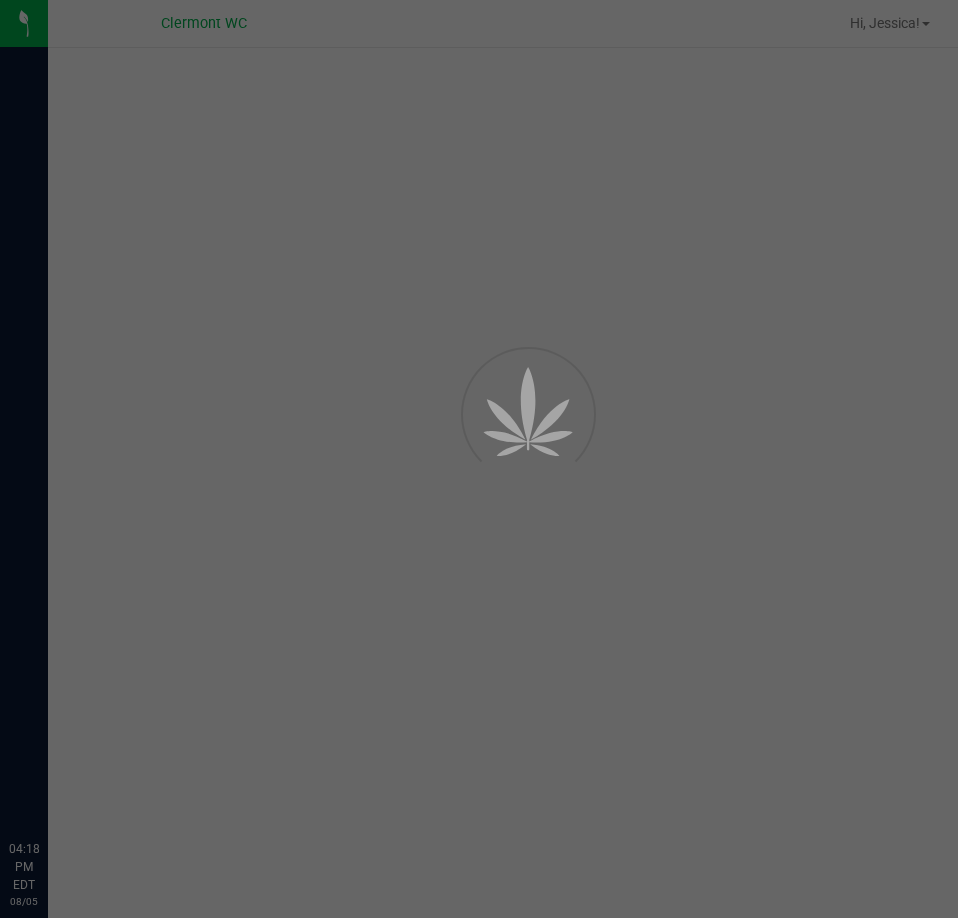 scroll, scrollTop: 0, scrollLeft: 0, axis: both 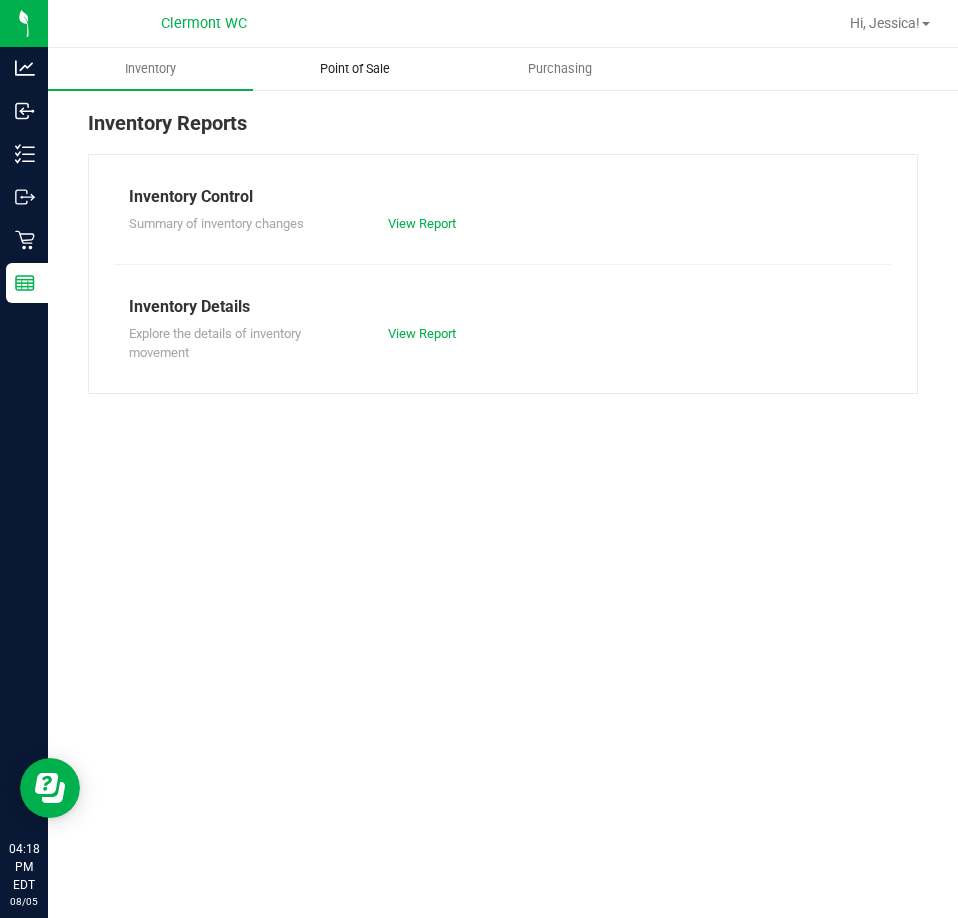 click on "Point of Sale" at bounding box center [355, 69] 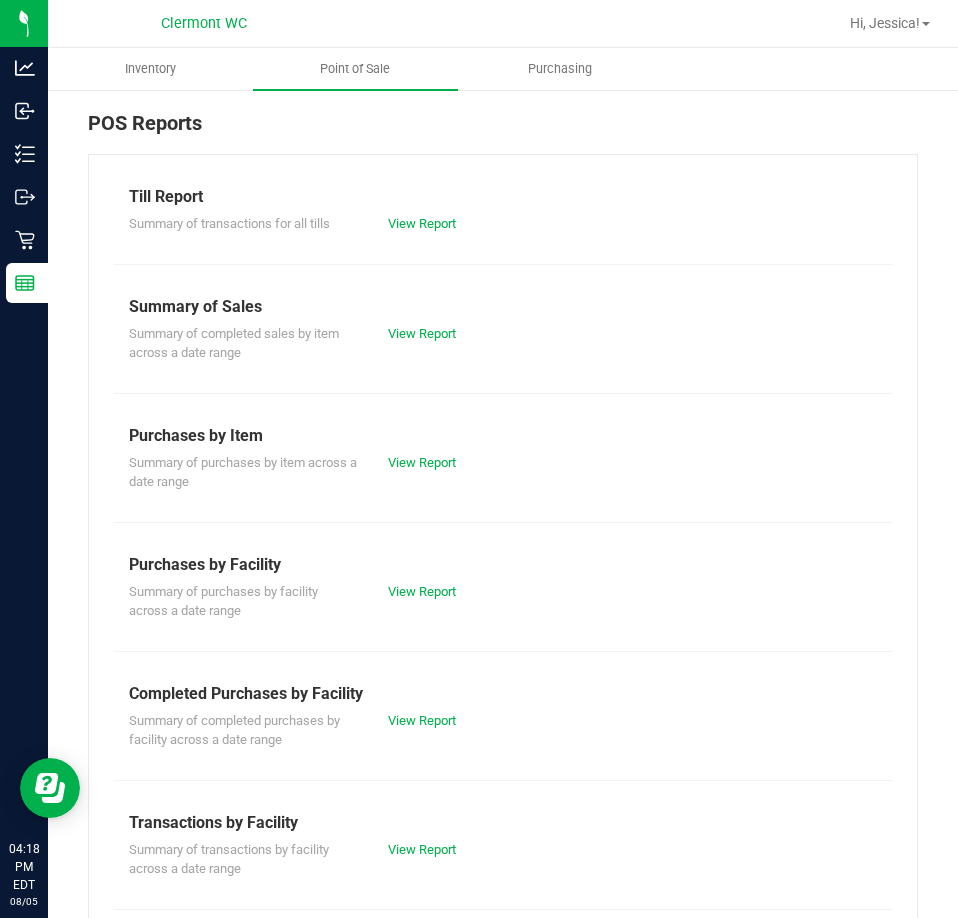 click on "Summary of completed purchases by facility across a date range
View Report" at bounding box center (503, 728) 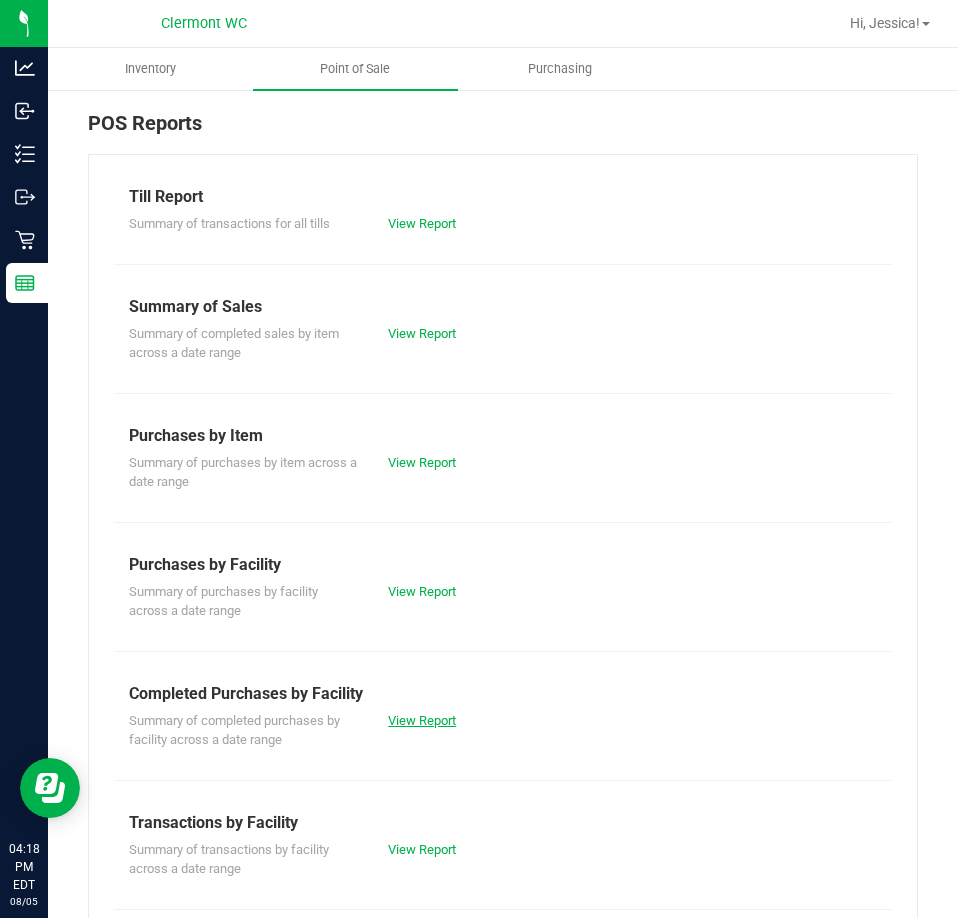 click on "View Report" at bounding box center [422, 720] 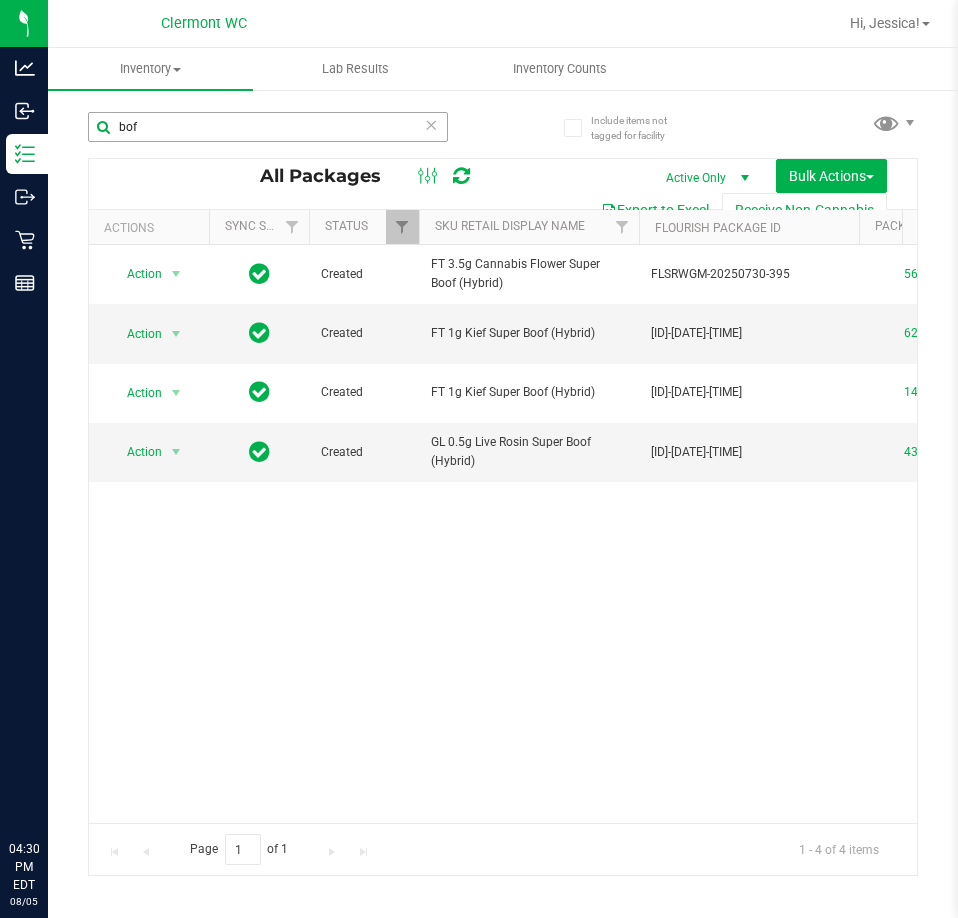 scroll, scrollTop: 0, scrollLeft: 0, axis: both 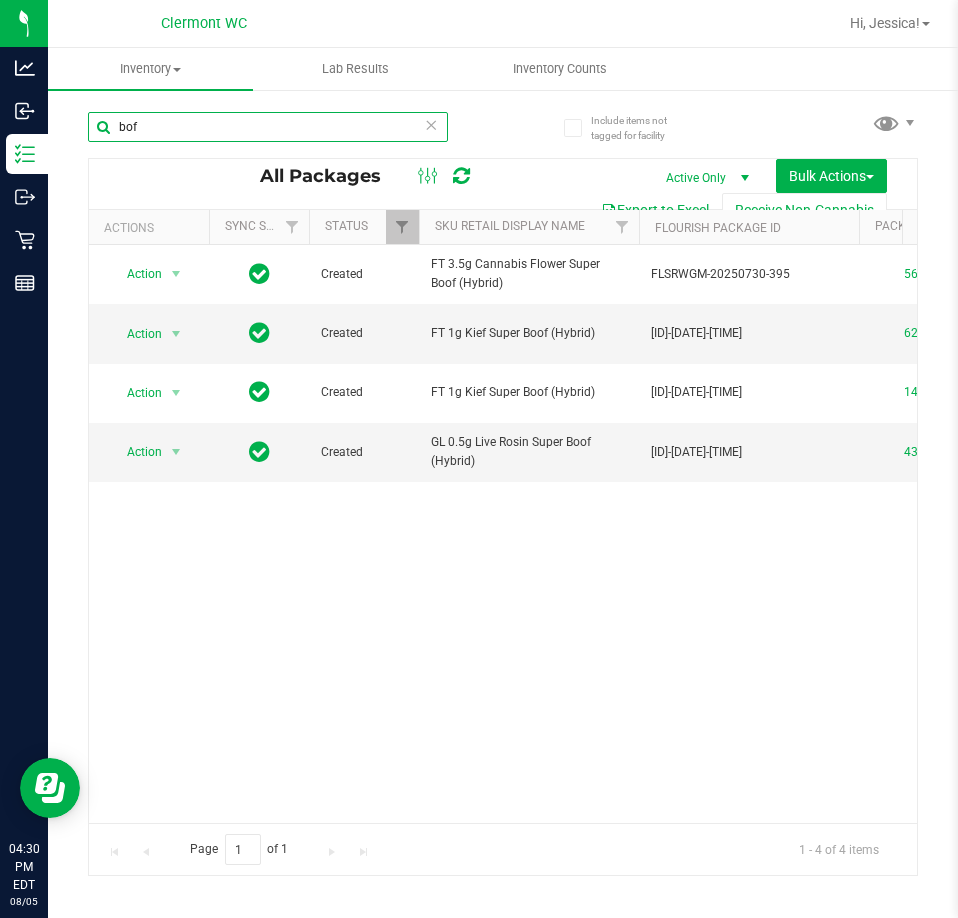 drag, startPoint x: 230, startPoint y: 114, endPoint x: -1, endPoint y: 123, distance: 231.17526 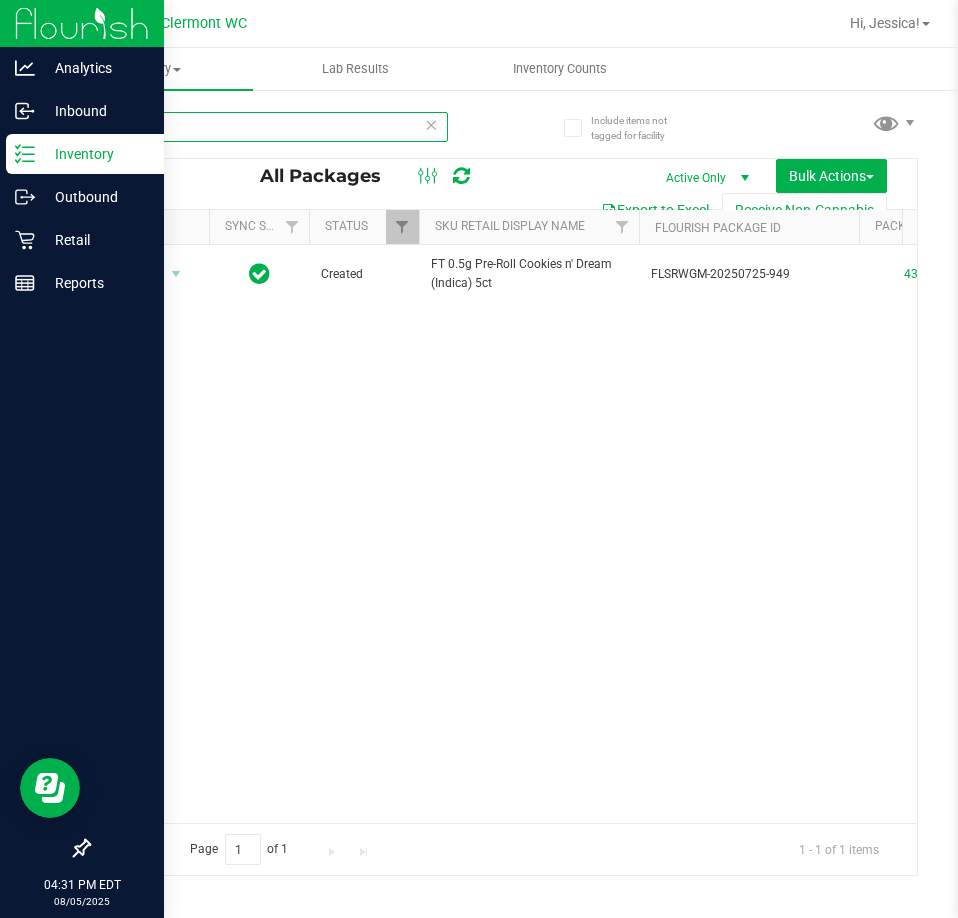 type on "cim" 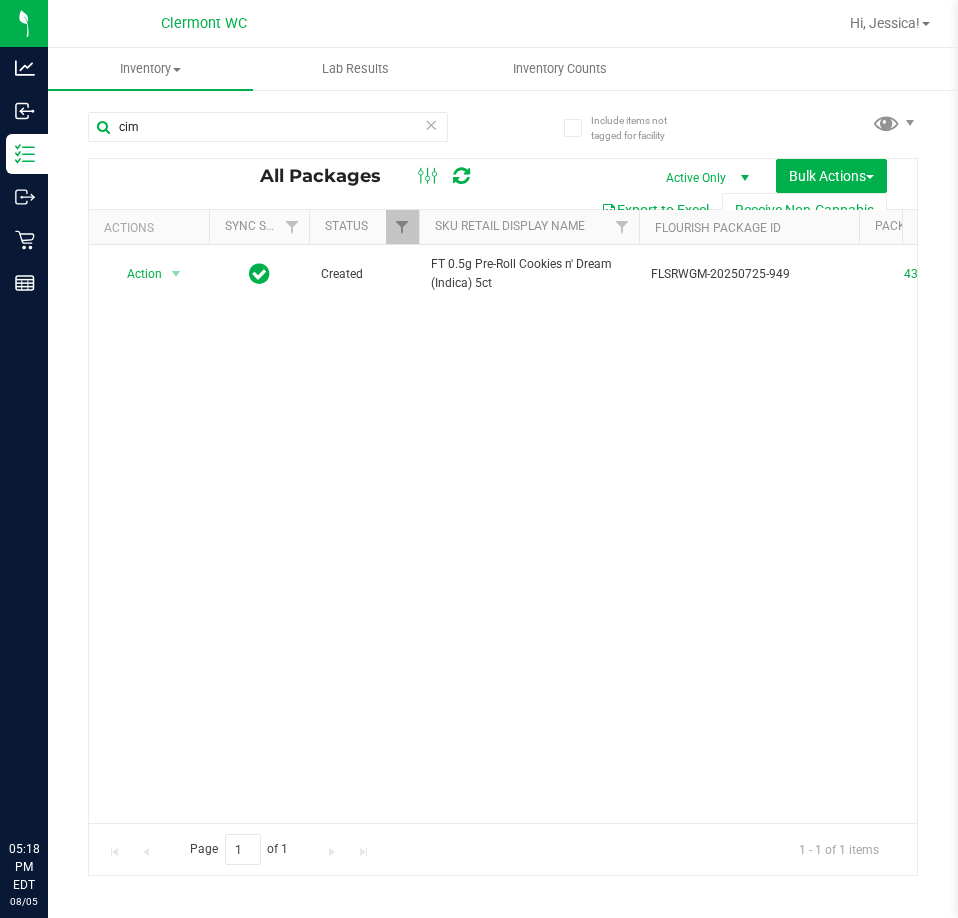 scroll, scrollTop: 0, scrollLeft: 0, axis: both 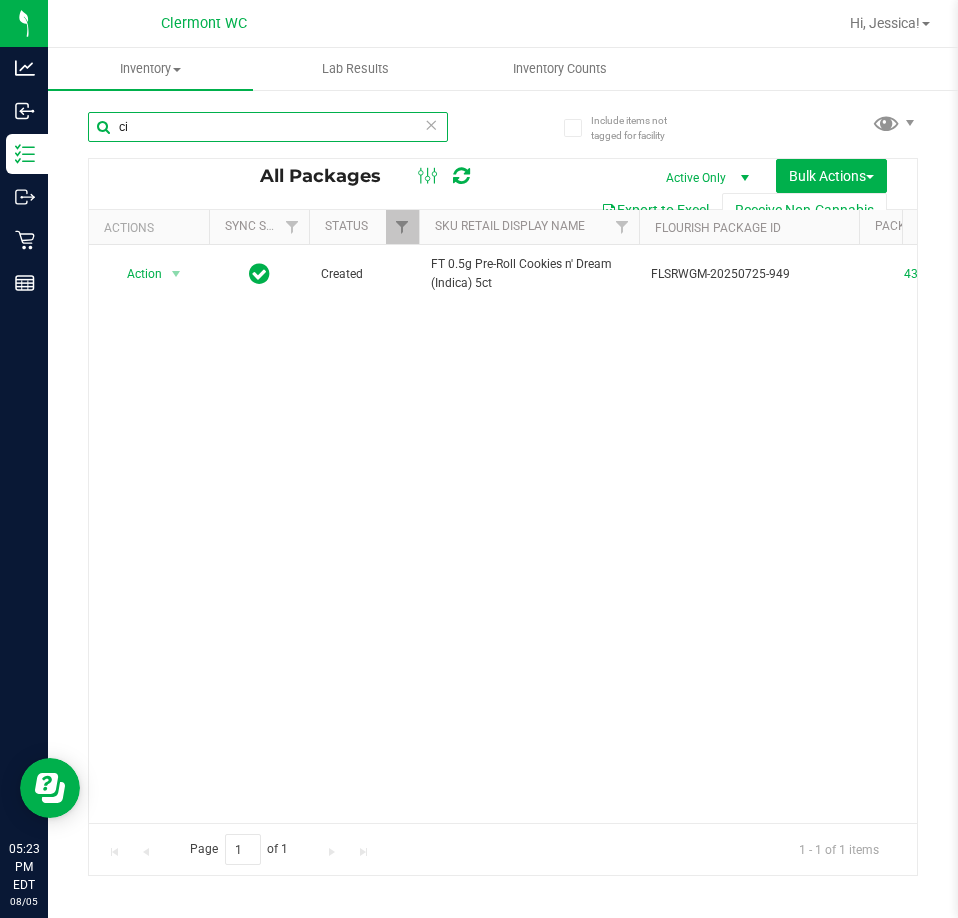 type on "c" 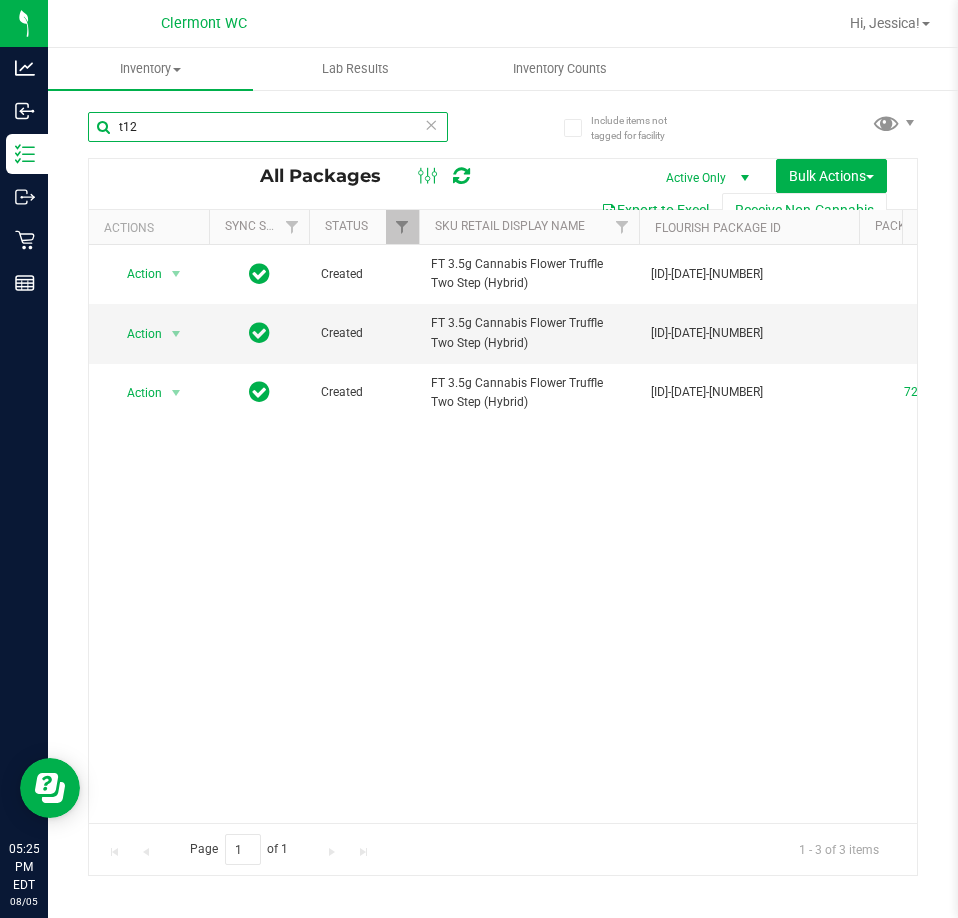 type on "t12" 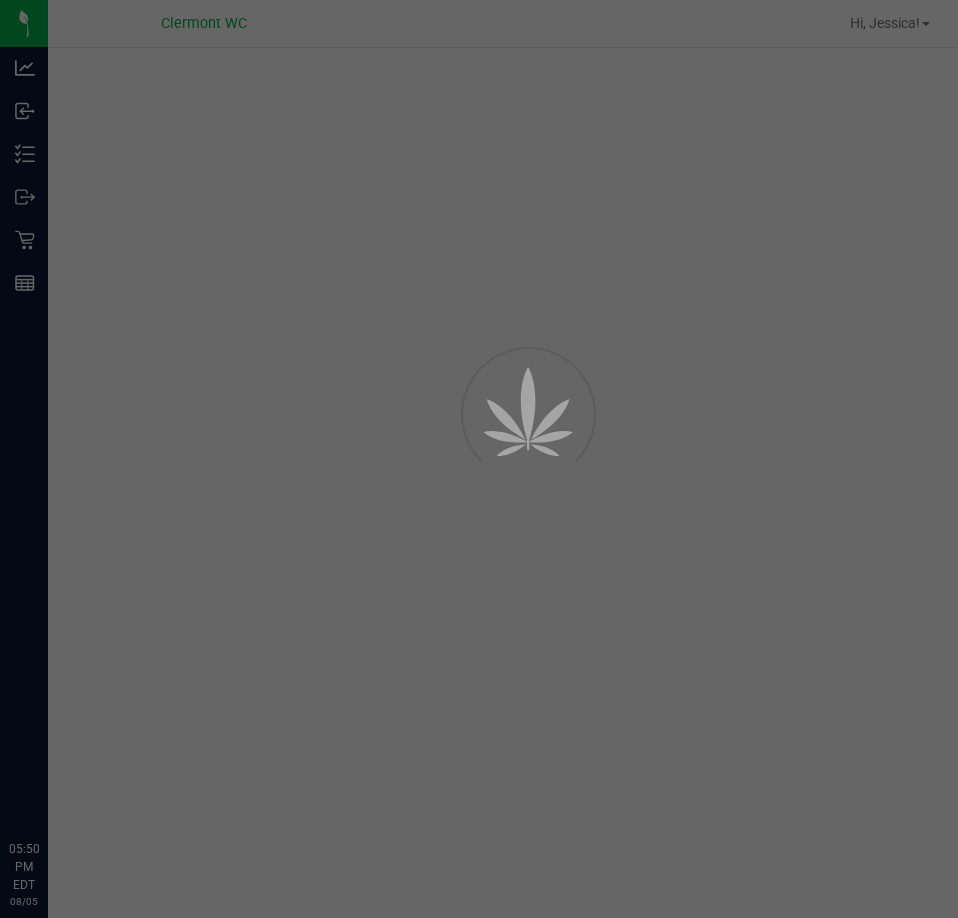 scroll, scrollTop: 0, scrollLeft: 0, axis: both 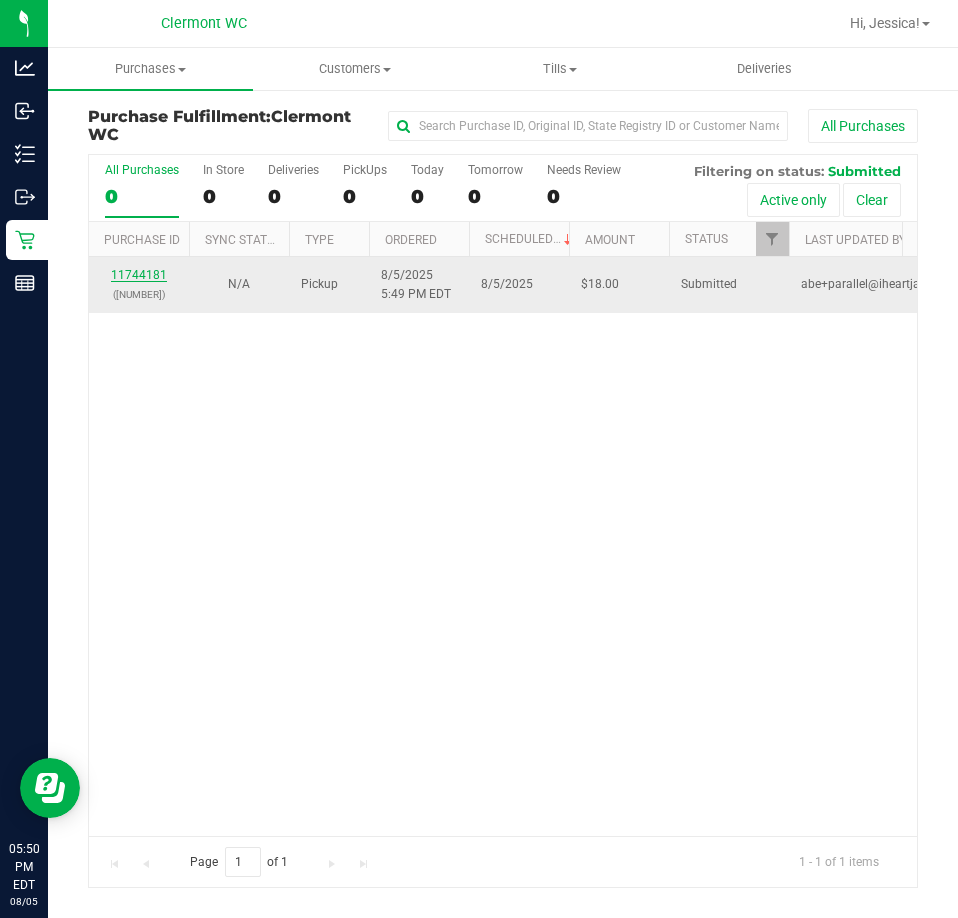 click on "11744181" at bounding box center (139, 275) 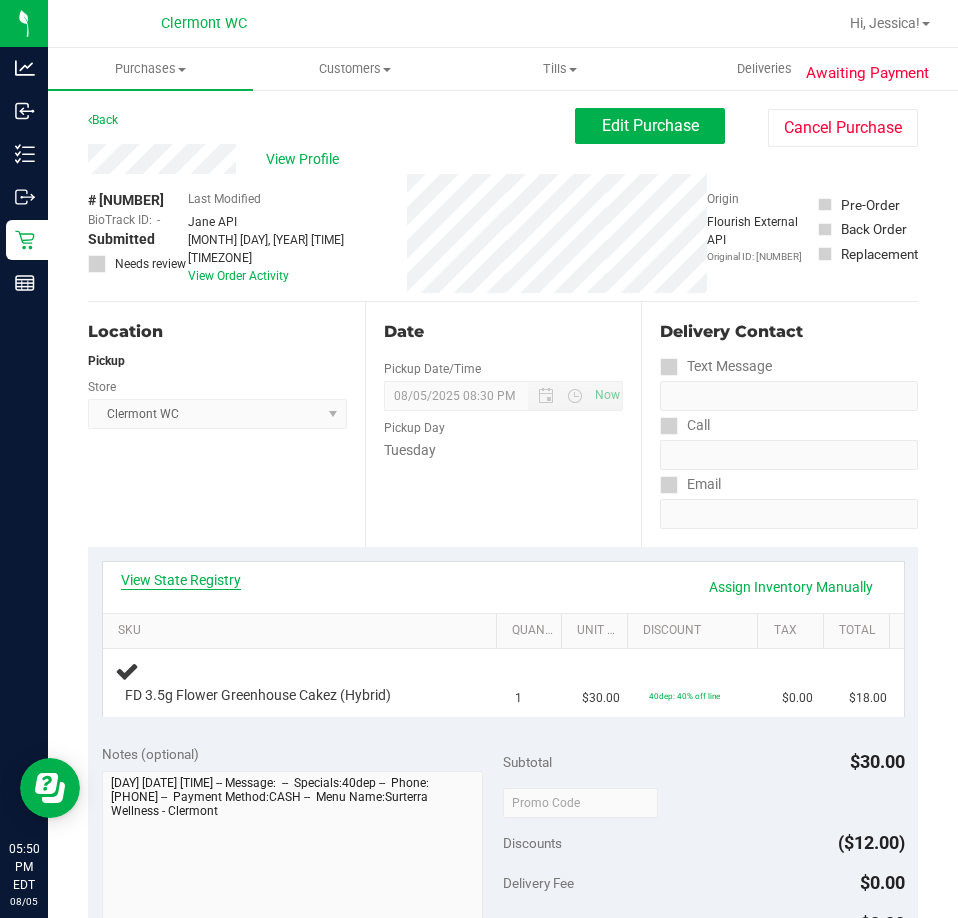 click on "View State Registry" at bounding box center [181, 580] 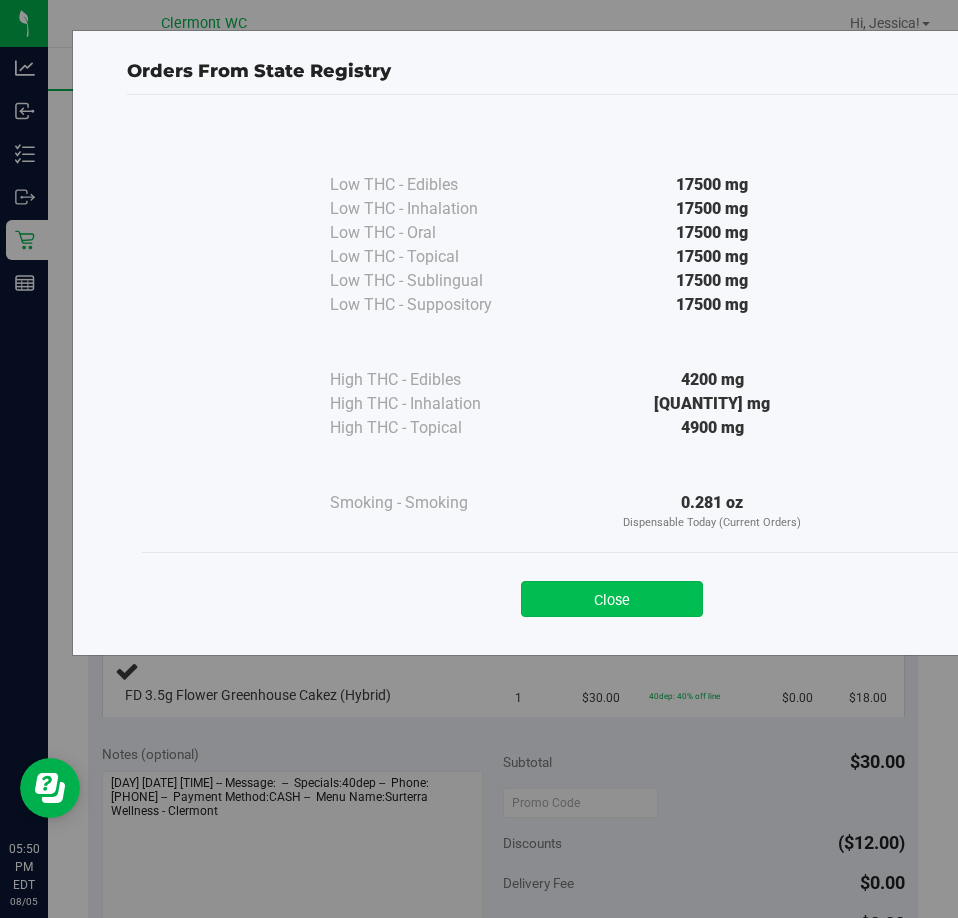 click on "Close" at bounding box center [612, 599] 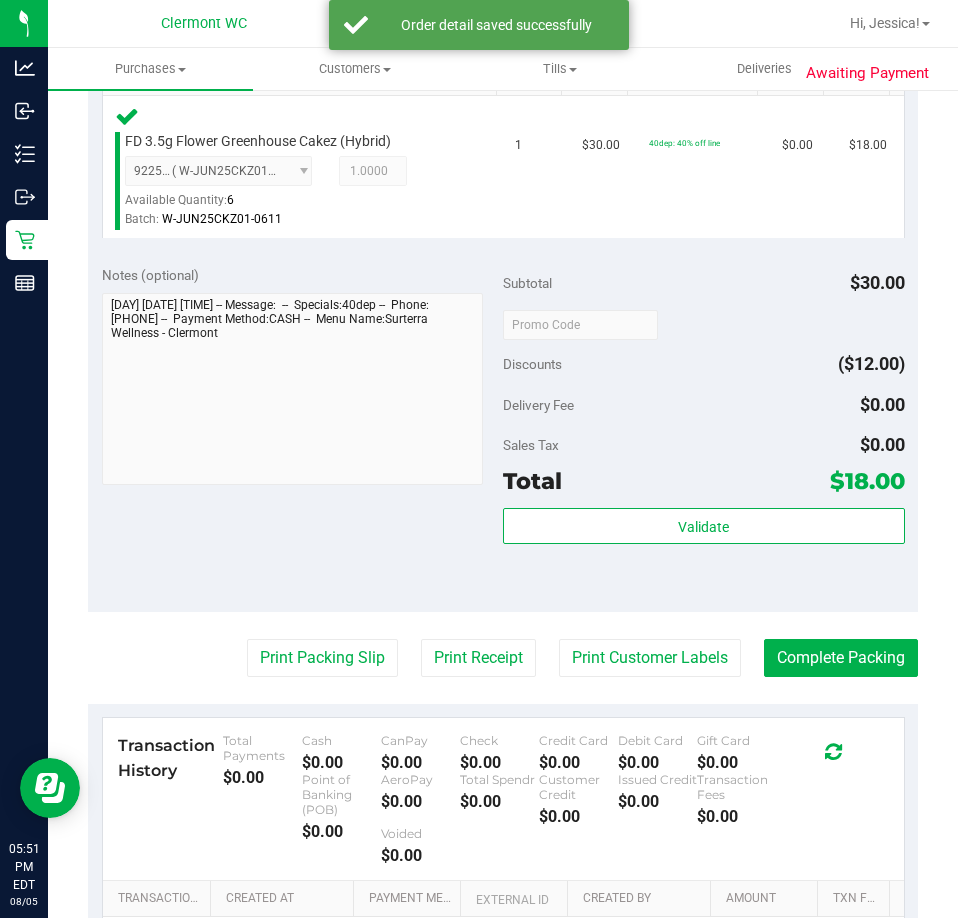 scroll, scrollTop: 551, scrollLeft: 0, axis: vertical 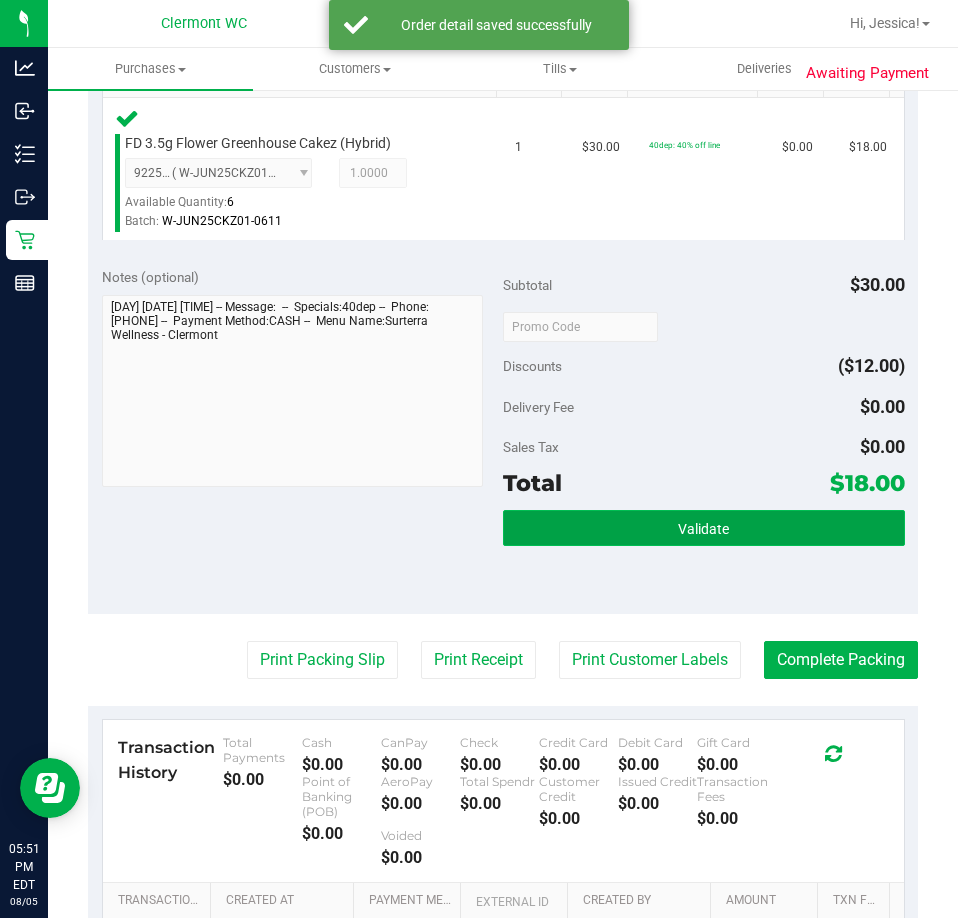 click on "Validate" at bounding box center [703, 529] 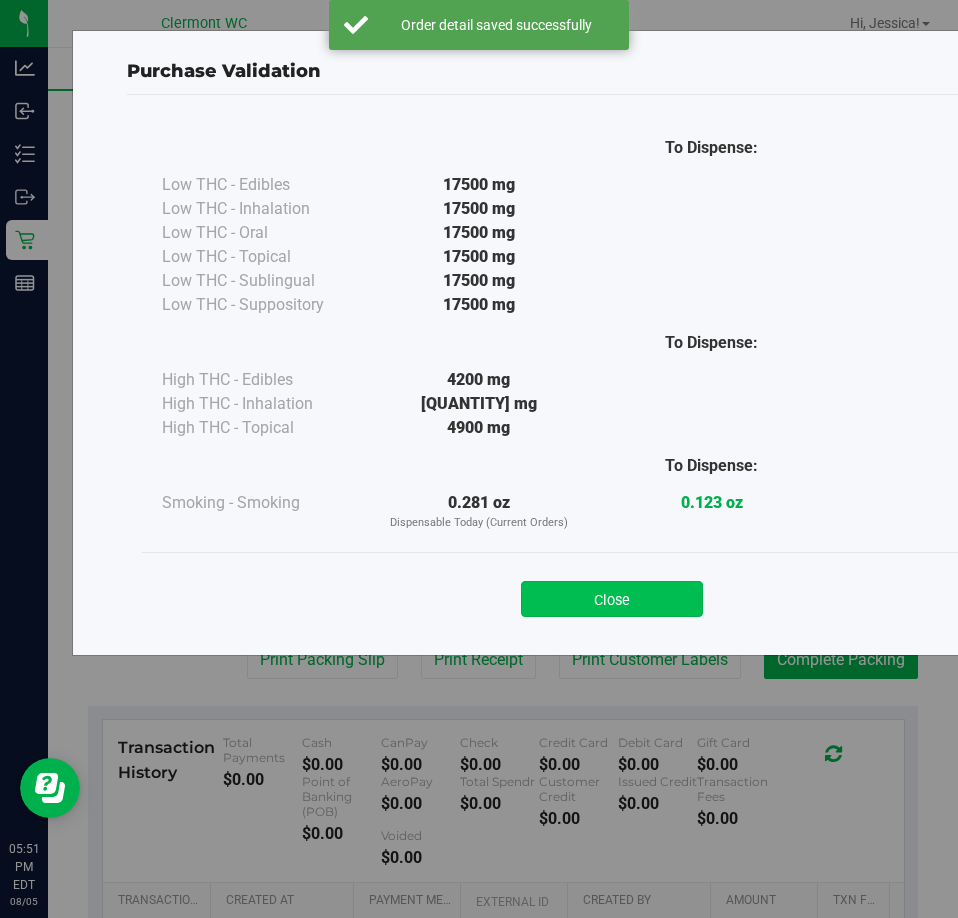 click on "Close" at bounding box center [612, 599] 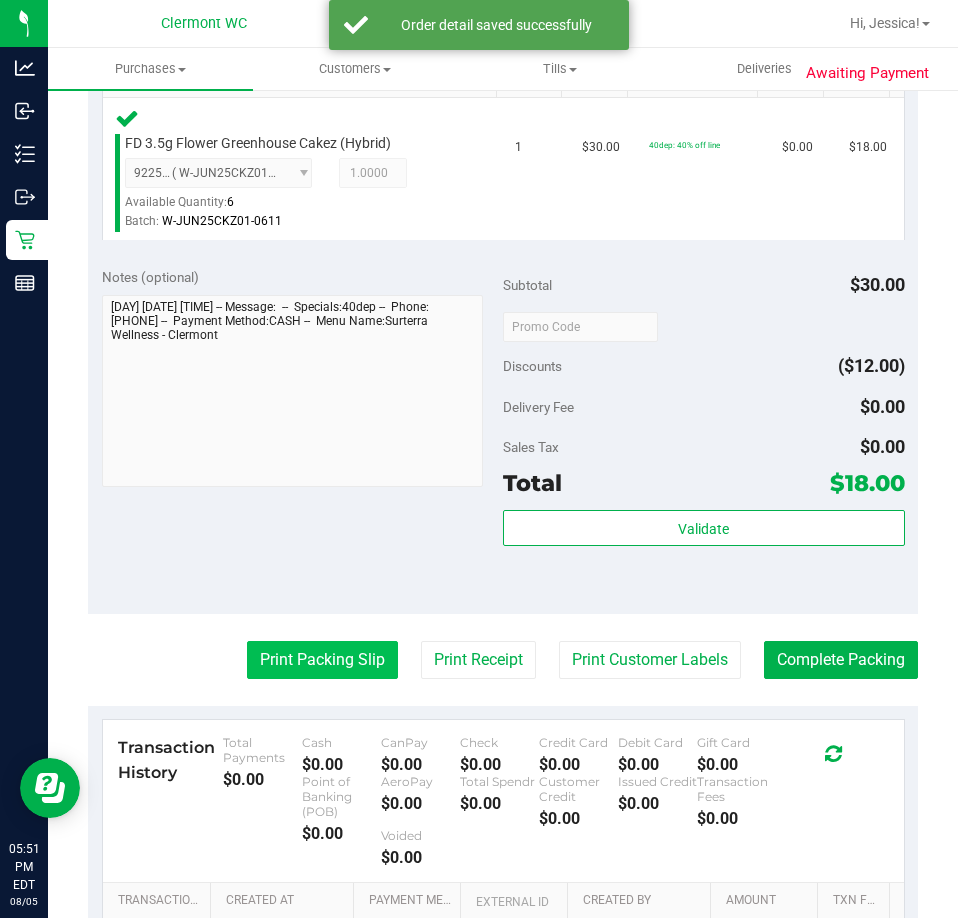click on "Print Packing Slip" at bounding box center [322, 660] 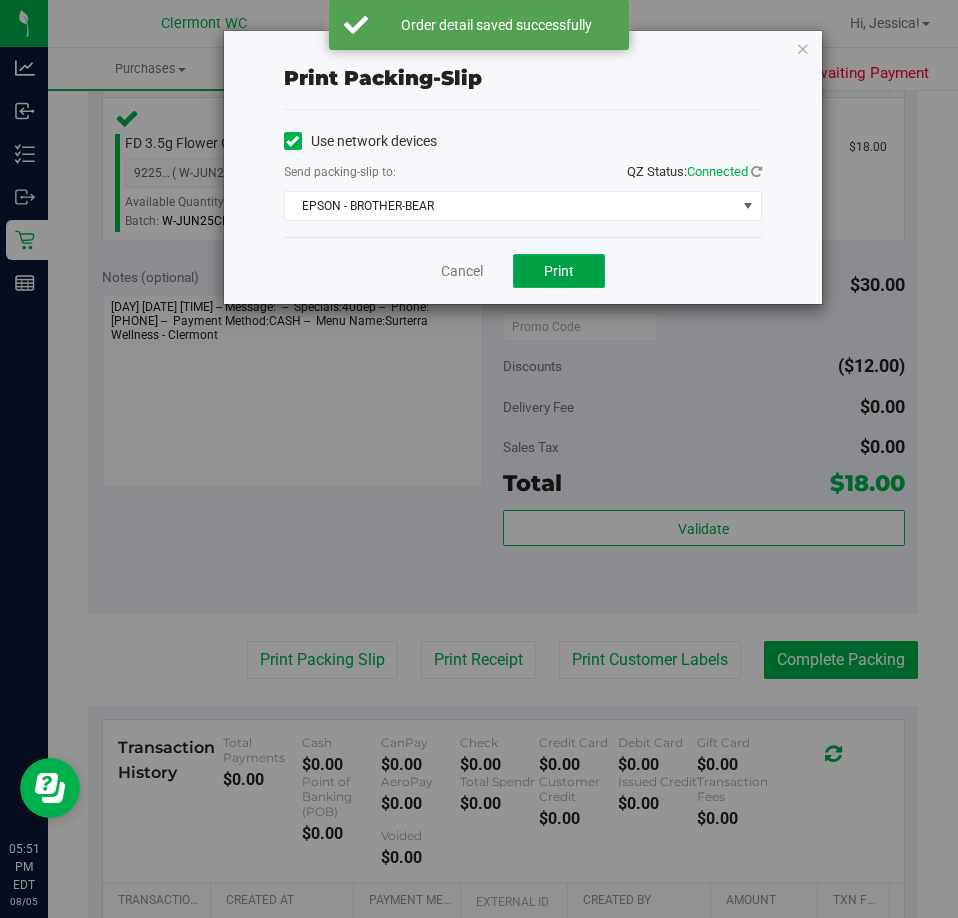 click on "Print" at bounding box center [559, 271] 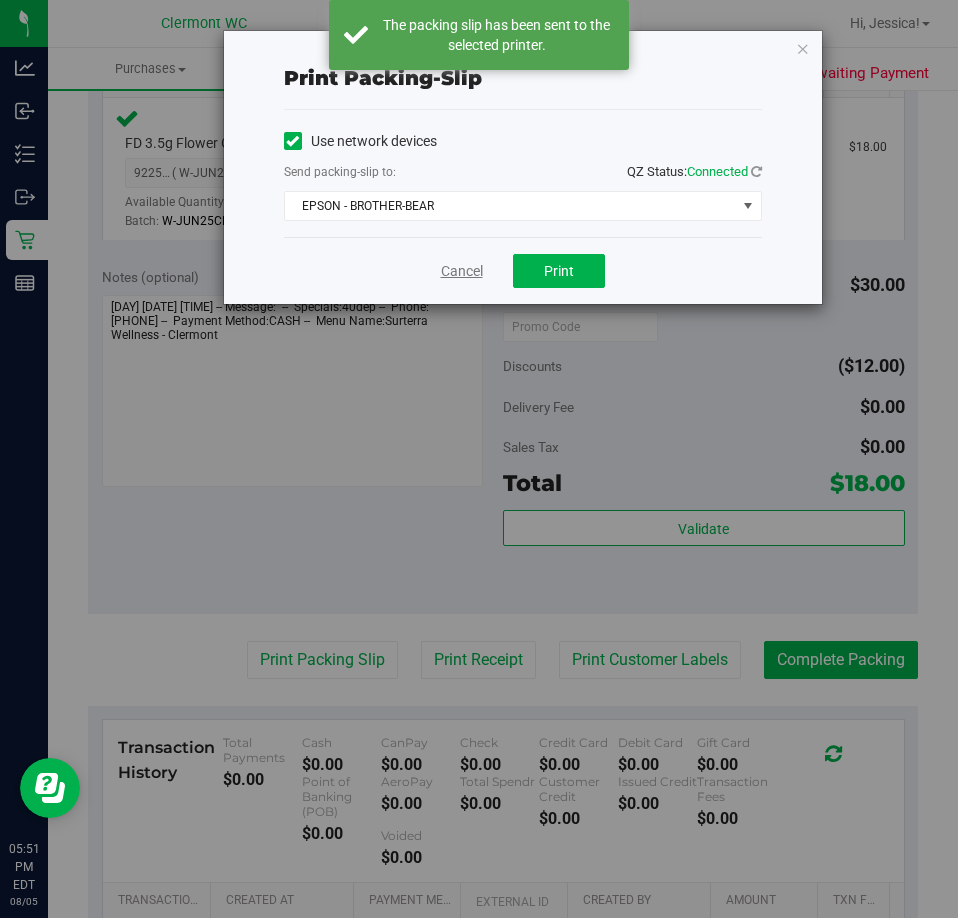 click on "Cancel" at bounding box center (462, 271) 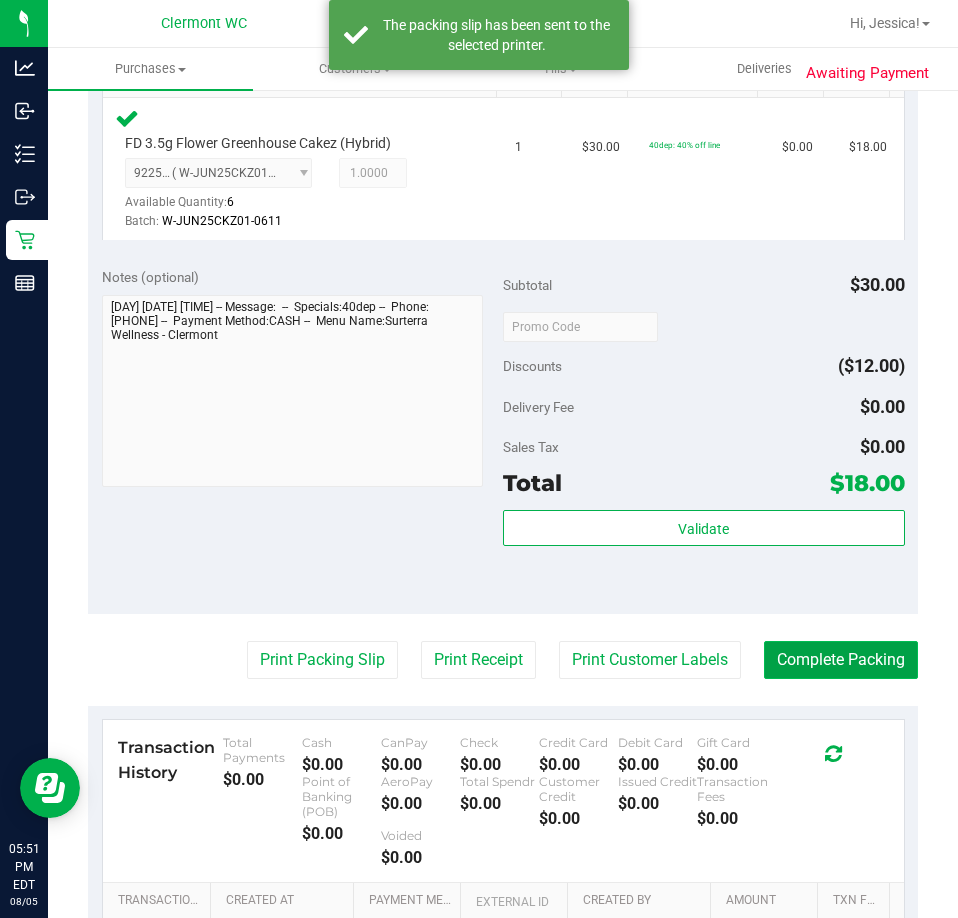 click on "Complete Packing" at bounding box center [841, 660] 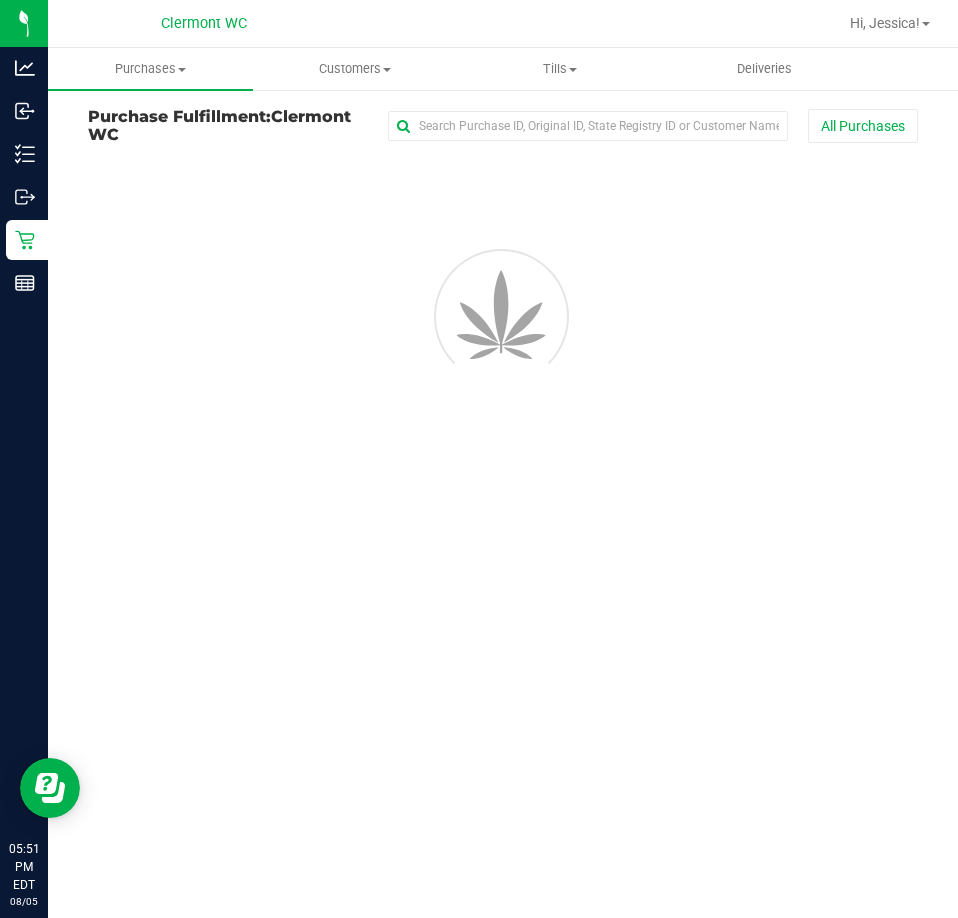 scroll, scrollTop: 0, scrollLeft: 0, axis: both 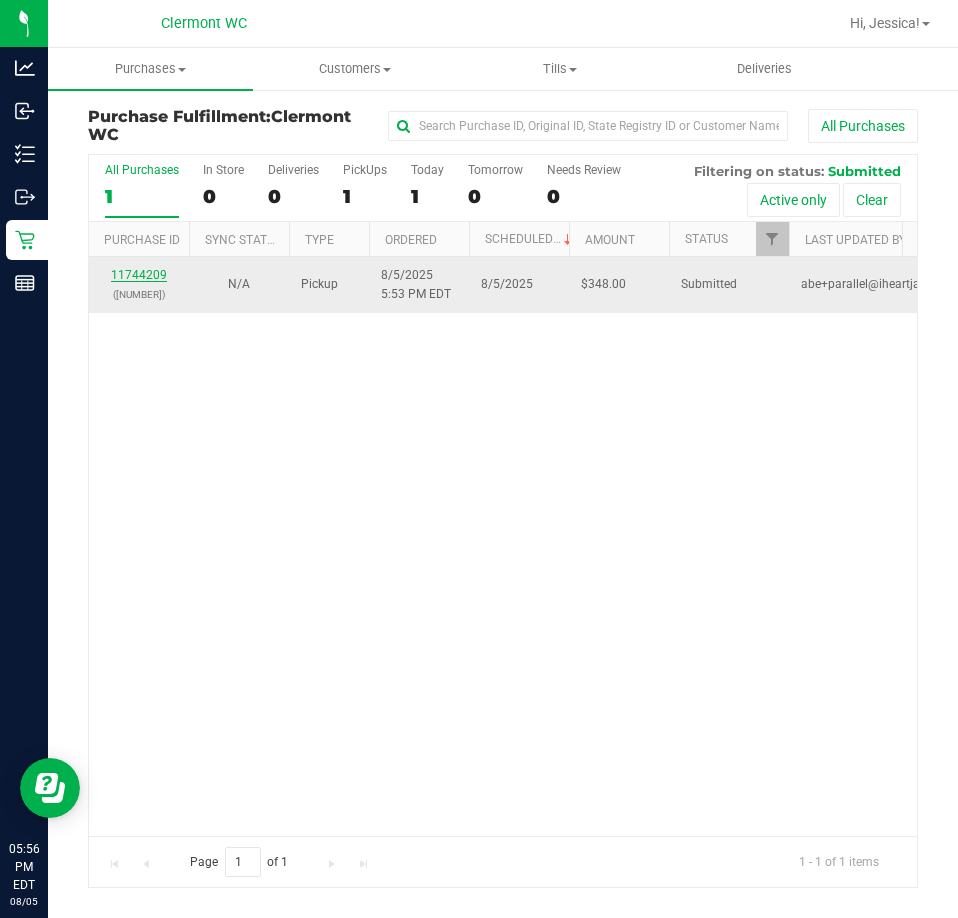 click on "11744209" at bounding box center [139, 275] 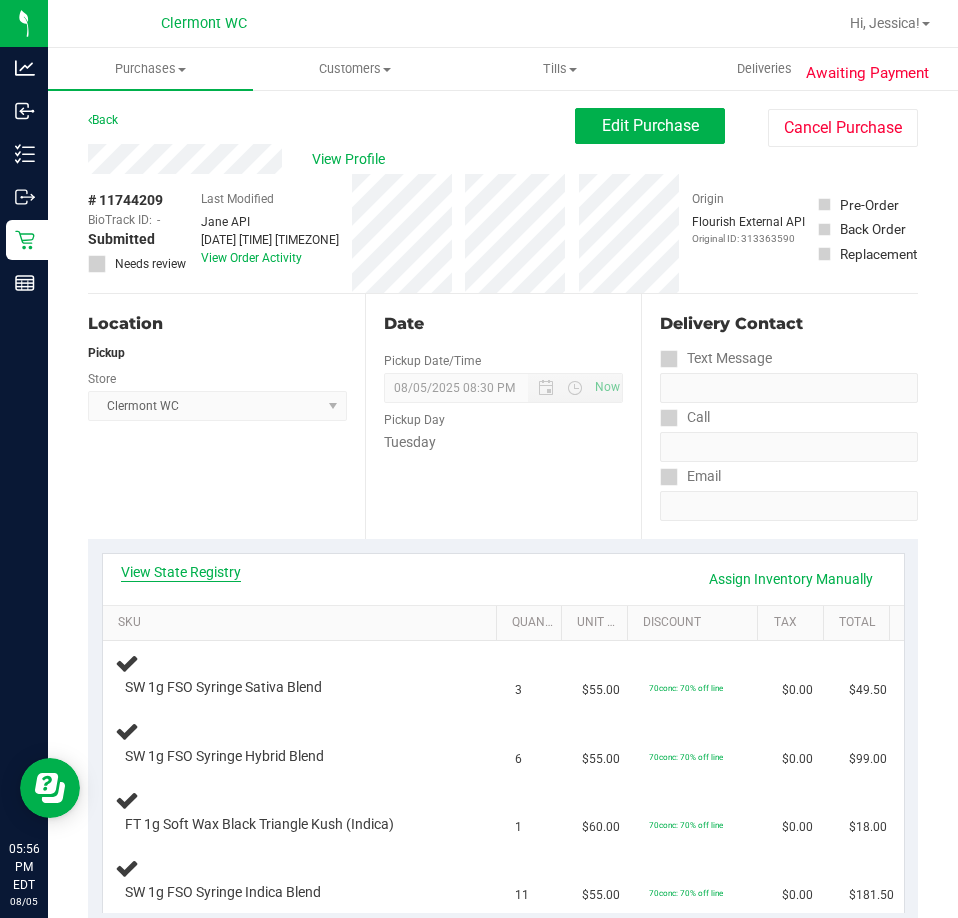 click on "View State Registry" at bounding box center (181, 572) 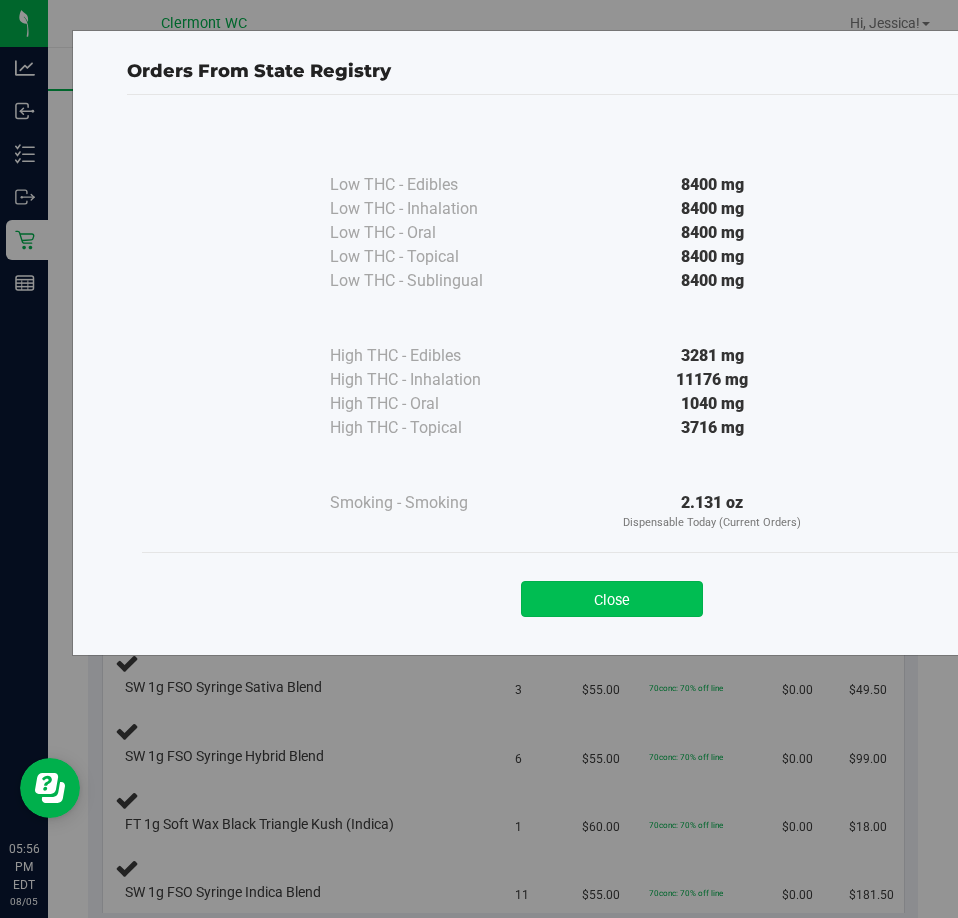 click on "Close" at bounding box center (612, 599) 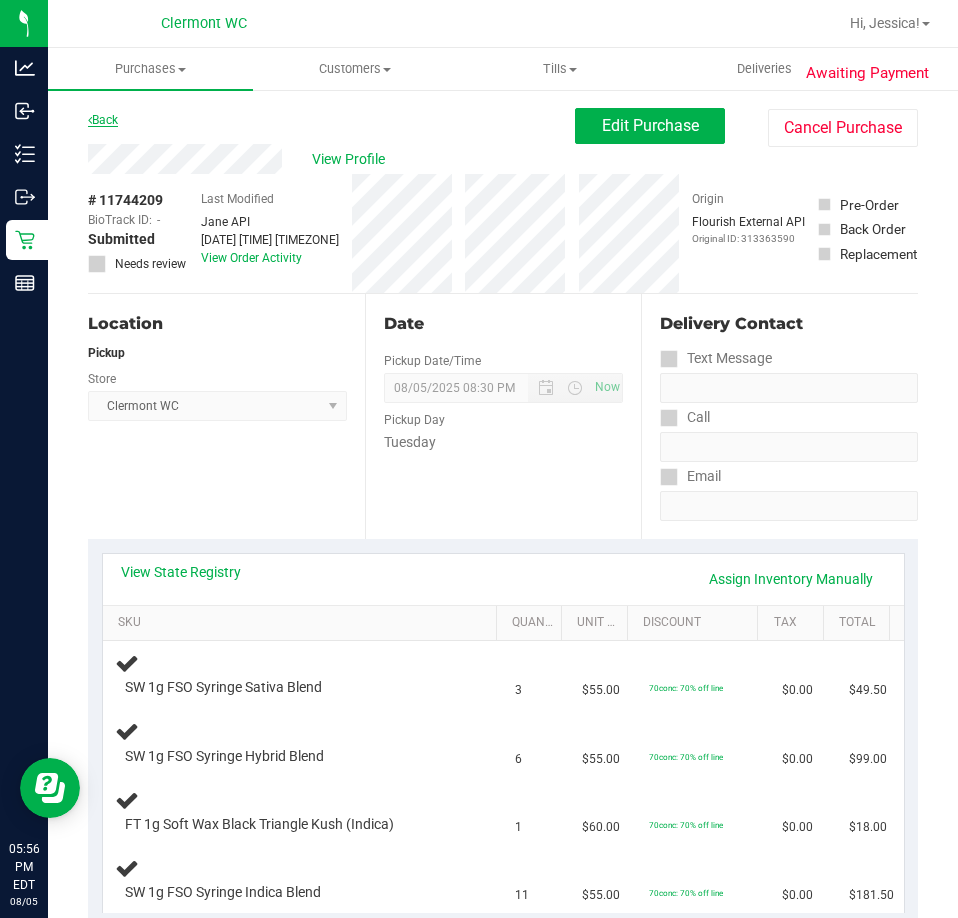 click on "Back" at bounding box center (103, 120) 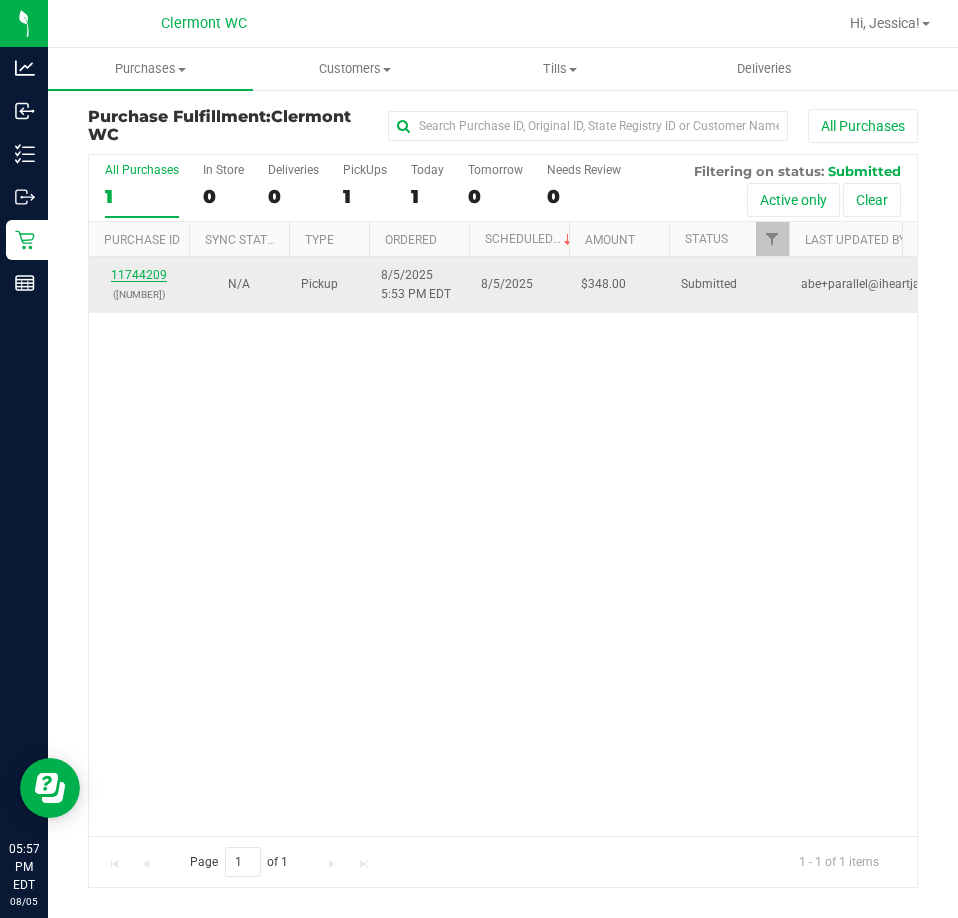 click on "11744209" at bounding box center (139, 275) 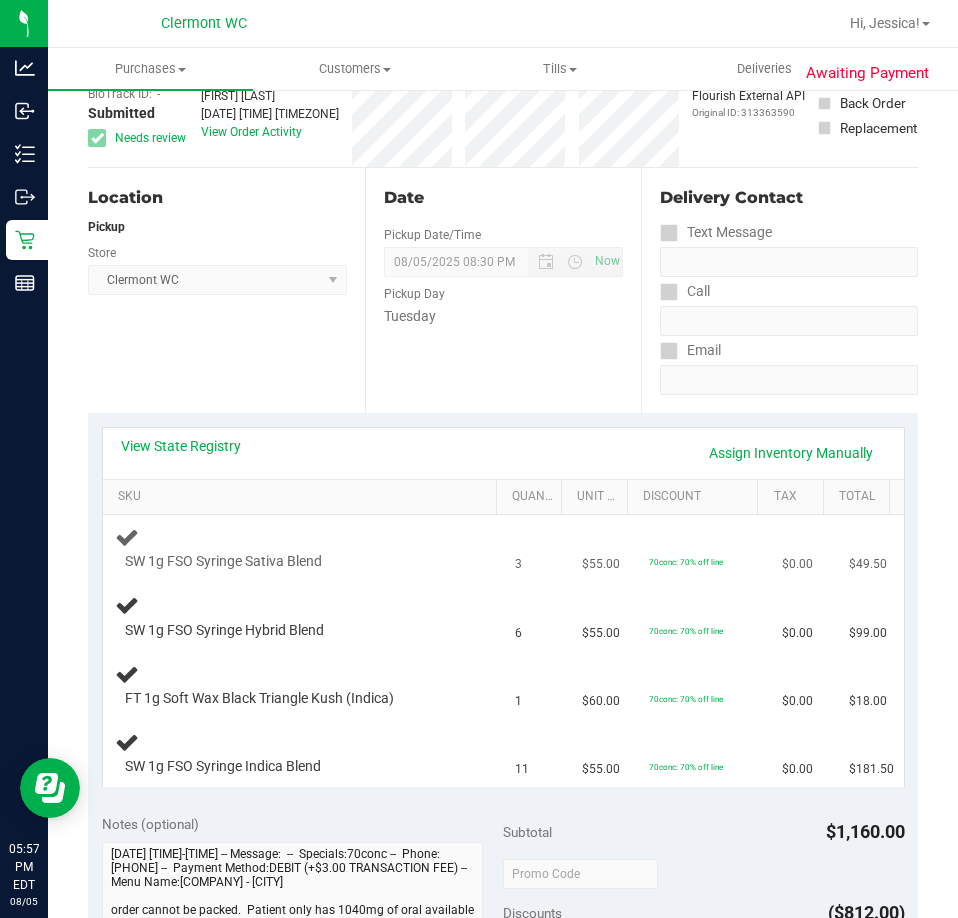scroll, scrollTop: 100, scrollLeft: 0, axis: vertical 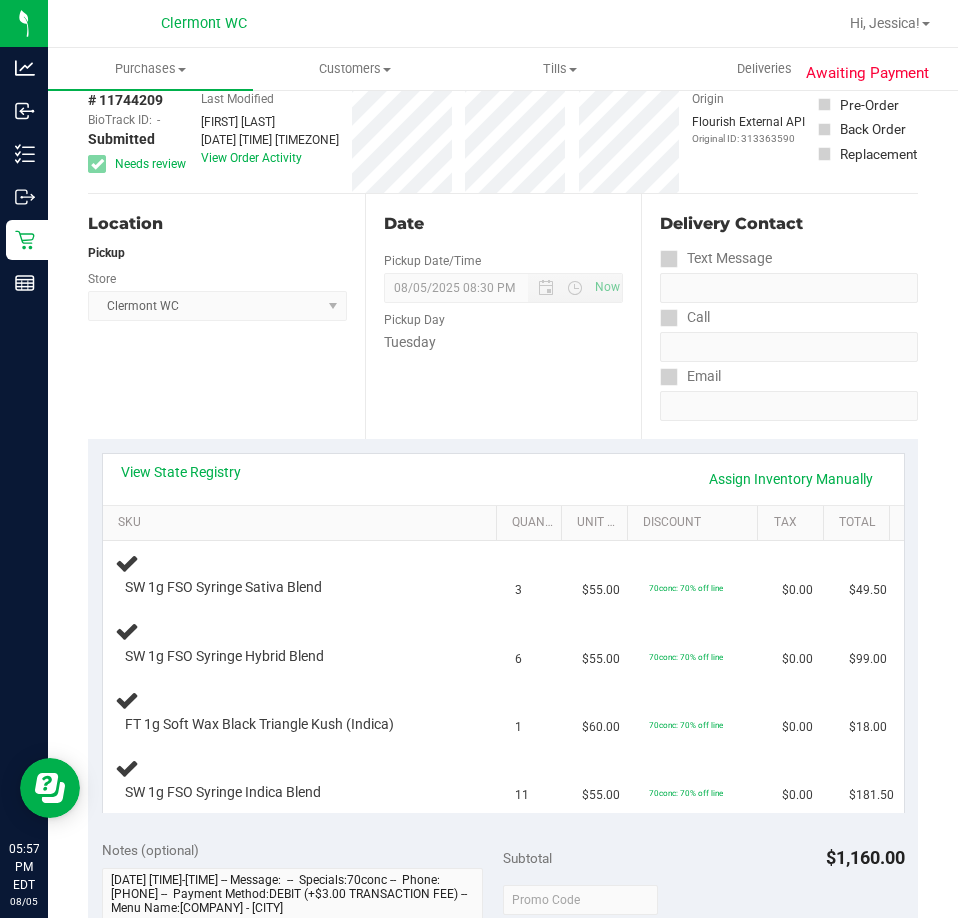 click on "View State Registry
Assign Inventory Manually
SKU Quantity Unit Price Discount Tax Total
SW 1g FSO Syringe Sativa Blend
3
$55.00
70conc:
70%
off
line
$0.00
$49.50
6" at bounding box center (503, 633) 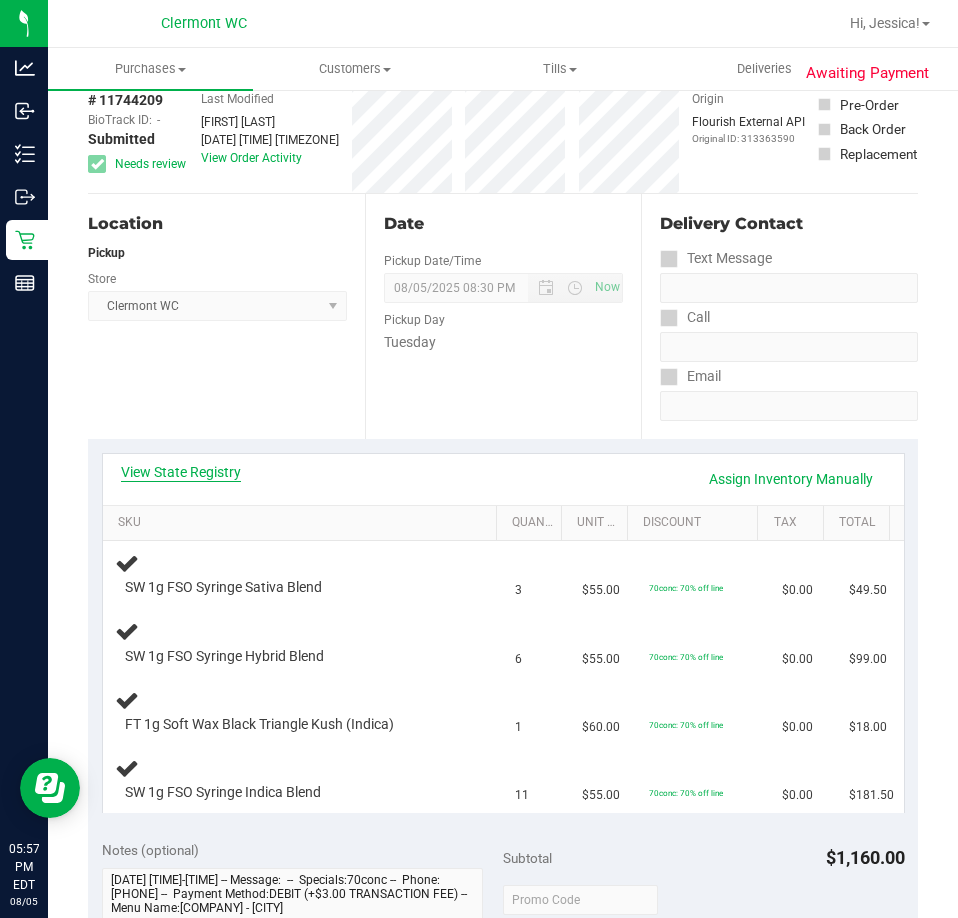 click on "View State Registry" at bounding box center (181, 472) 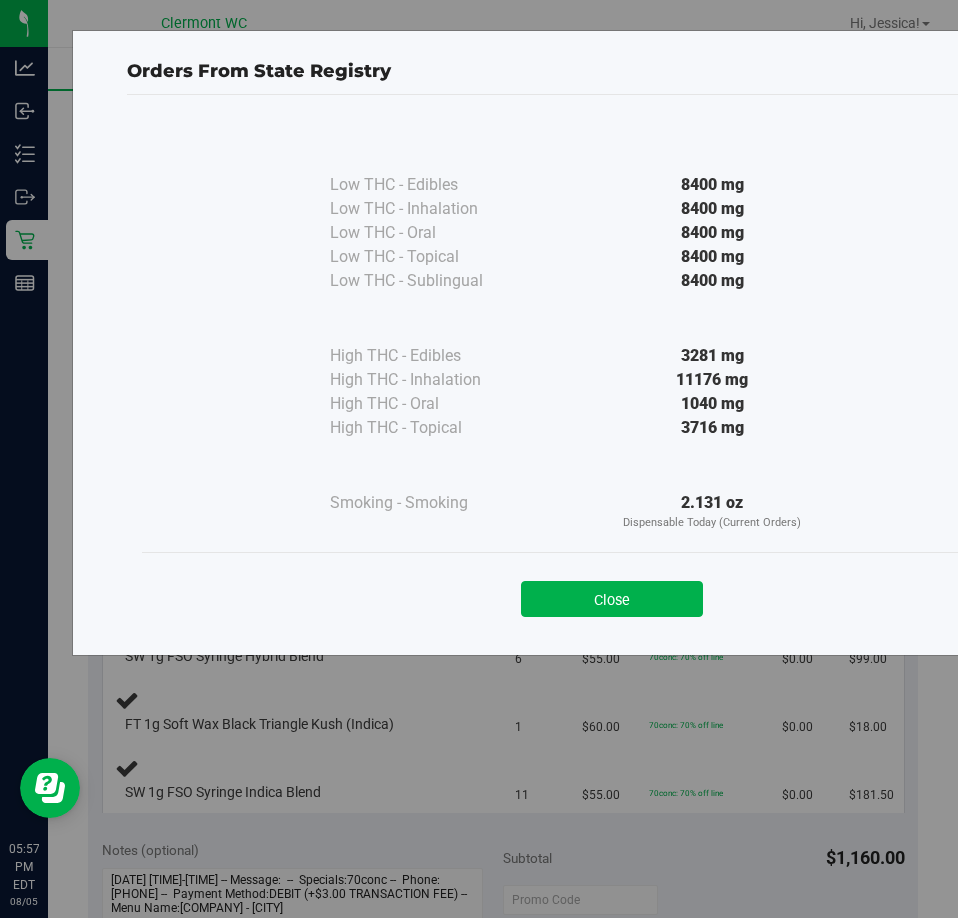 drag, startPoint x: 754, startPoint y: 384, endPoint x: 680, endPoint y: 378, distance: 74.24284 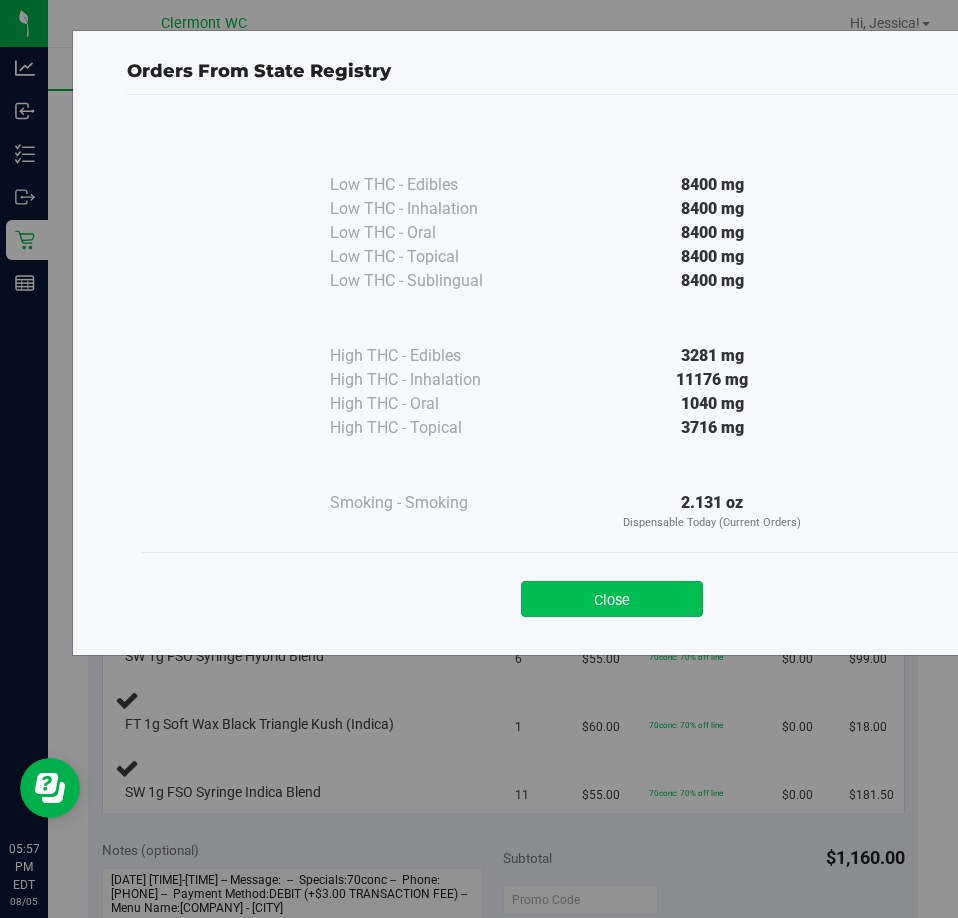 click on "Close" at bounding box center [612, 599] 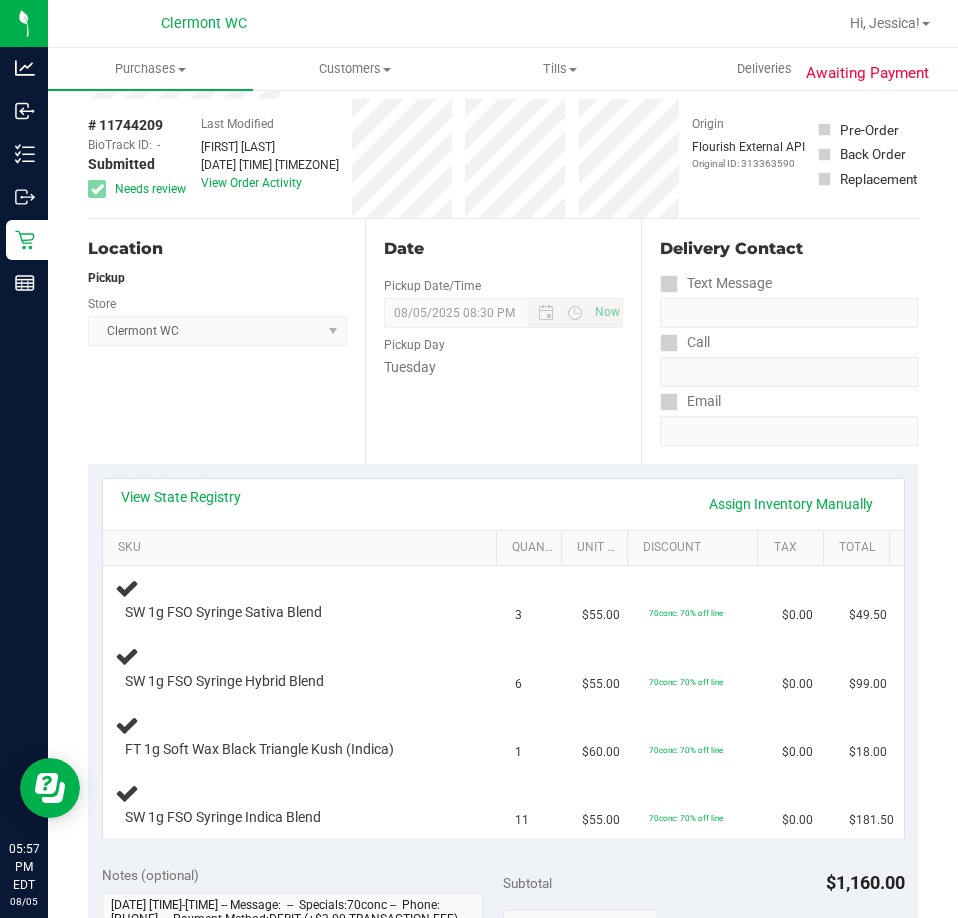 scroll, scrollTop: 0, scrollLeft: 0, axis: both 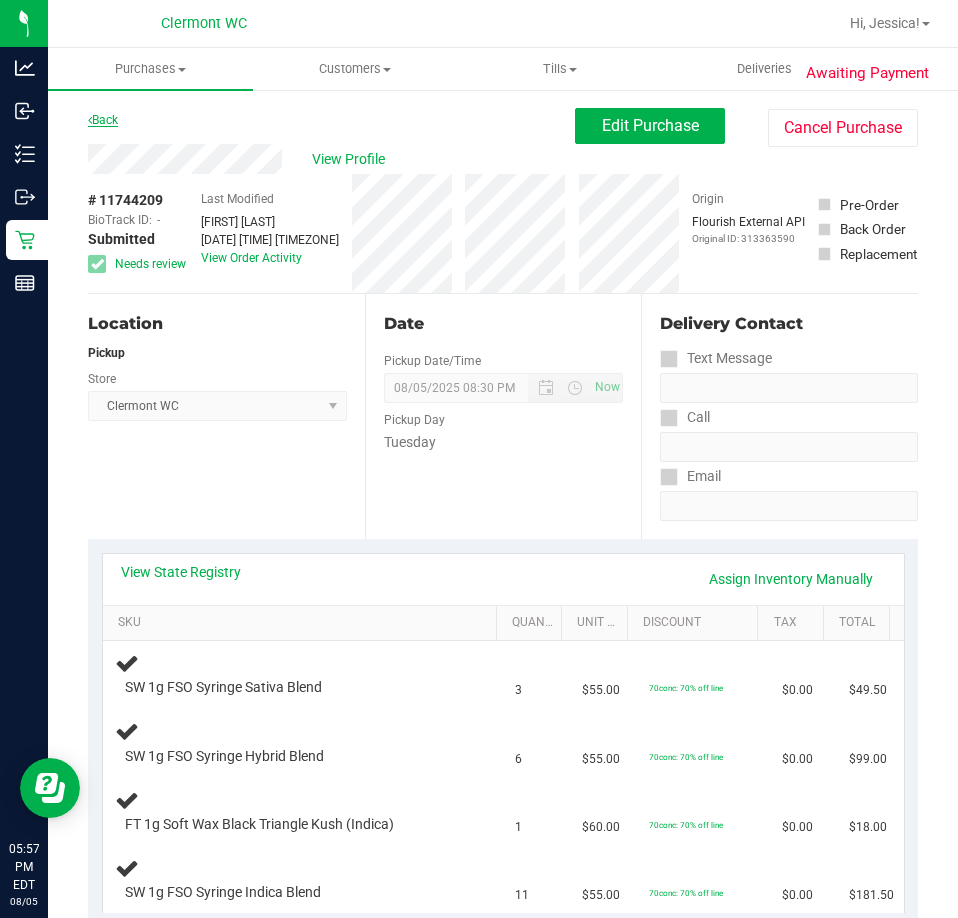 click on "Back" at bounding box center (103, 120) 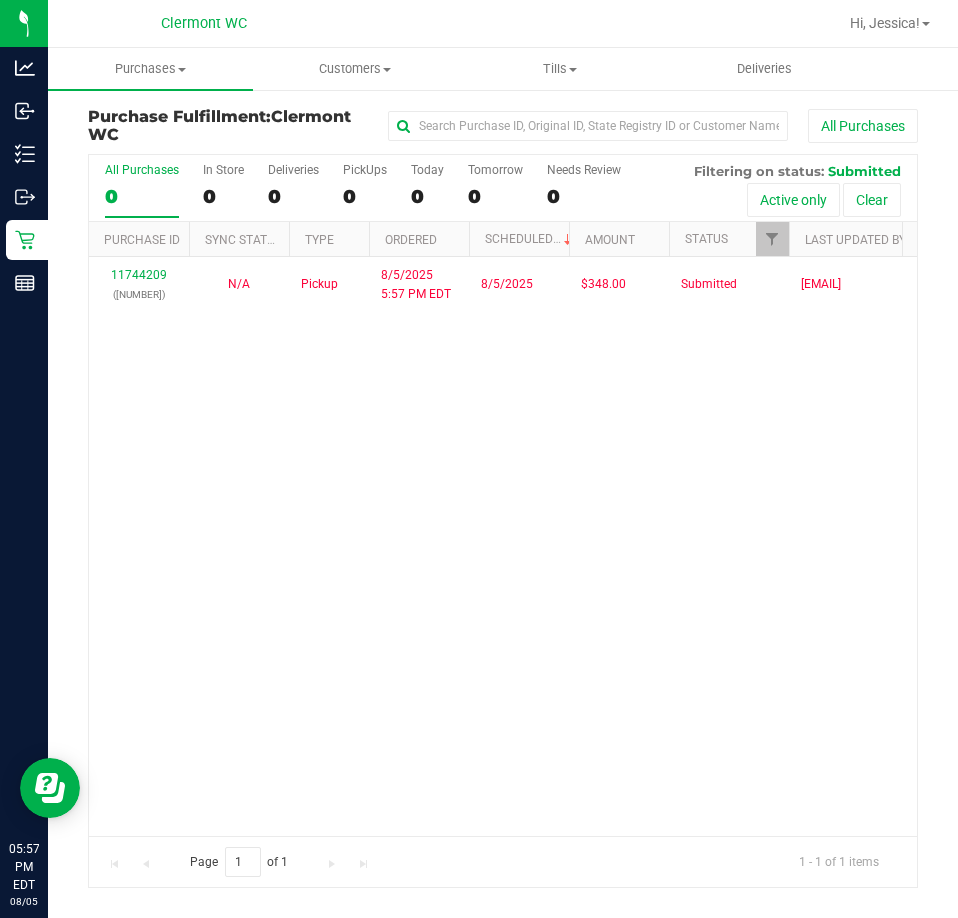 click on "[NUMBER]
([NUMBER])
N/A
Pickup [DATE] [TIME] [TIMEZONE] [DATE]
[PRICE]
Submitted [EMAIL]" at bounding box center (503, 546) 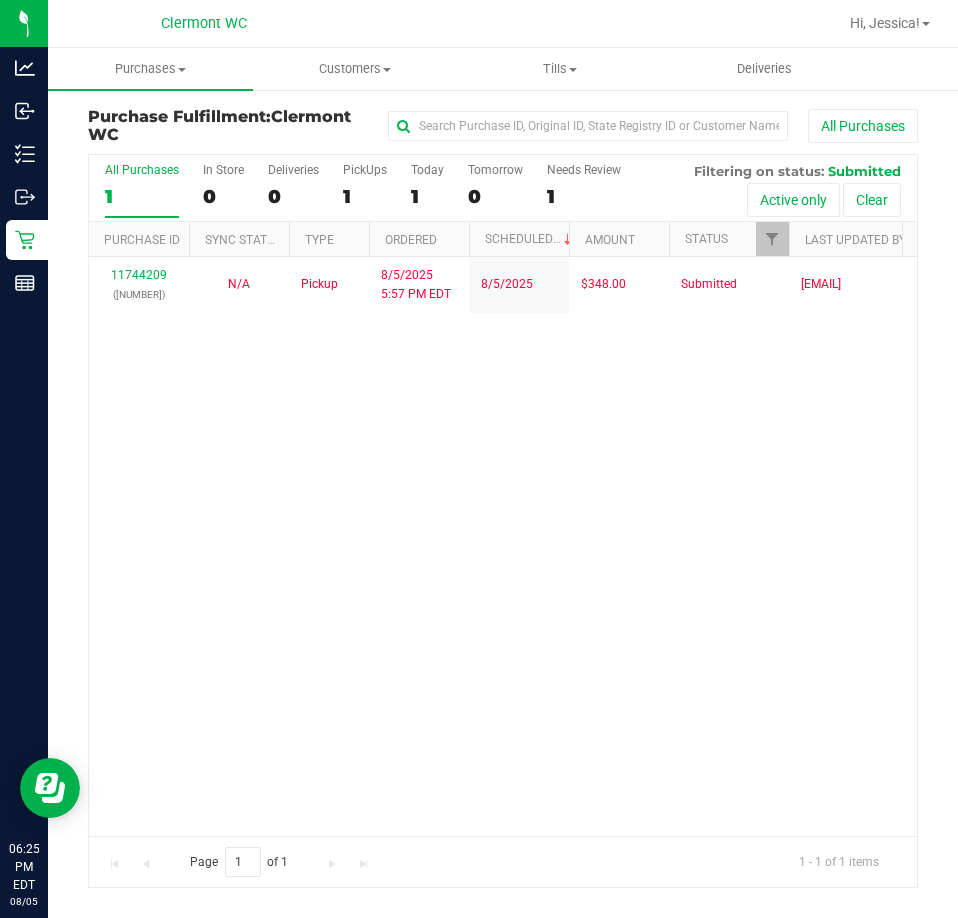 click on "[NUMBER]
([NUMBER])
N/A
Pickup [DATE] [TIME] [TIMEZONE] [DATE]
[PRICE]
Submitted [EMAIL]" at bounding box center [503, 546] 